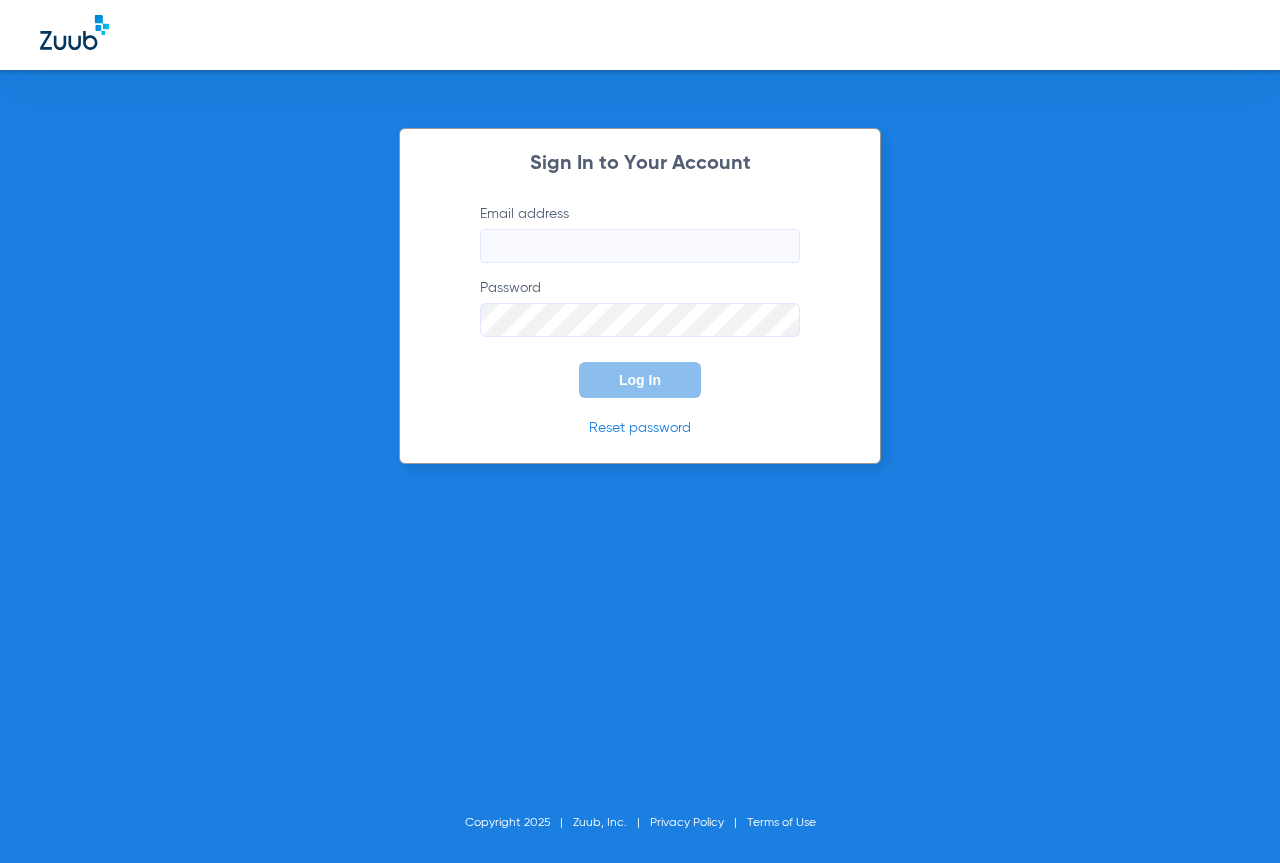 scroll, scrollTop: 0, scrollLeft: 0, axis: both 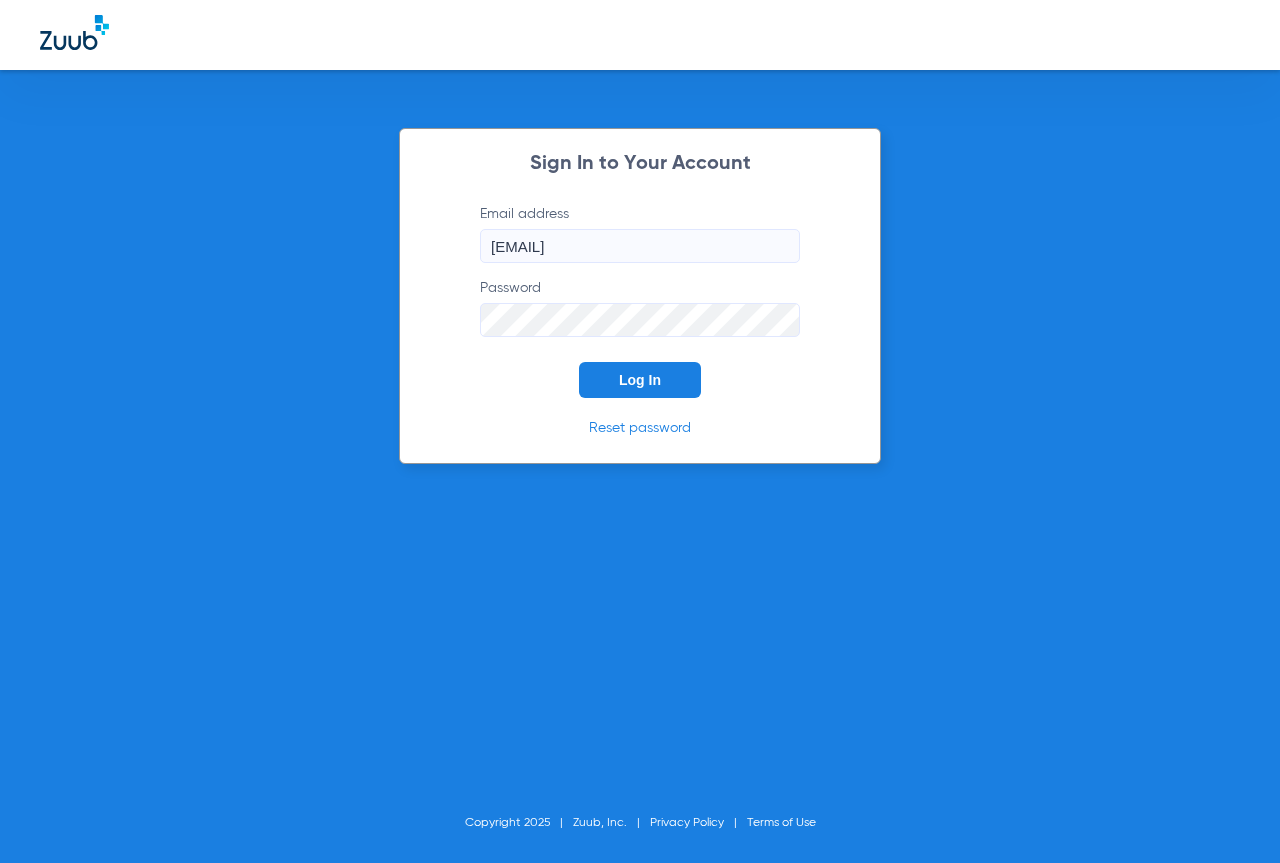 click on "Log In" 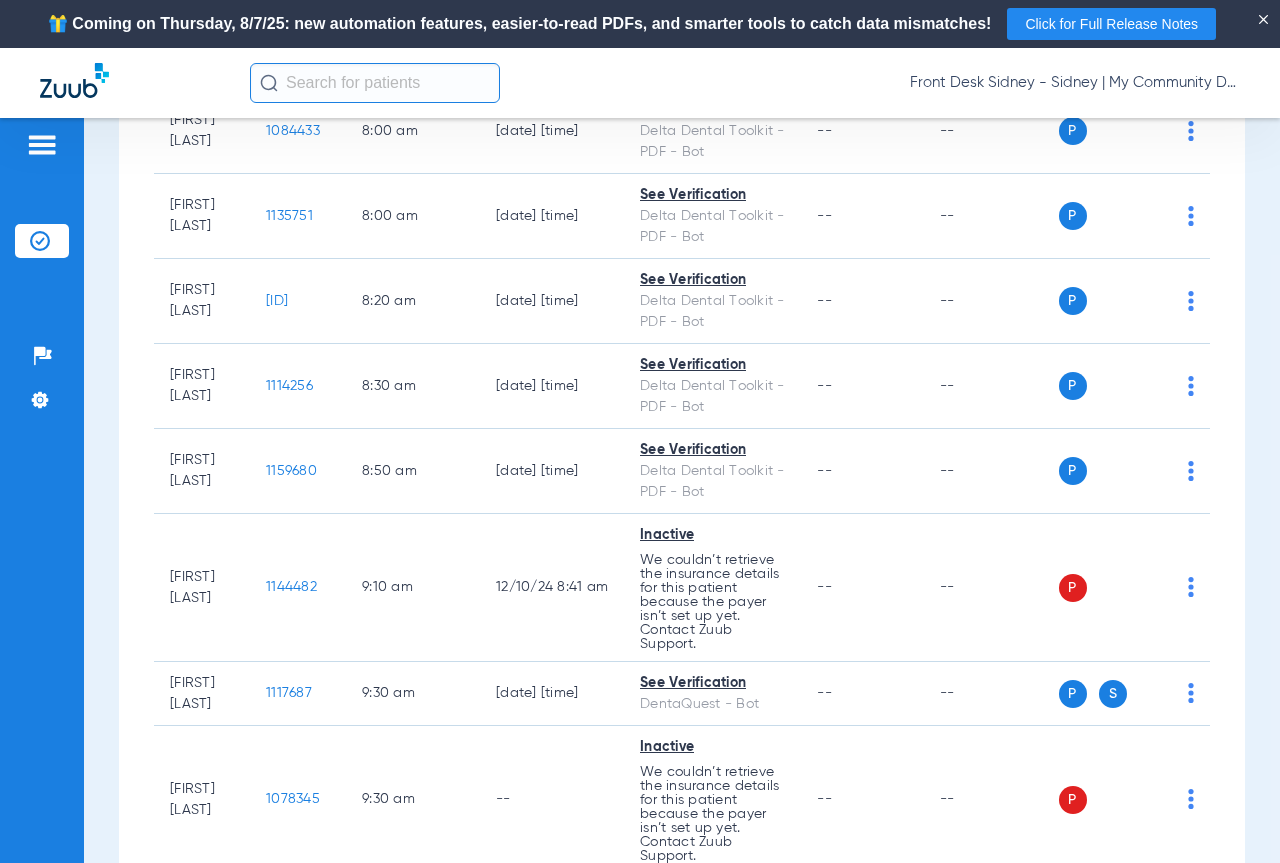 scroll, scrollTop: 0, scrollLeft: 0, axis: both 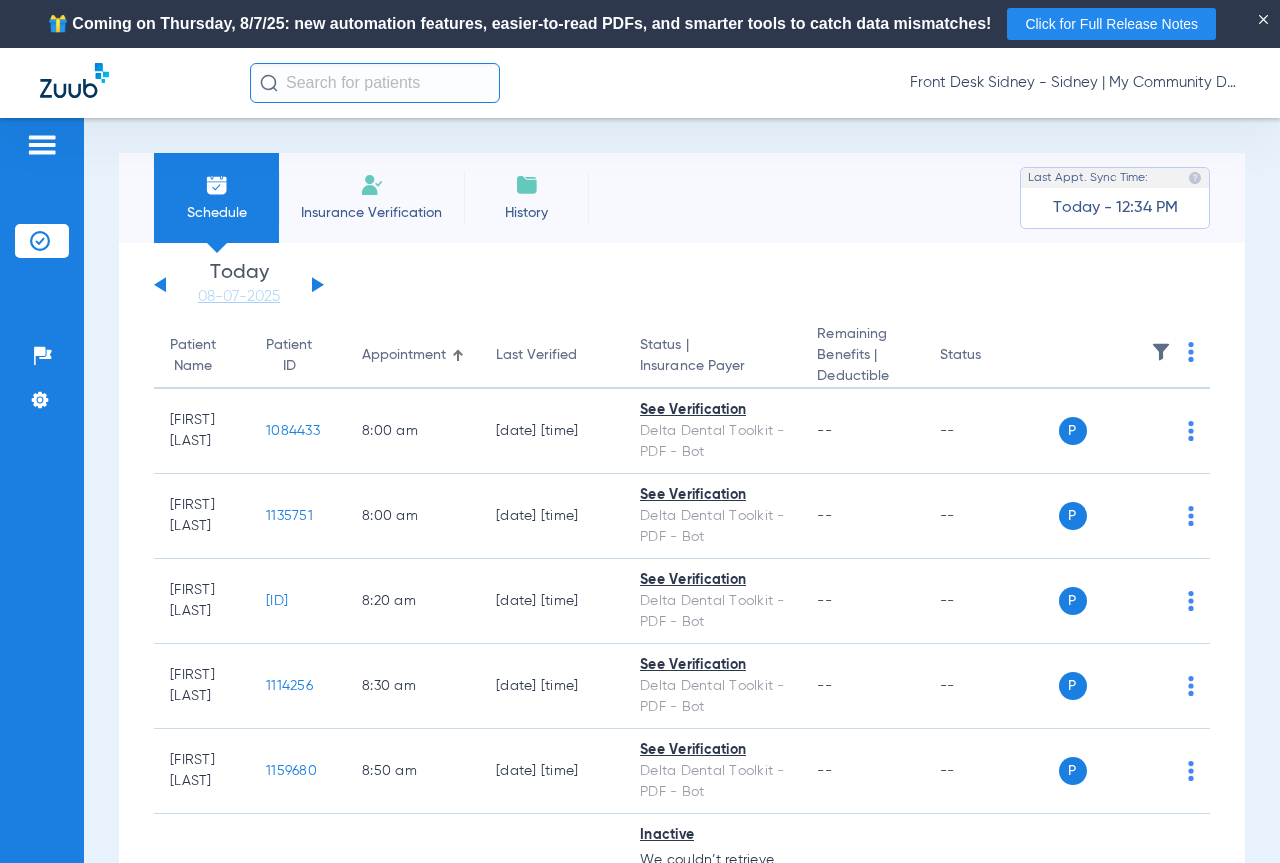 click 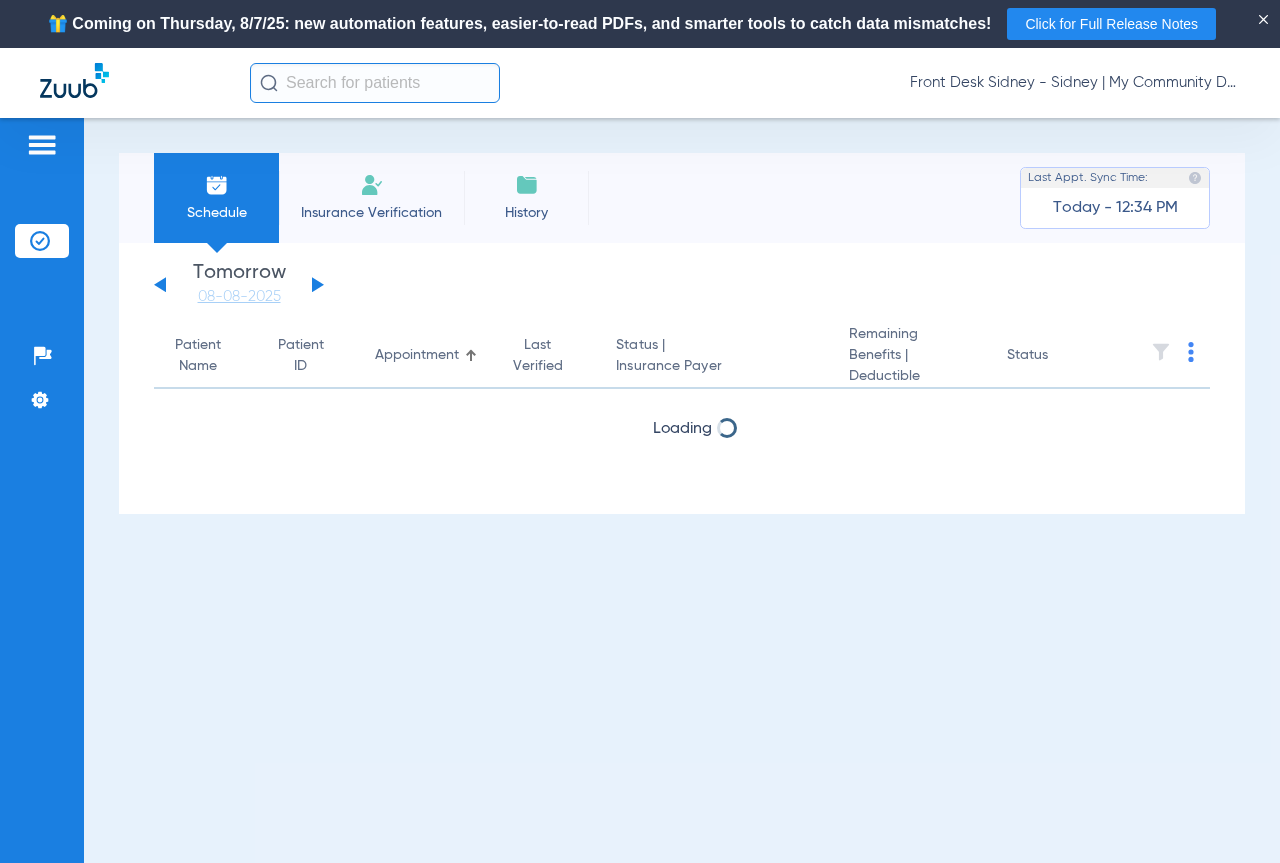 click 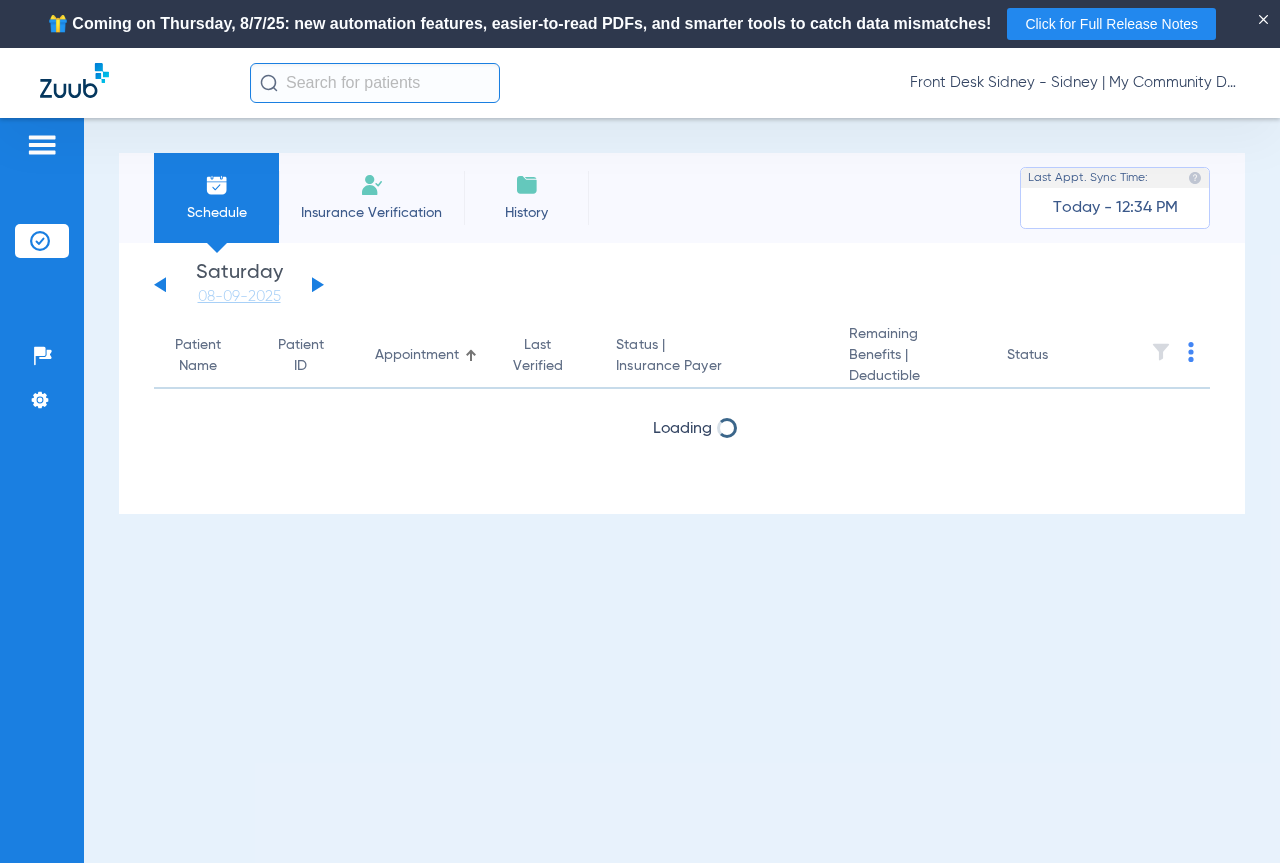 click 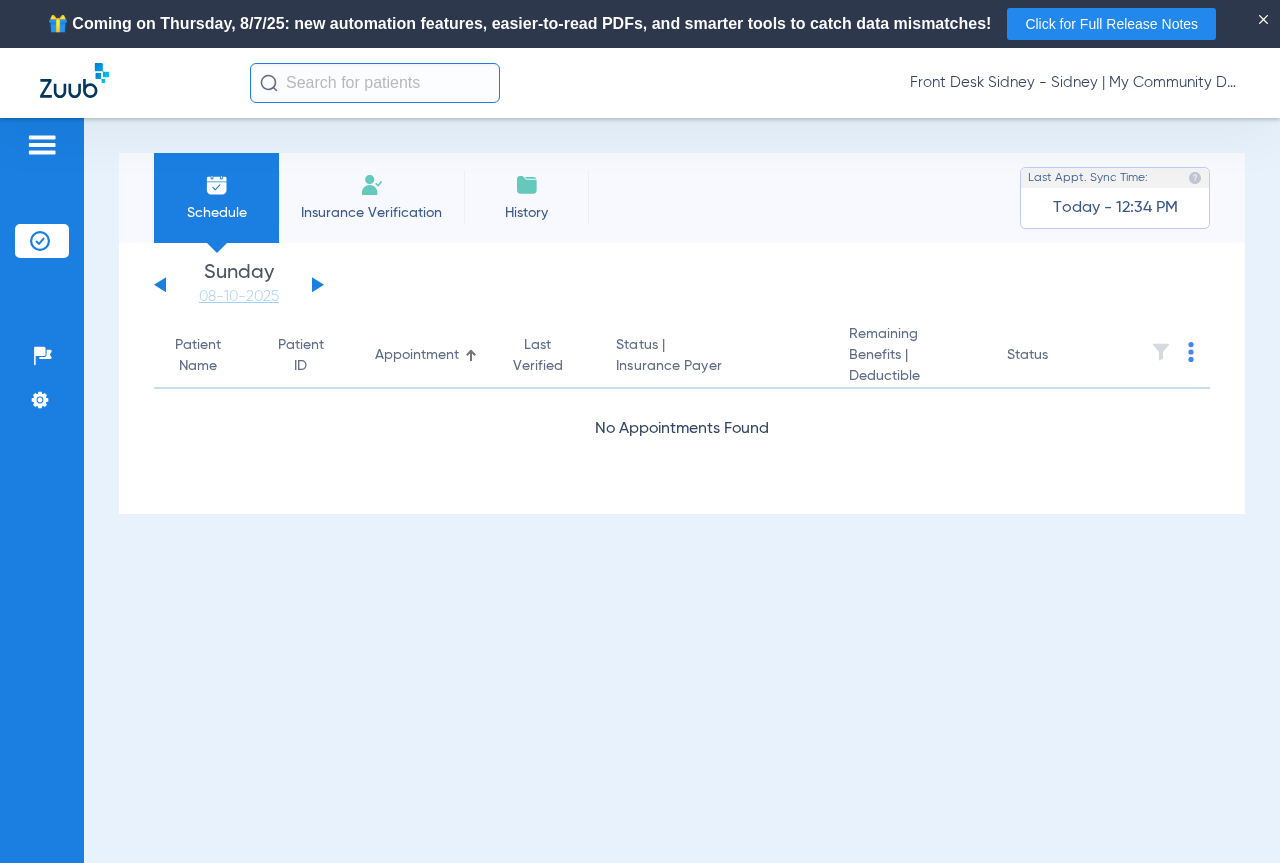 click 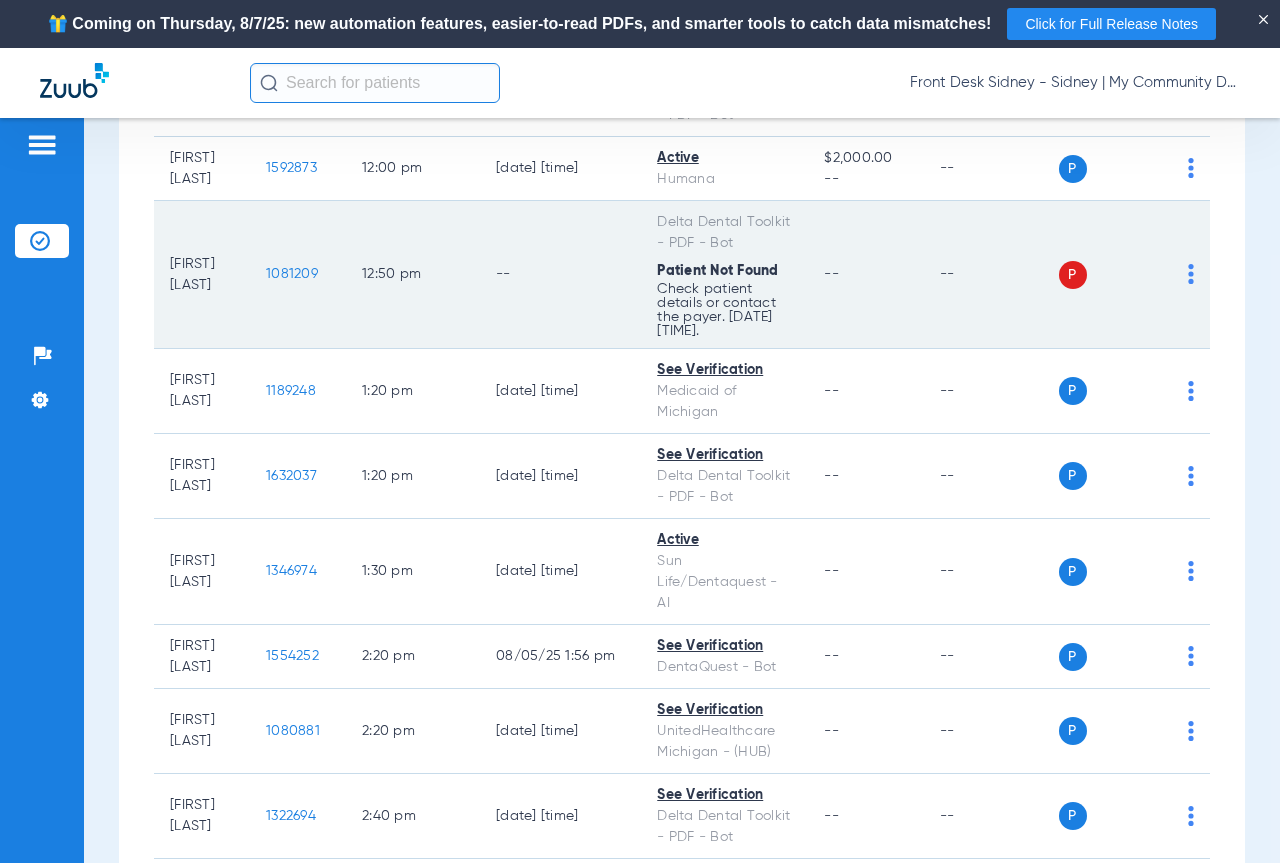 scroll, scrollTop: 1500, scrollLeft: 0, axis: vertical 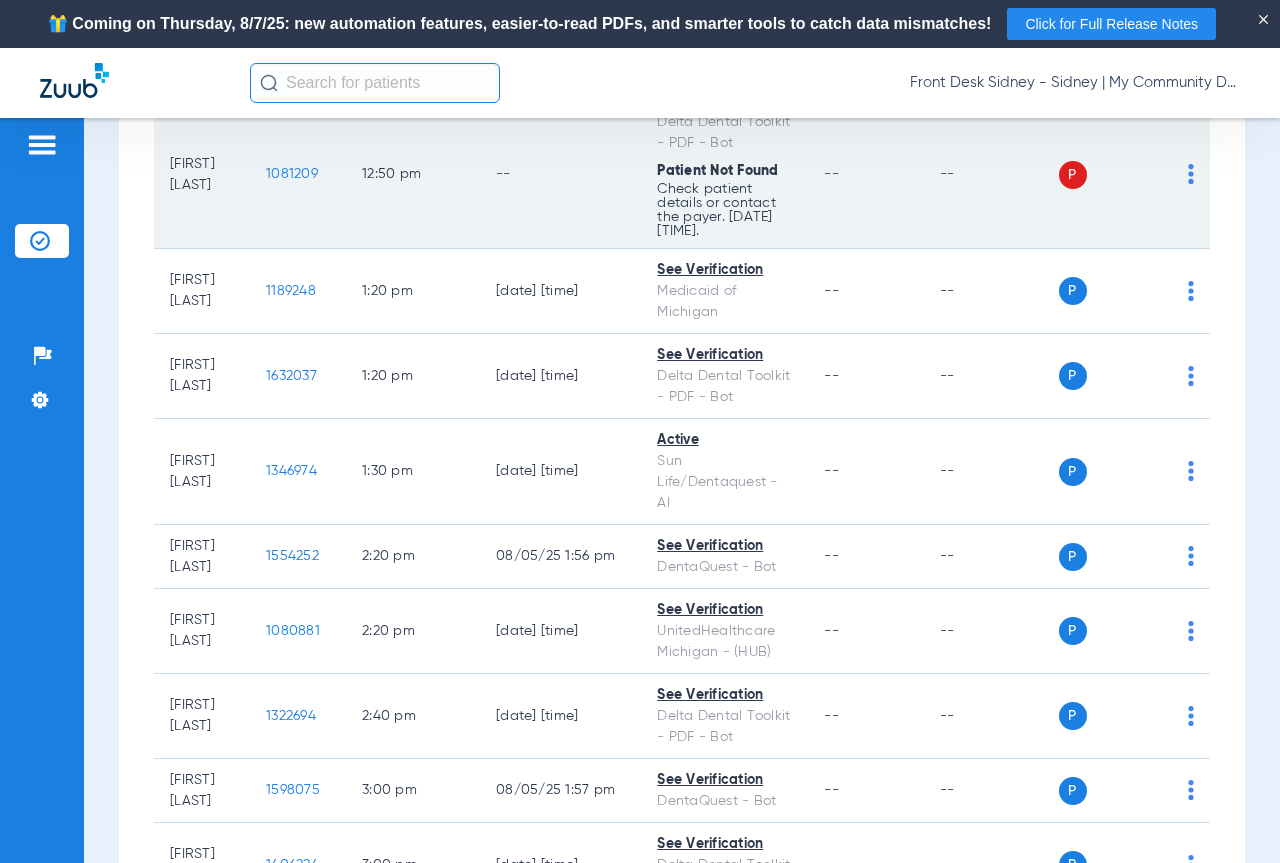 click on "1081209" 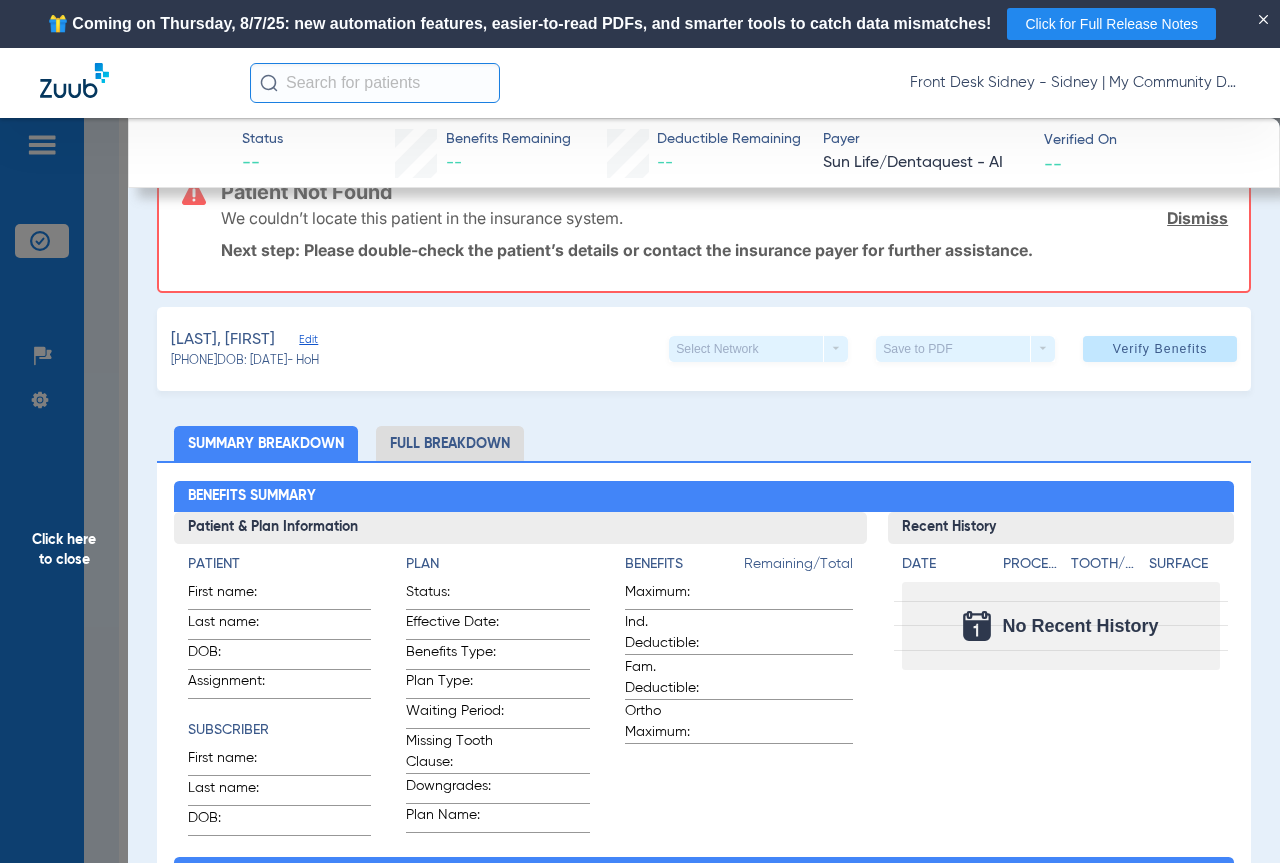 scroll, scrollTop: 0, scrollLeft: 0, axis: both 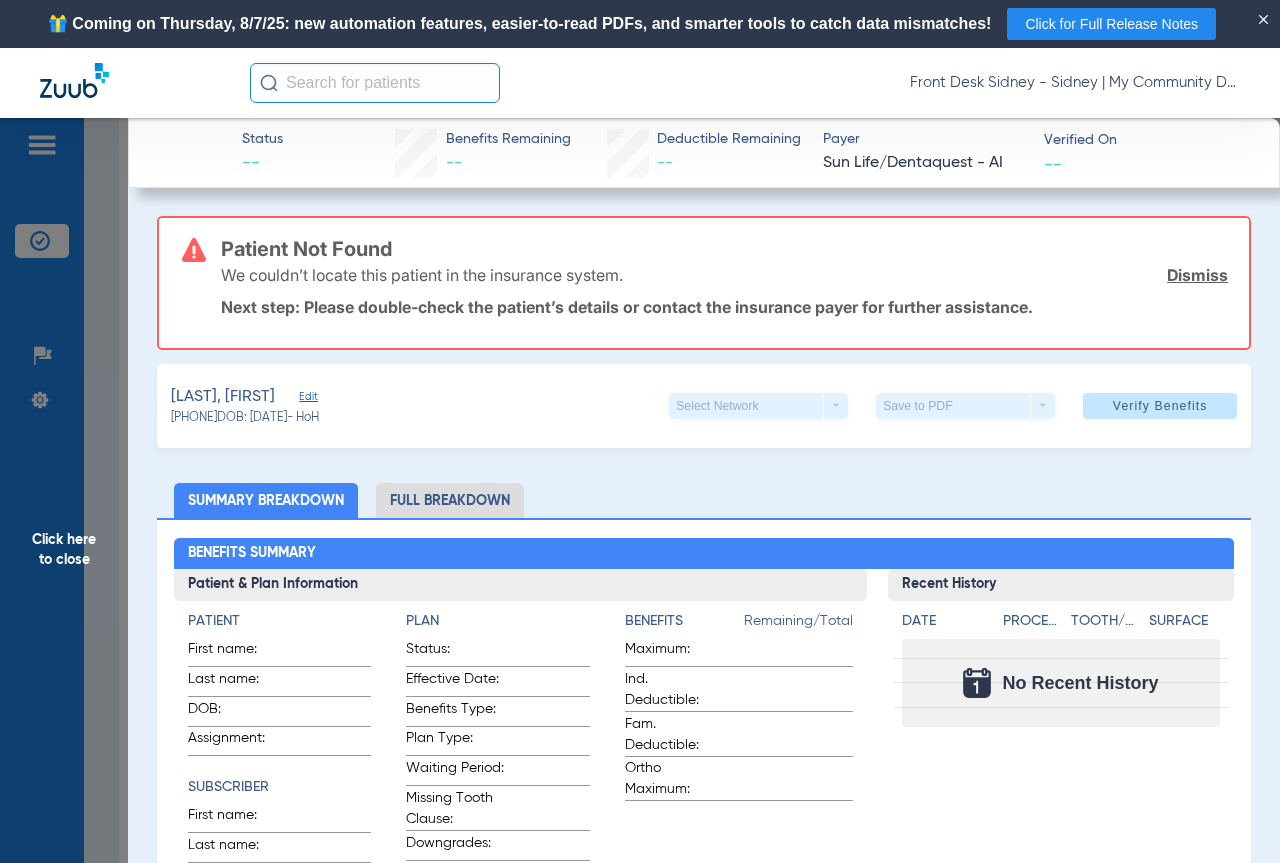 click on "Click here to close" 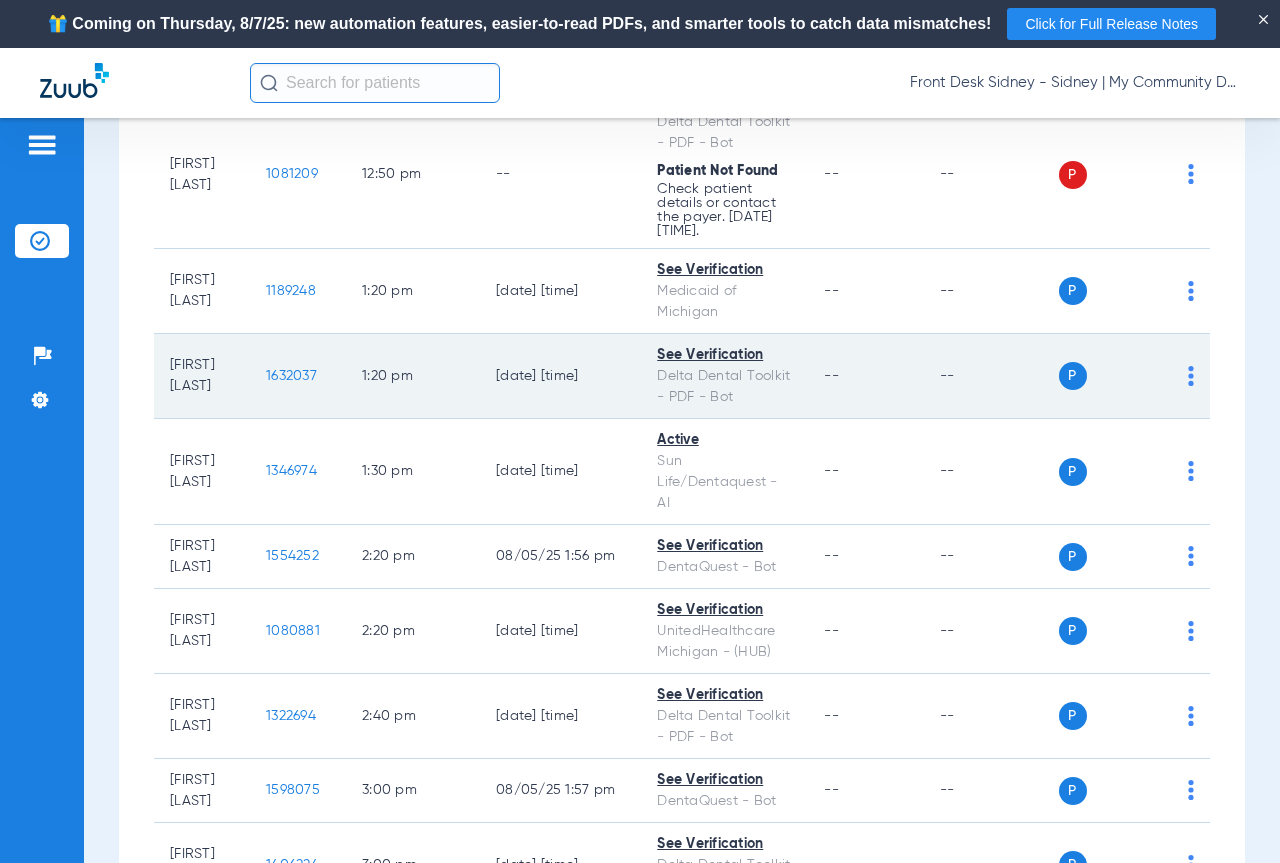 click on "1632037" 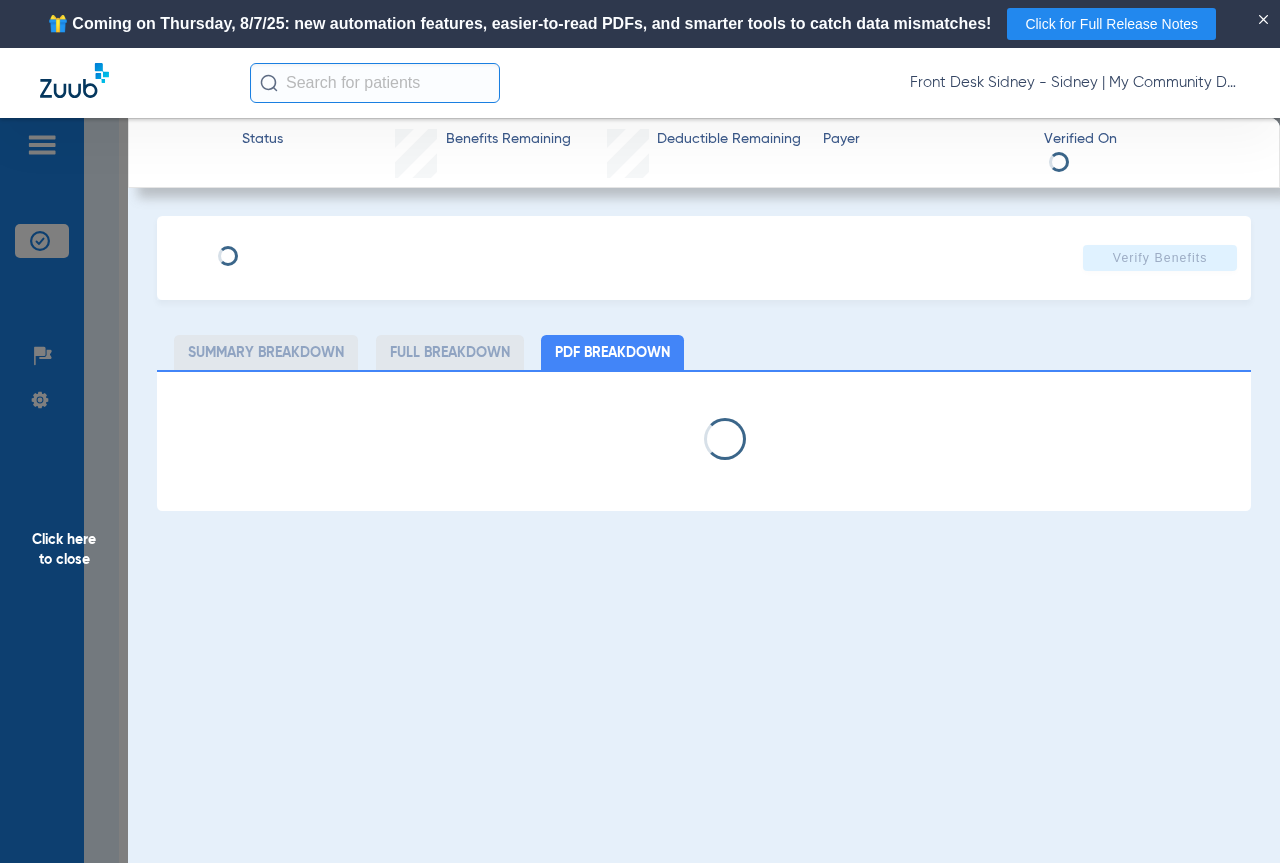 select on "page-width" 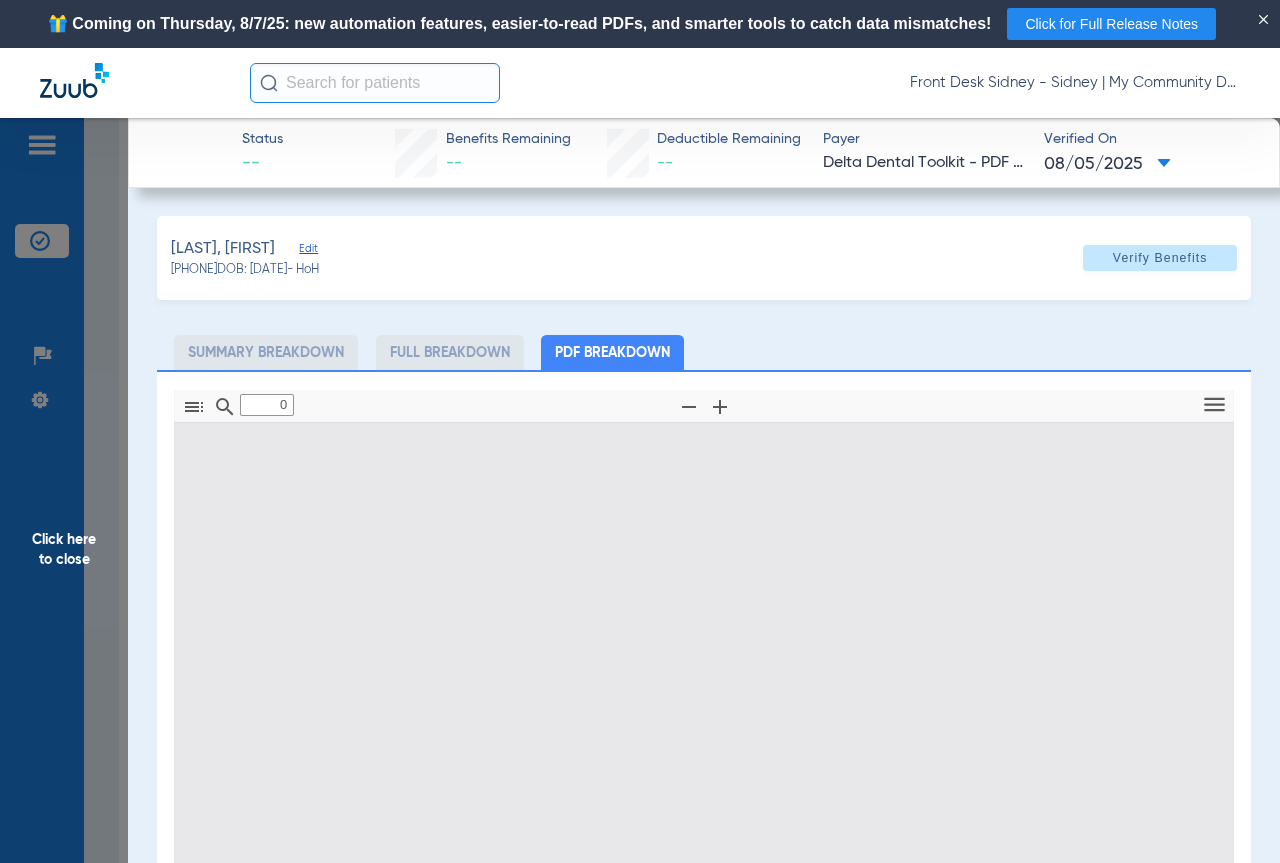 type on "1" 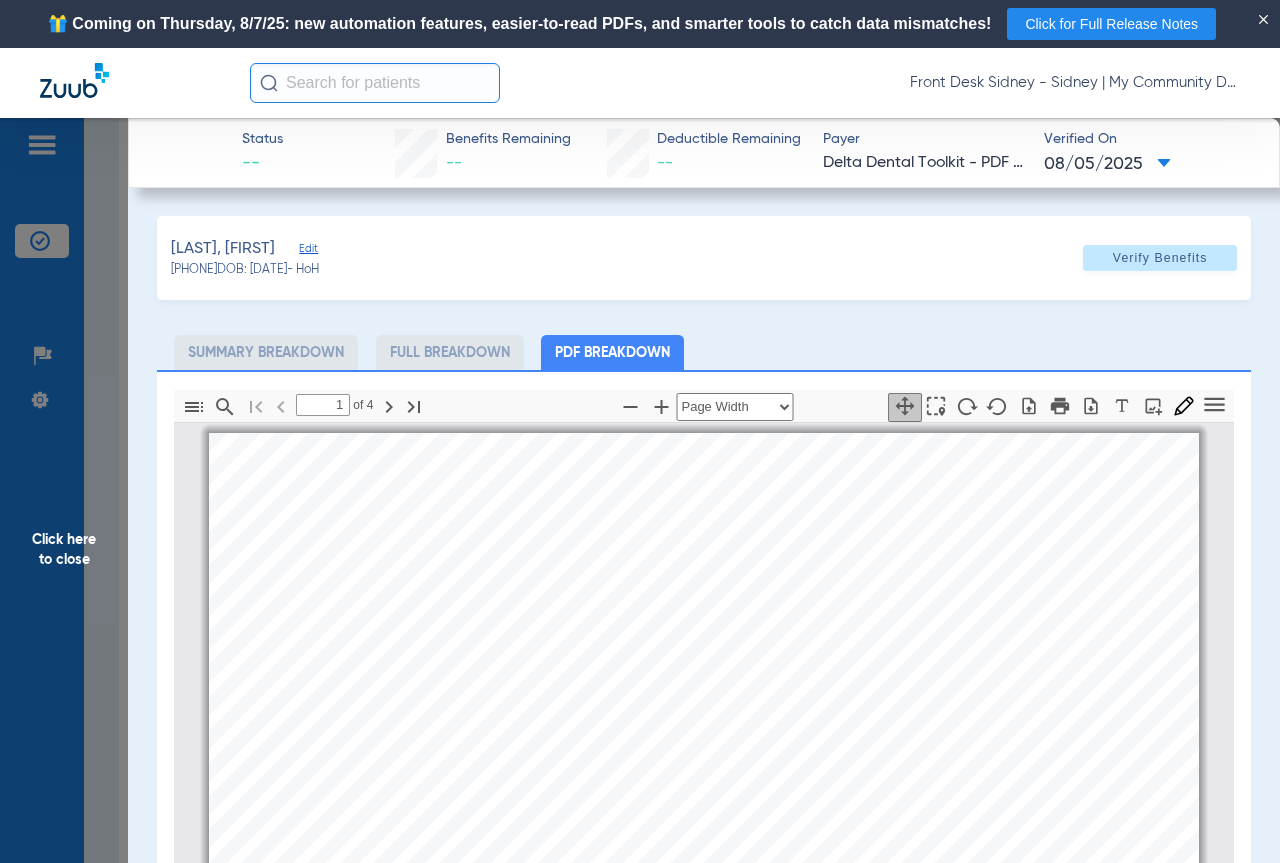 scroll, scrollTop: 10, scrollLeft: 0, axis: vertical 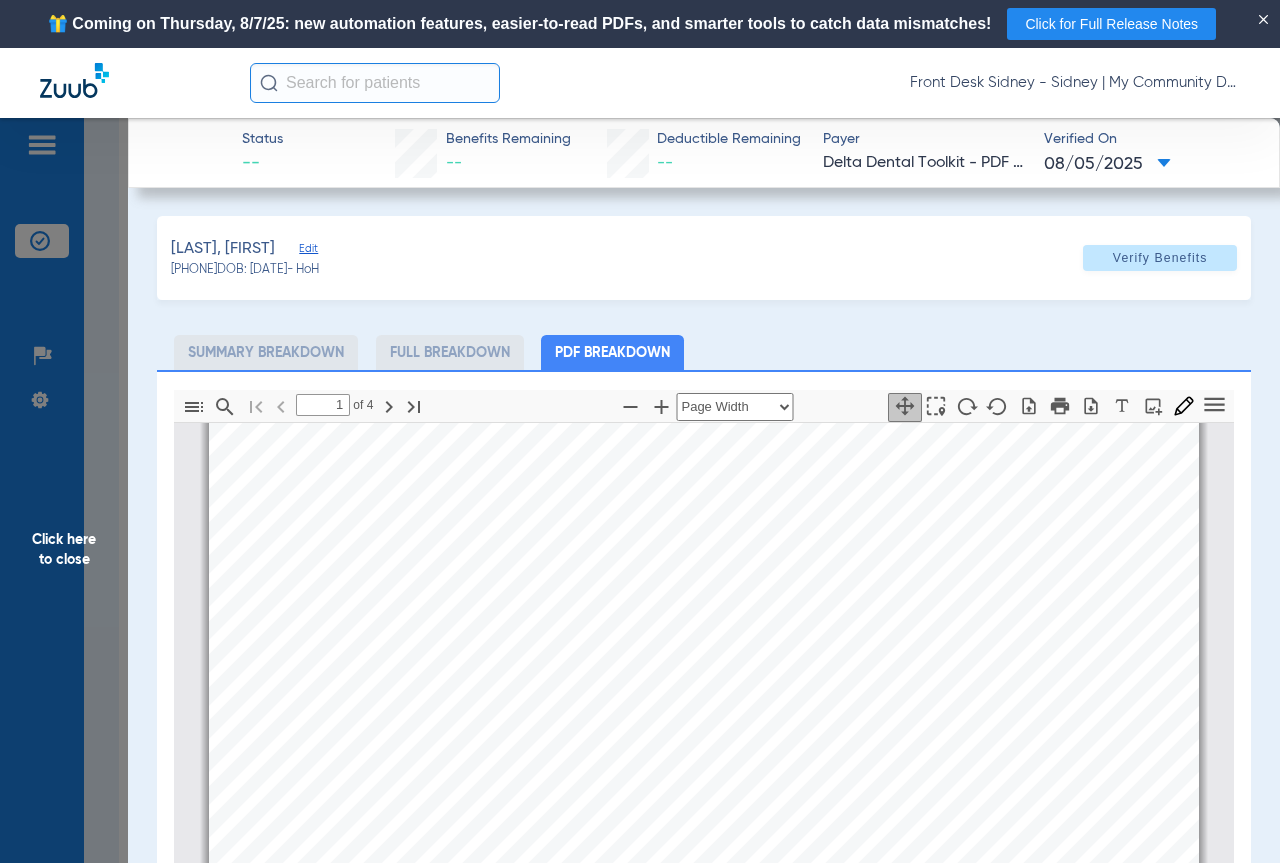 click on "Click here to close" 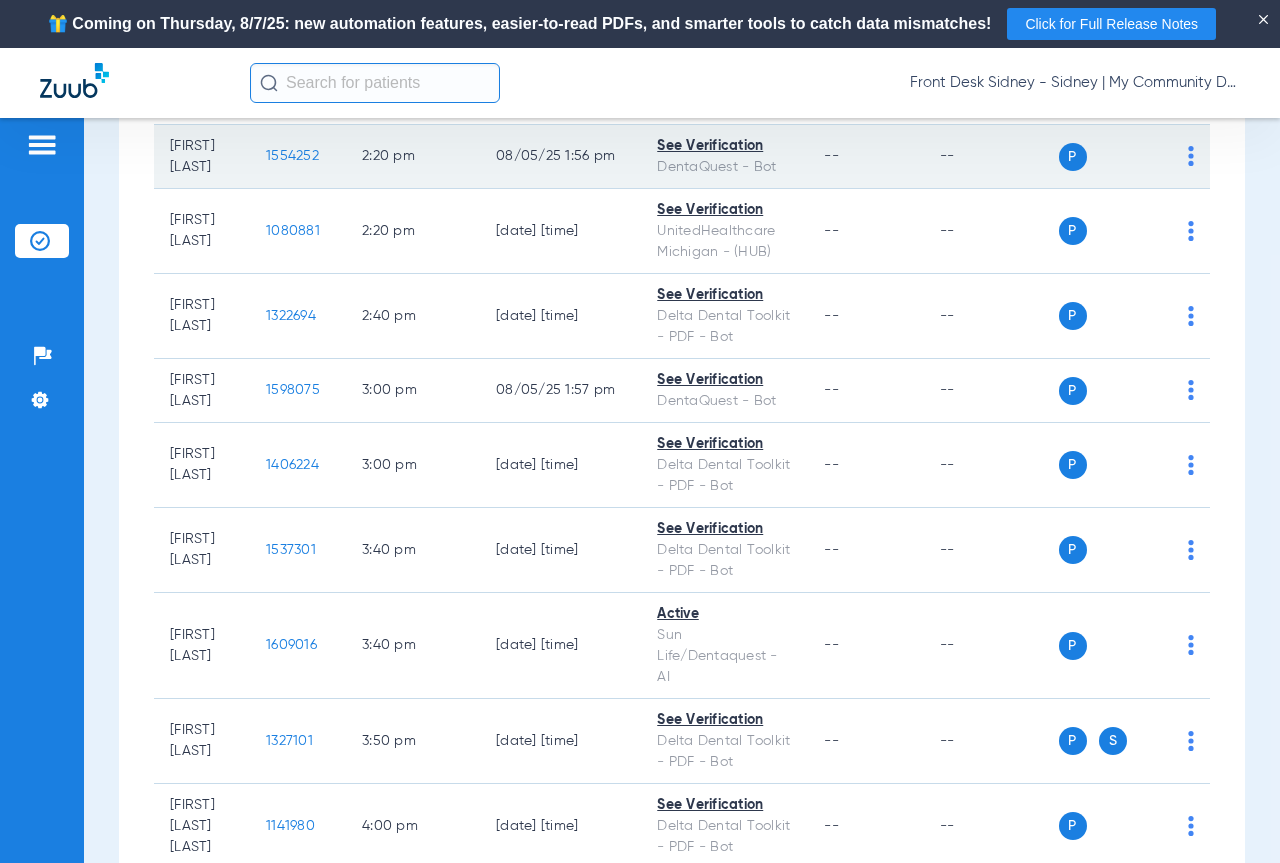 scroll, scrollTop: 2100, scrollLeft: 0, axis: vertical 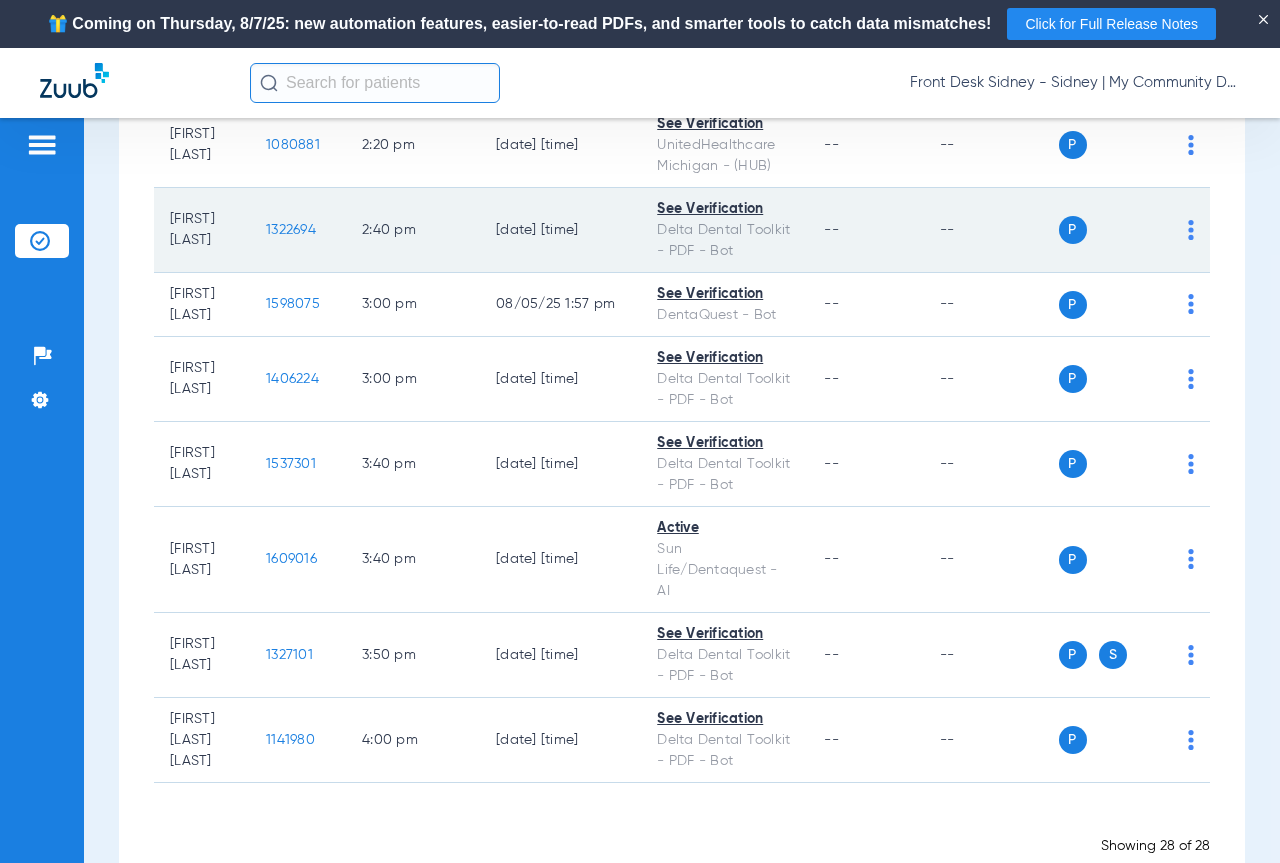 click on "1322694" 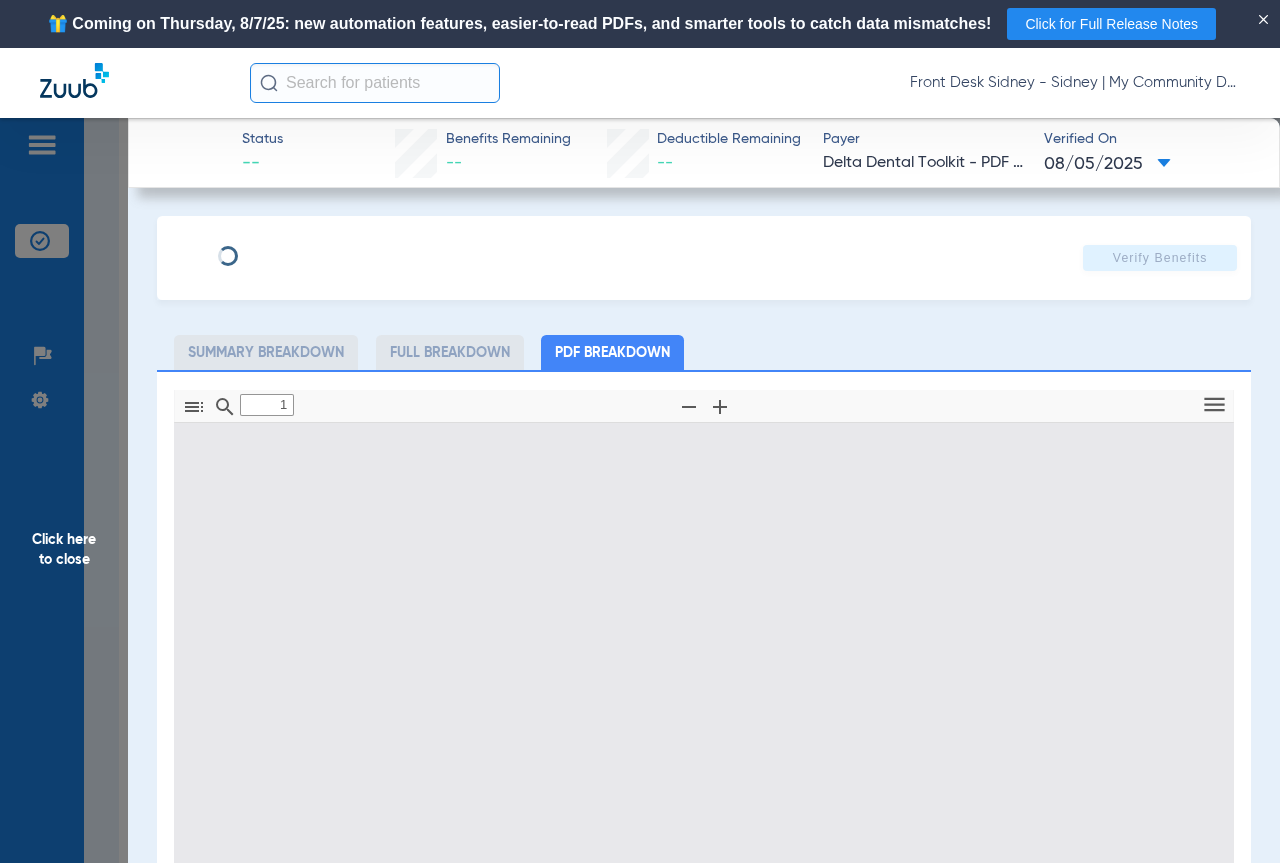 type on "0" 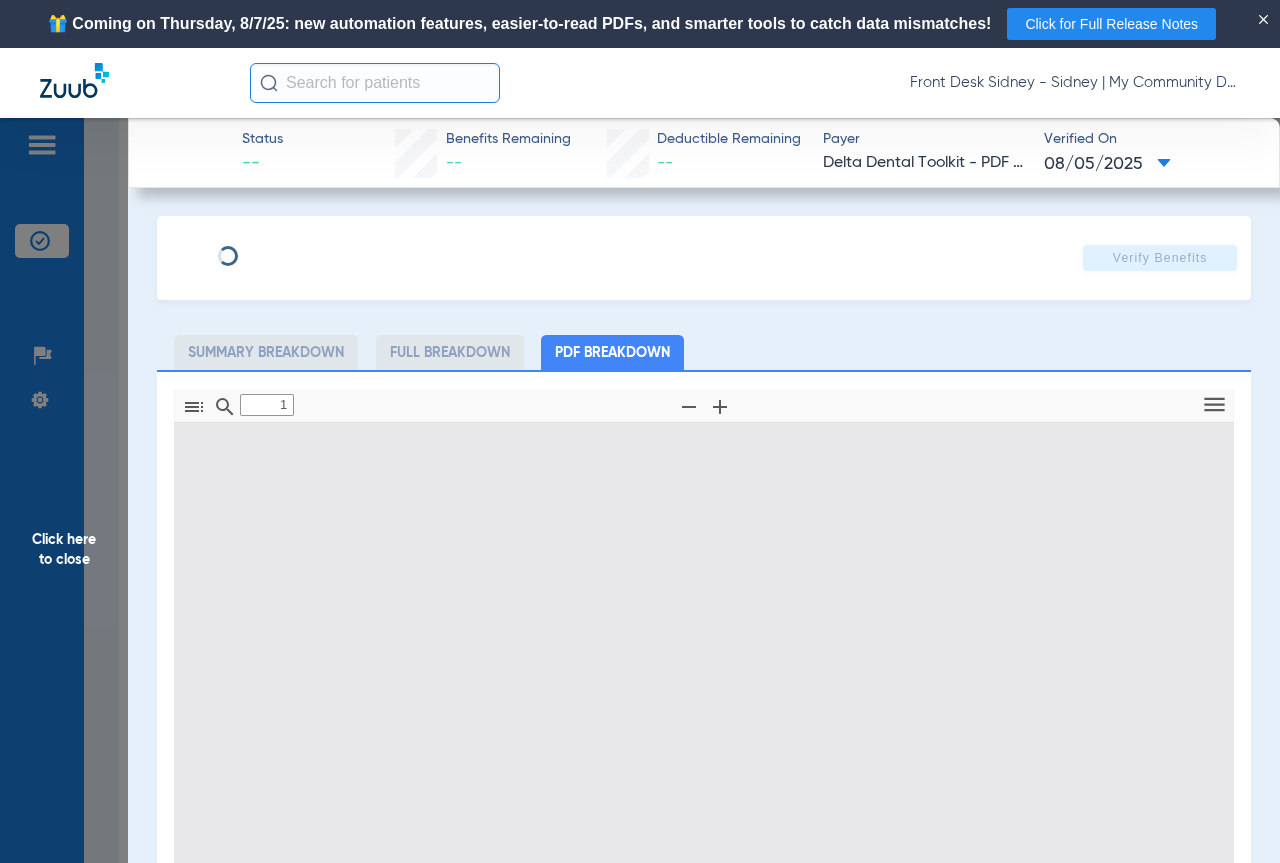 select on "page-width" 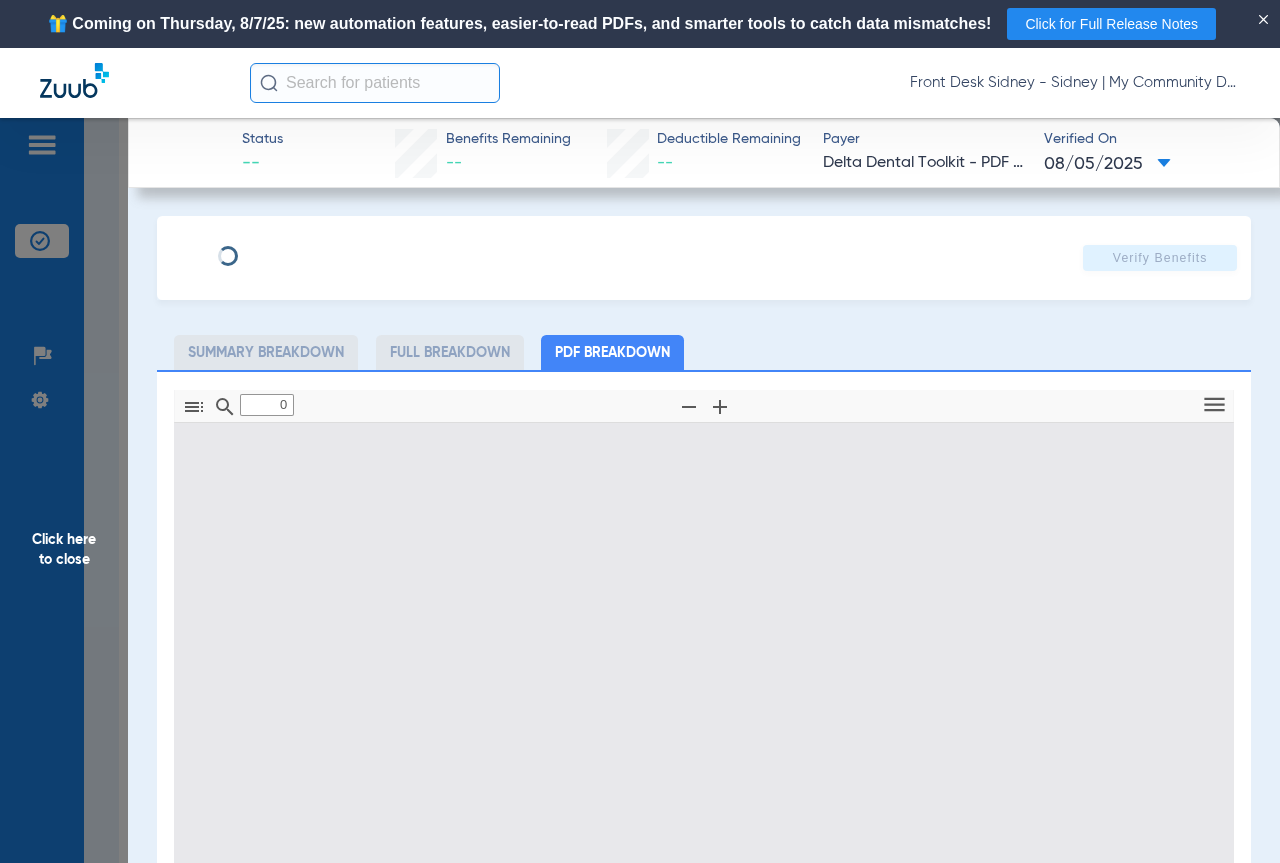 type on "1" 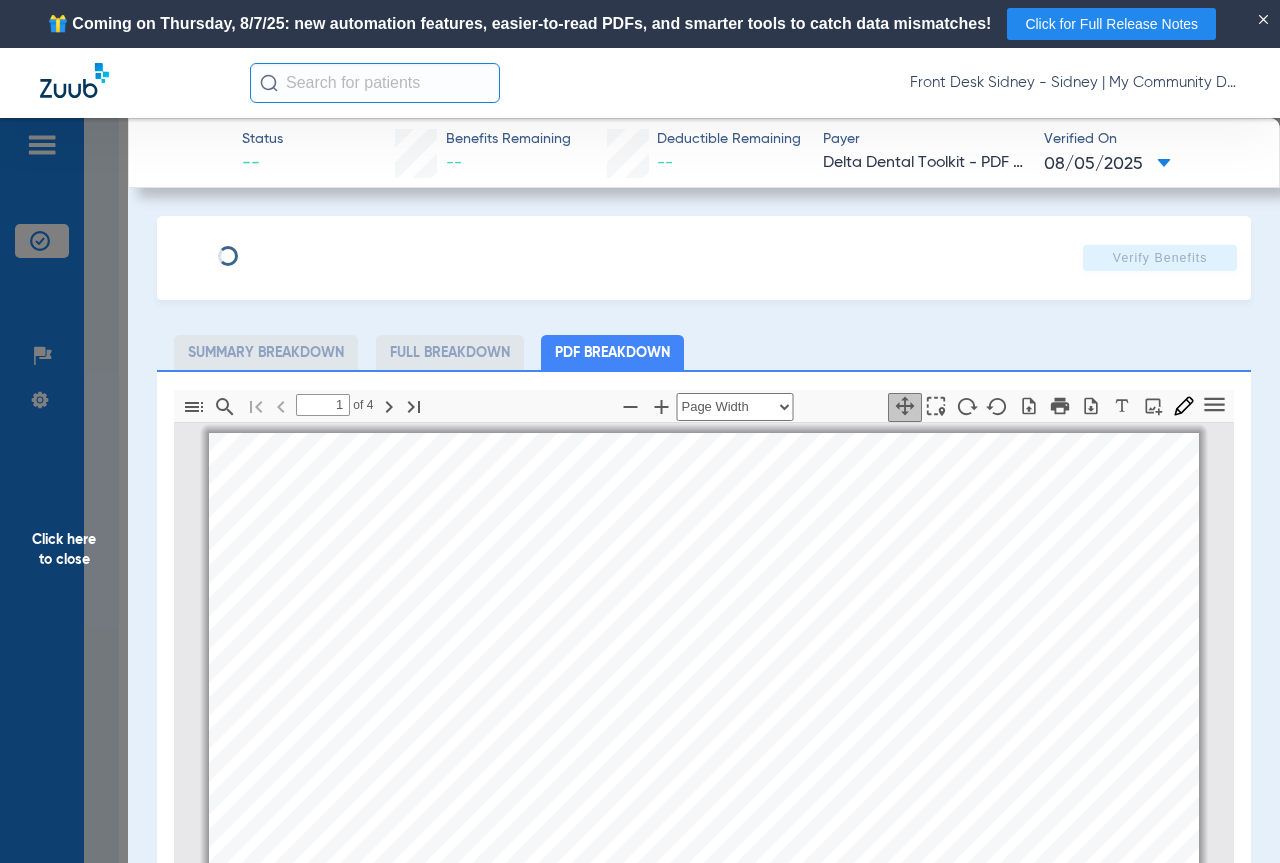scroll, scrollTop: 10, scrollLeft: 0, axis: vertical 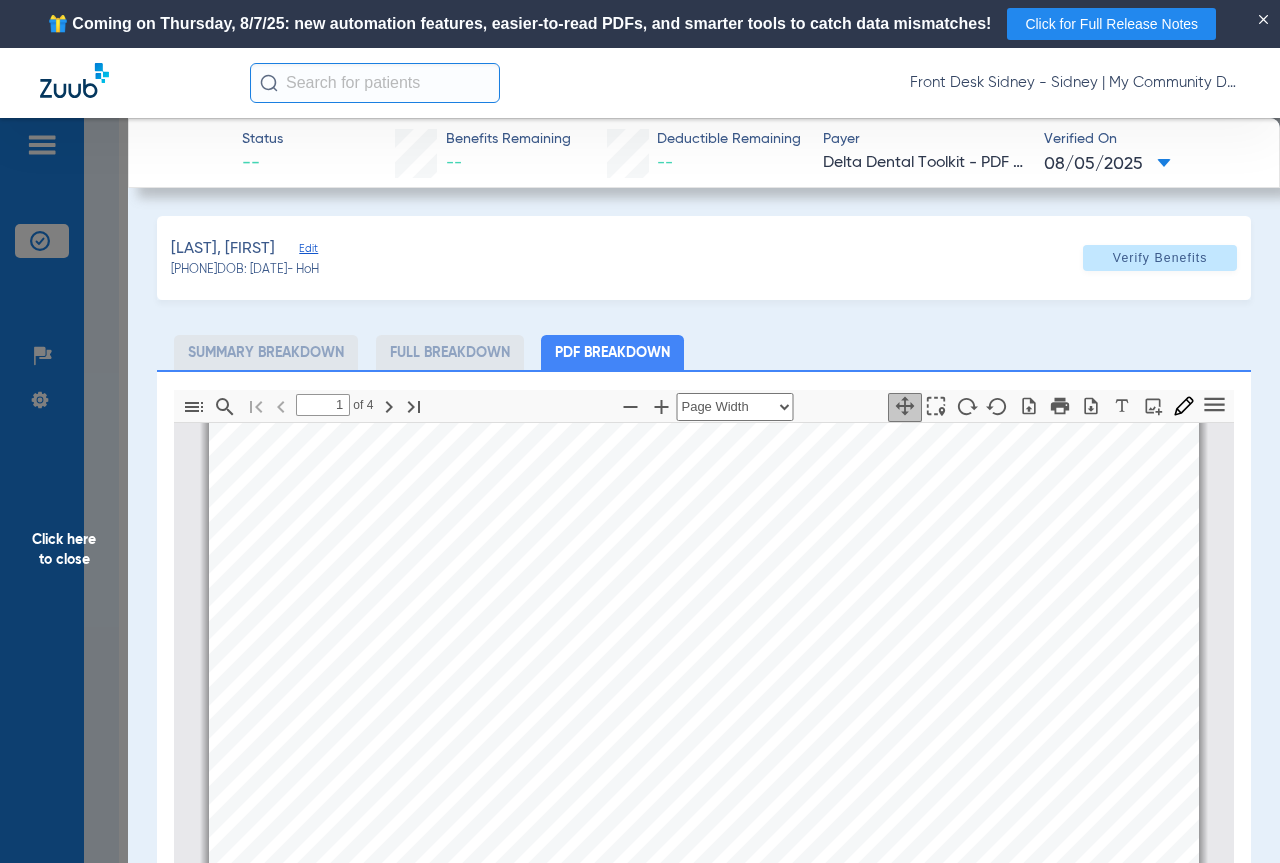 click on "Click here to close" 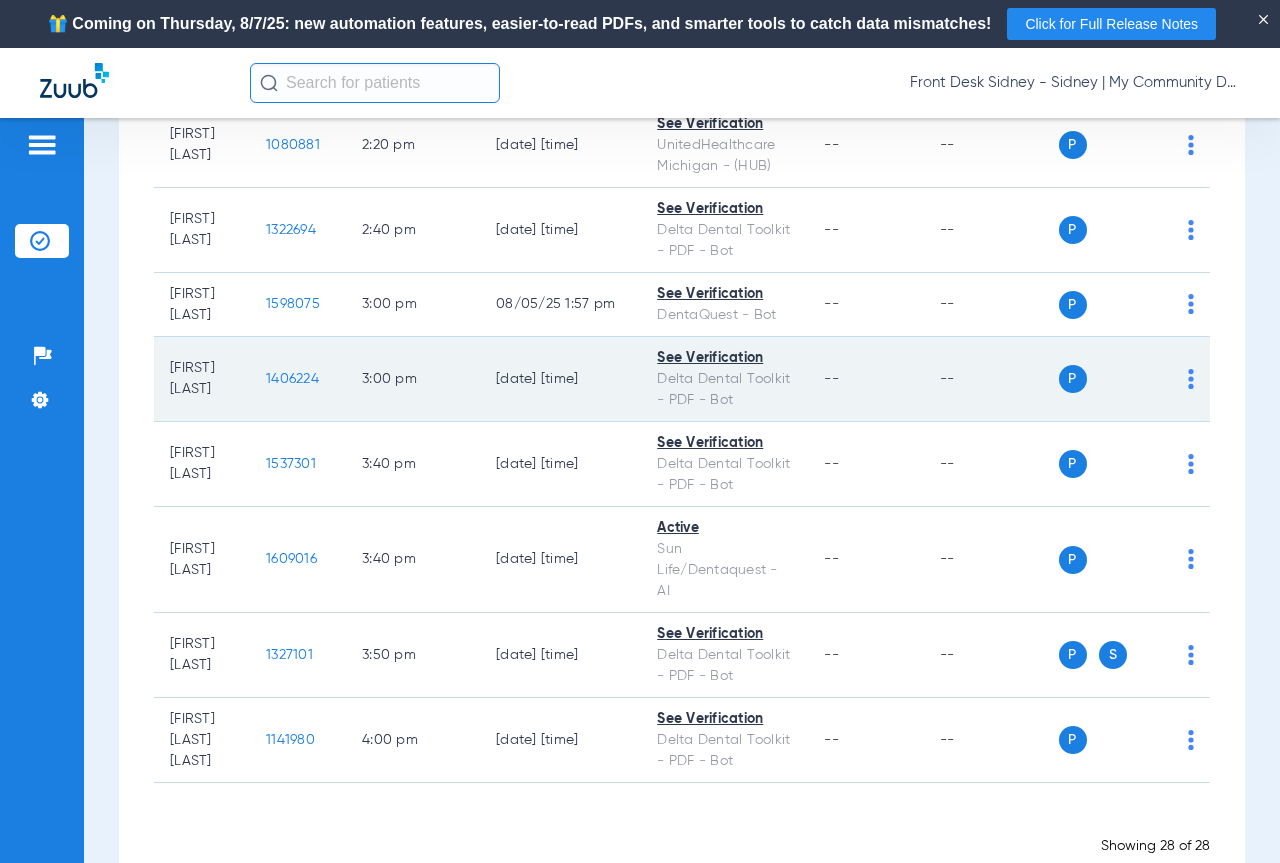 scroll, scrollTop: 2400, scrollLeft: 0, axis: vertical 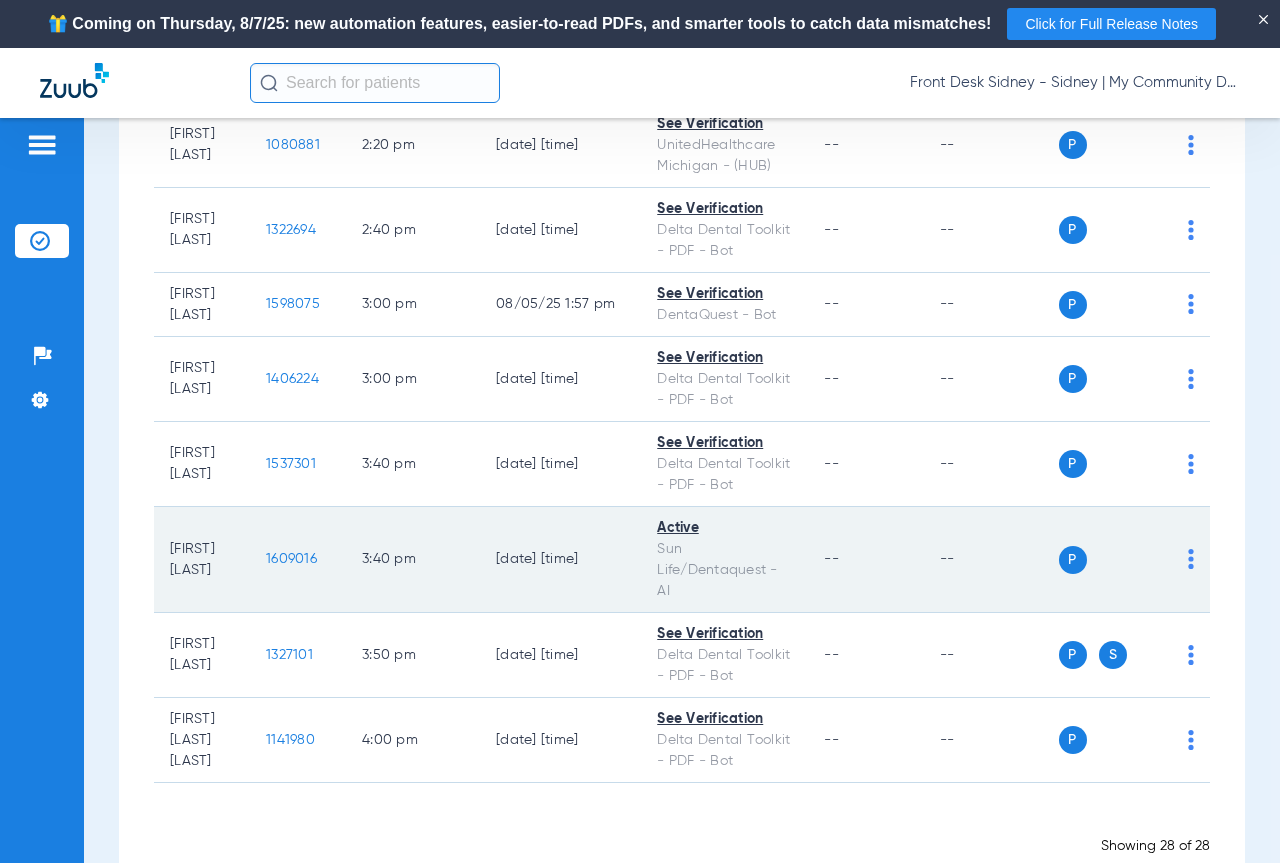 click on "1609016" 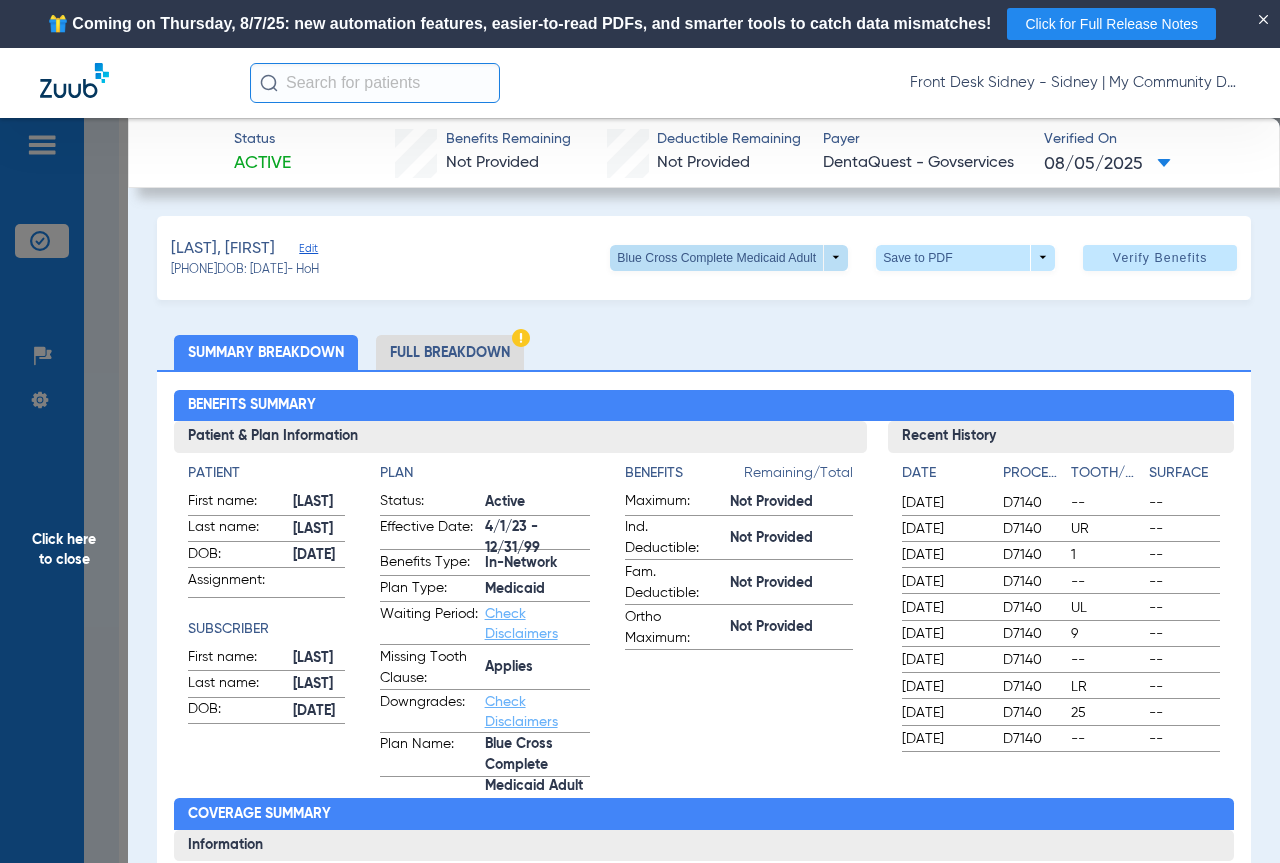 click 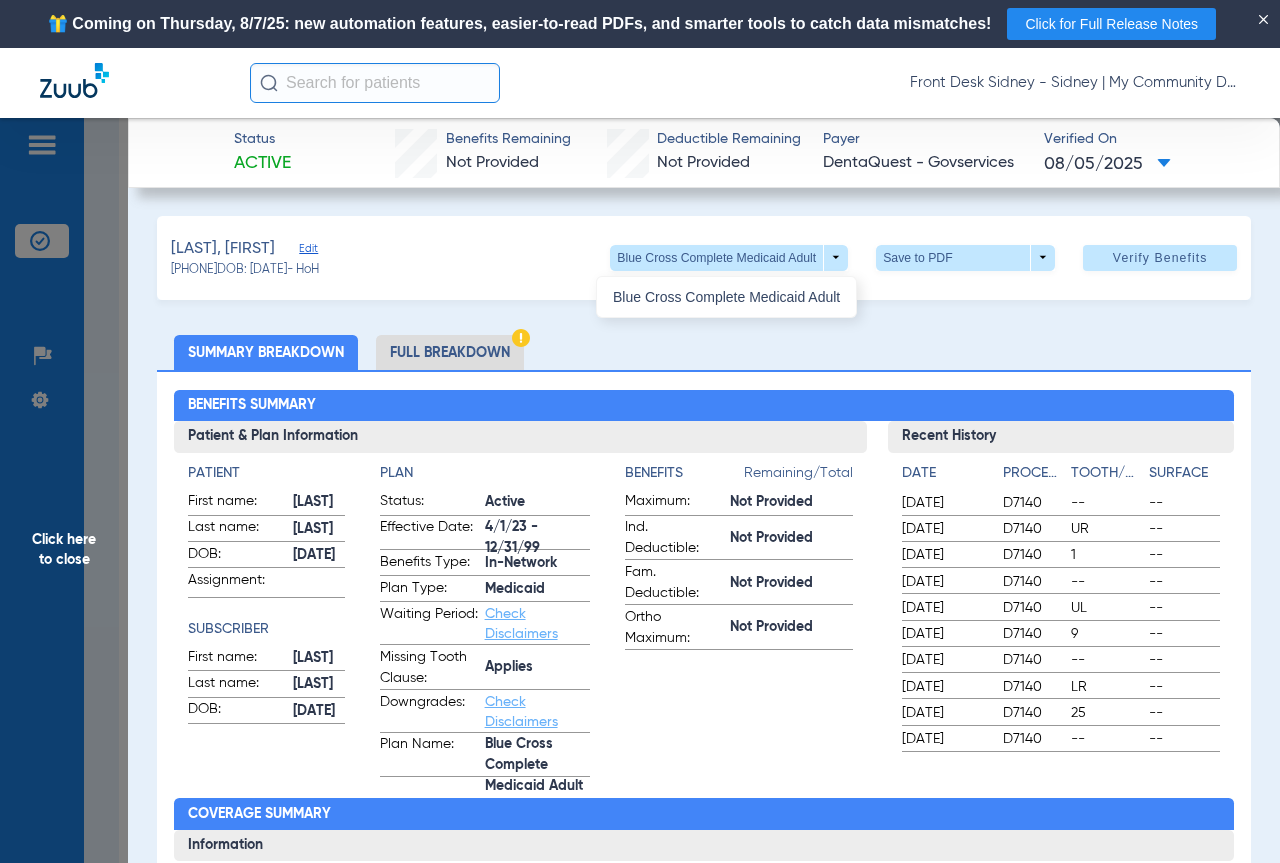 click at bounding box center (640, 431) 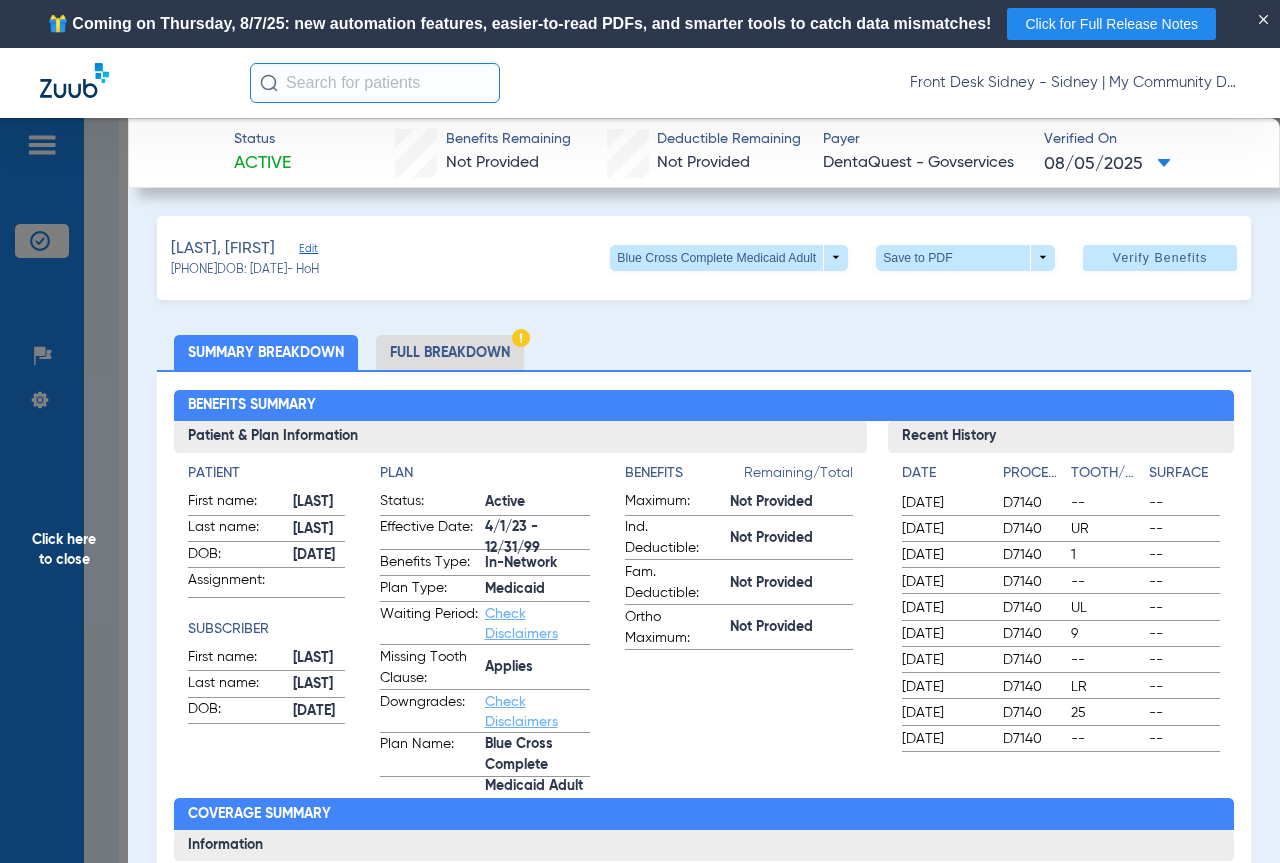 click on "Click here to close" 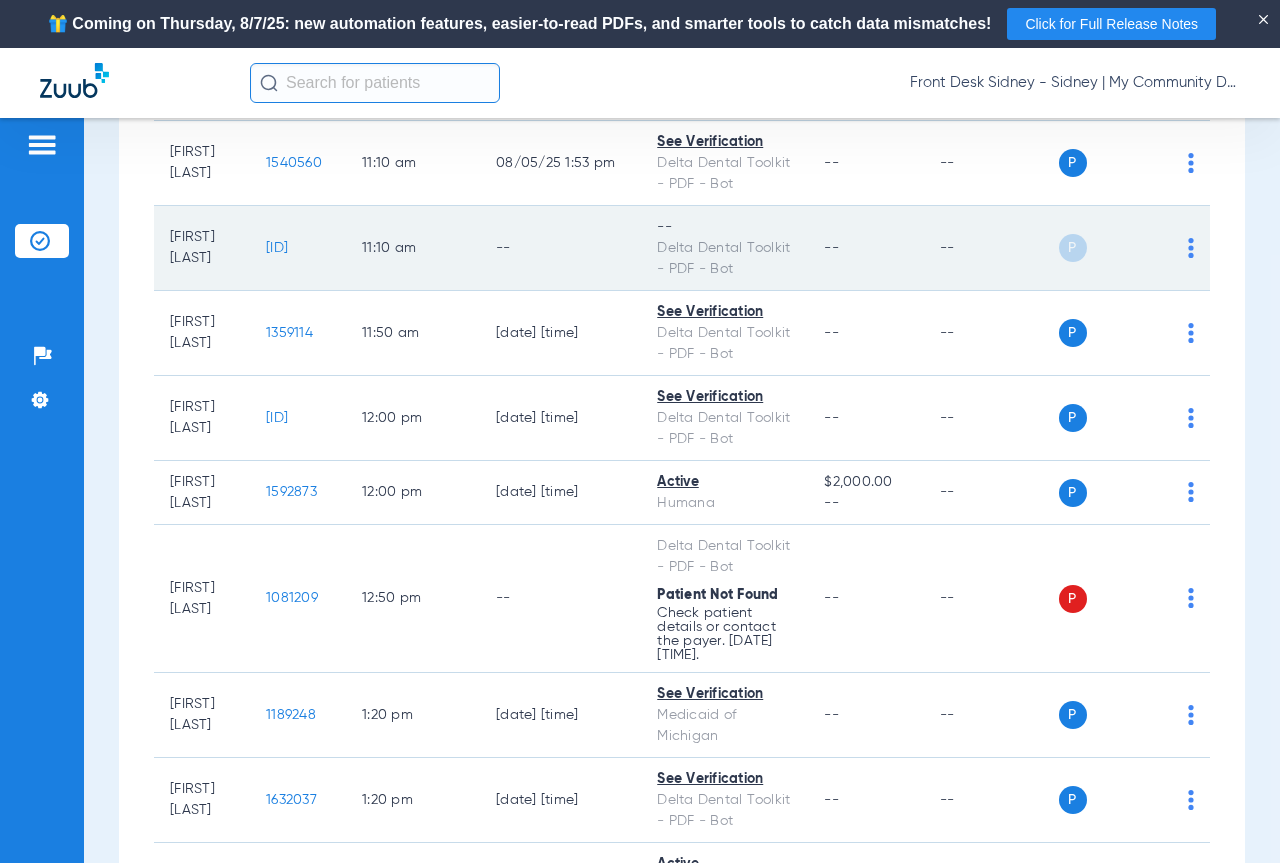 scroll, scrollTop: 1041, scrollLeft: 0, axis: vertical 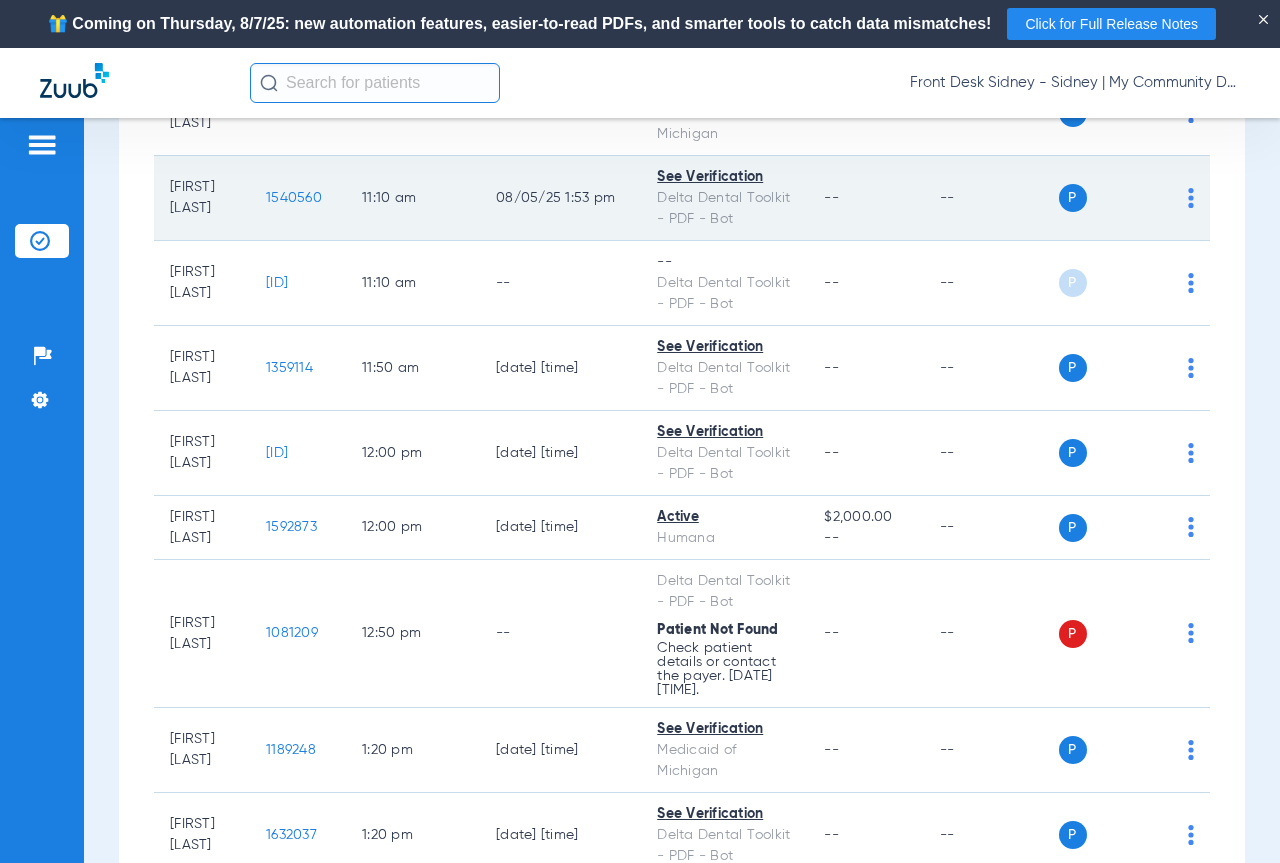 click on "1540560" 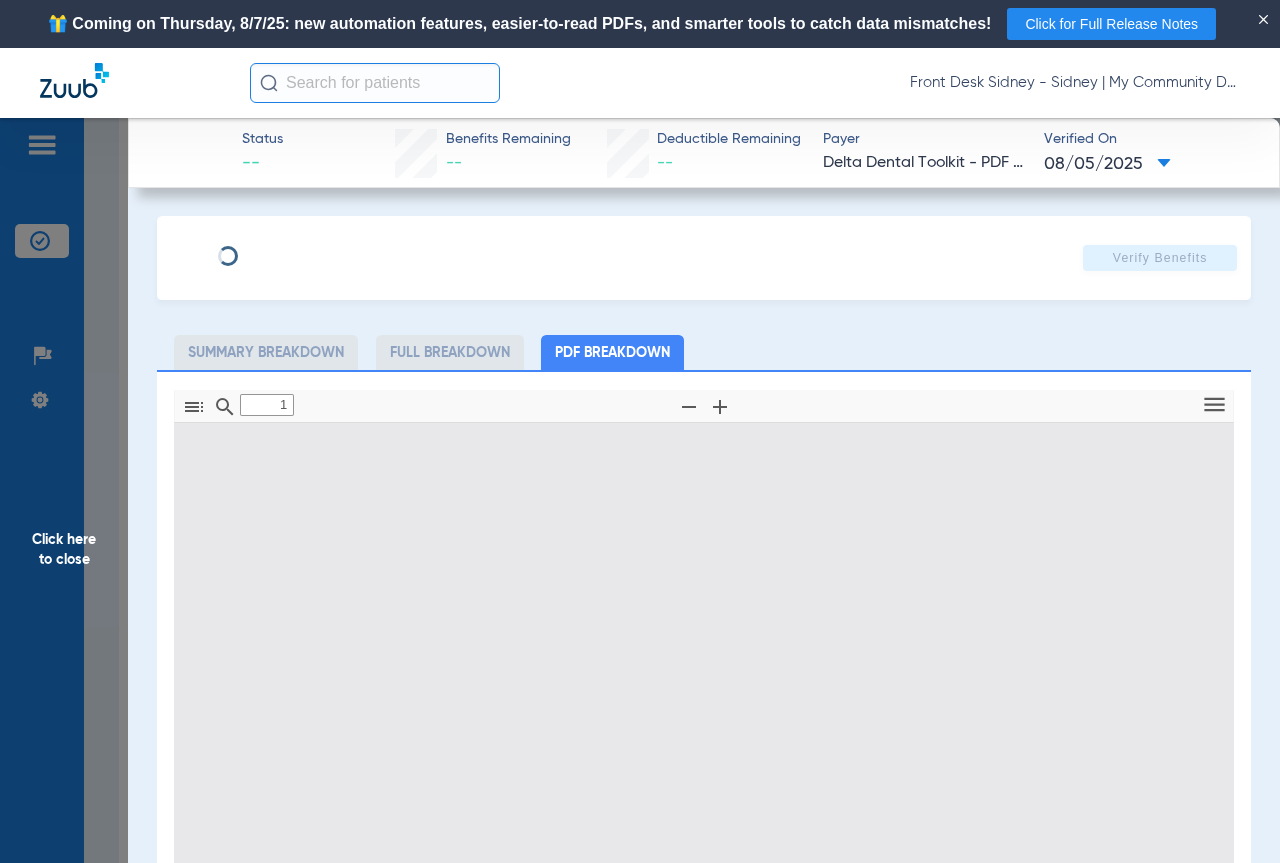 type on "0" 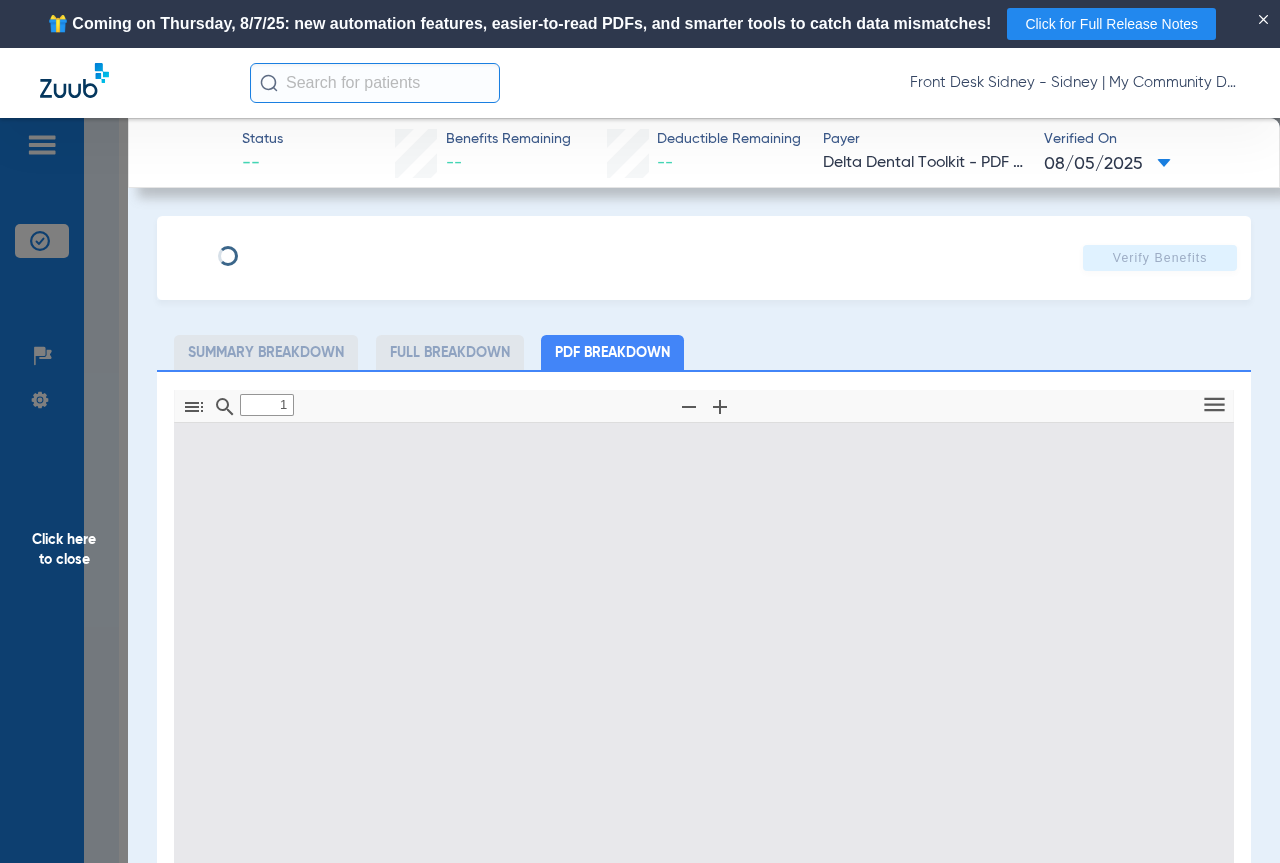 select on "page-width" 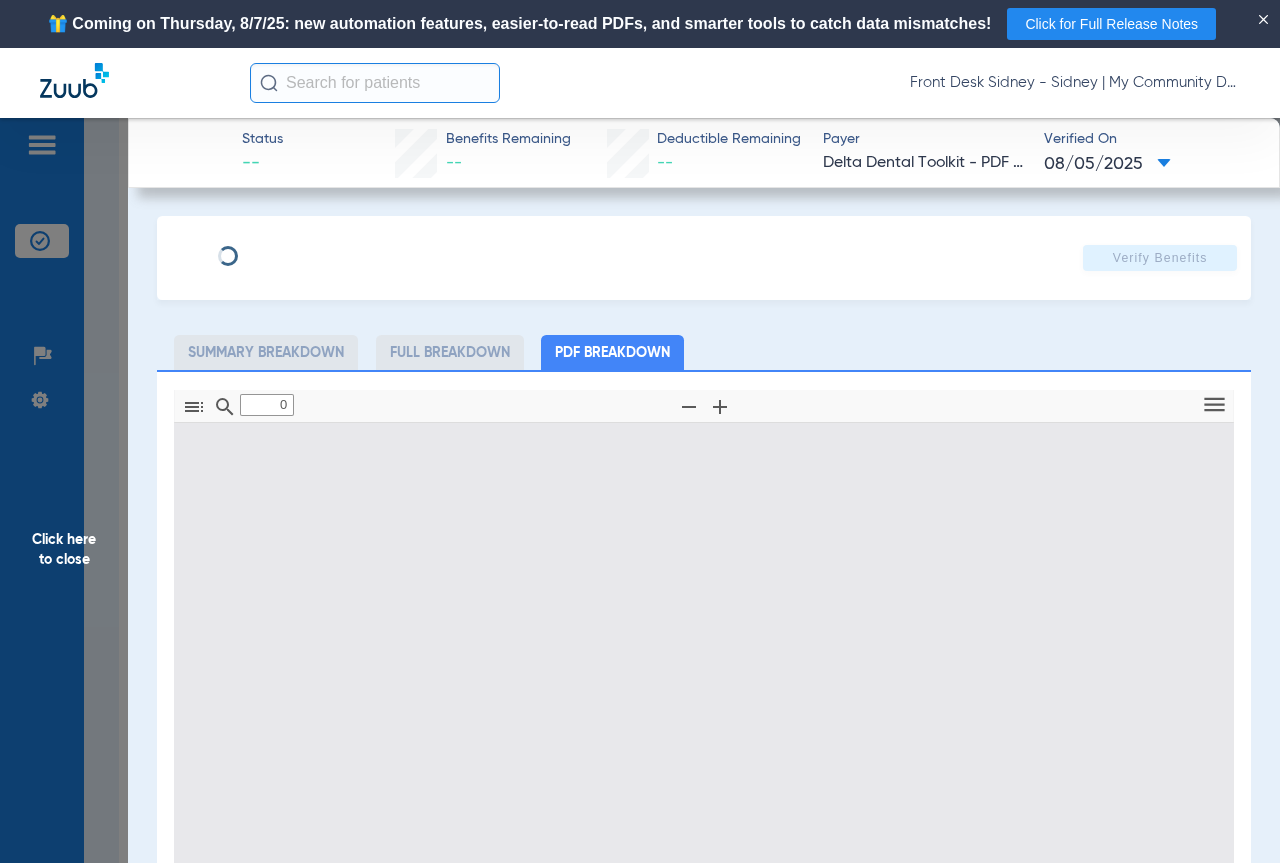 type on "1" 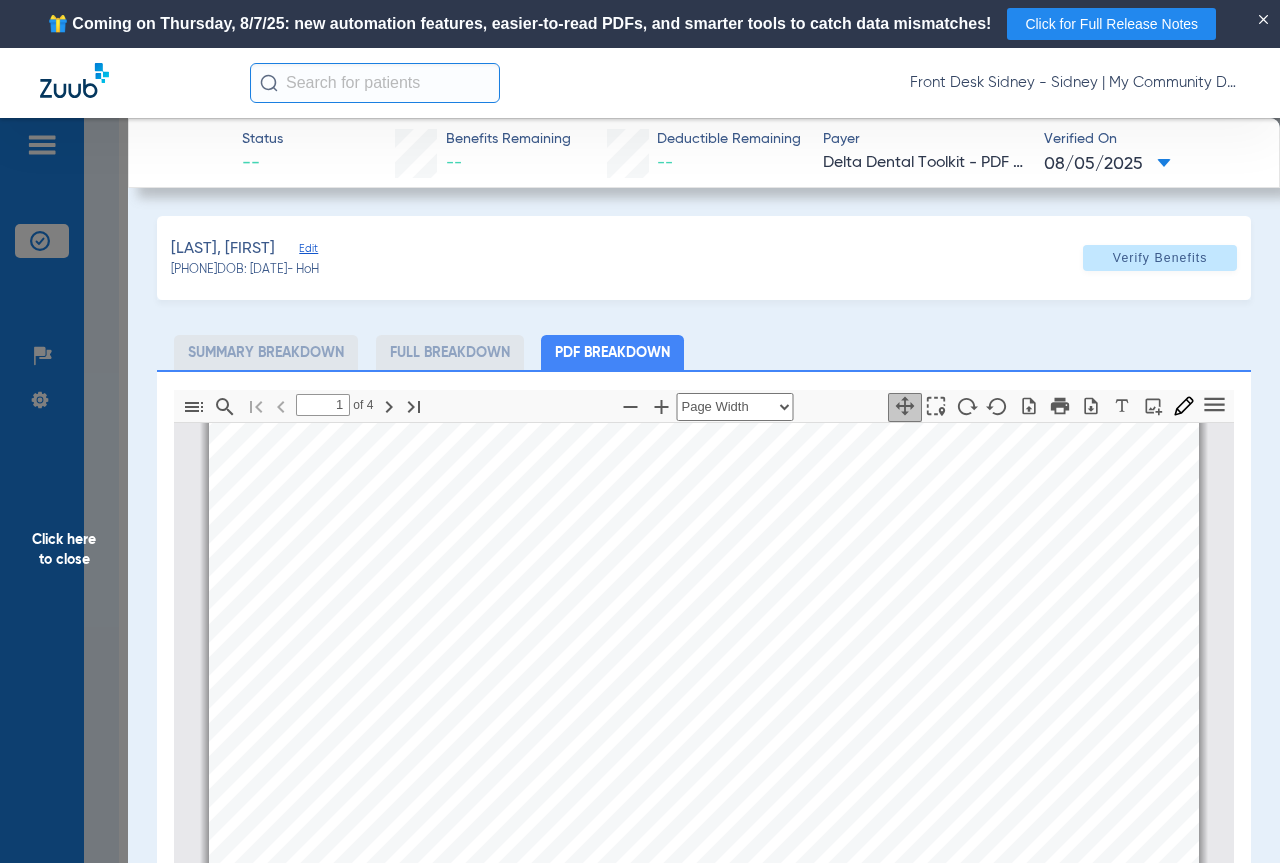 scroll, scrollTop: 200, scrollLeft: 0, axis: vertical 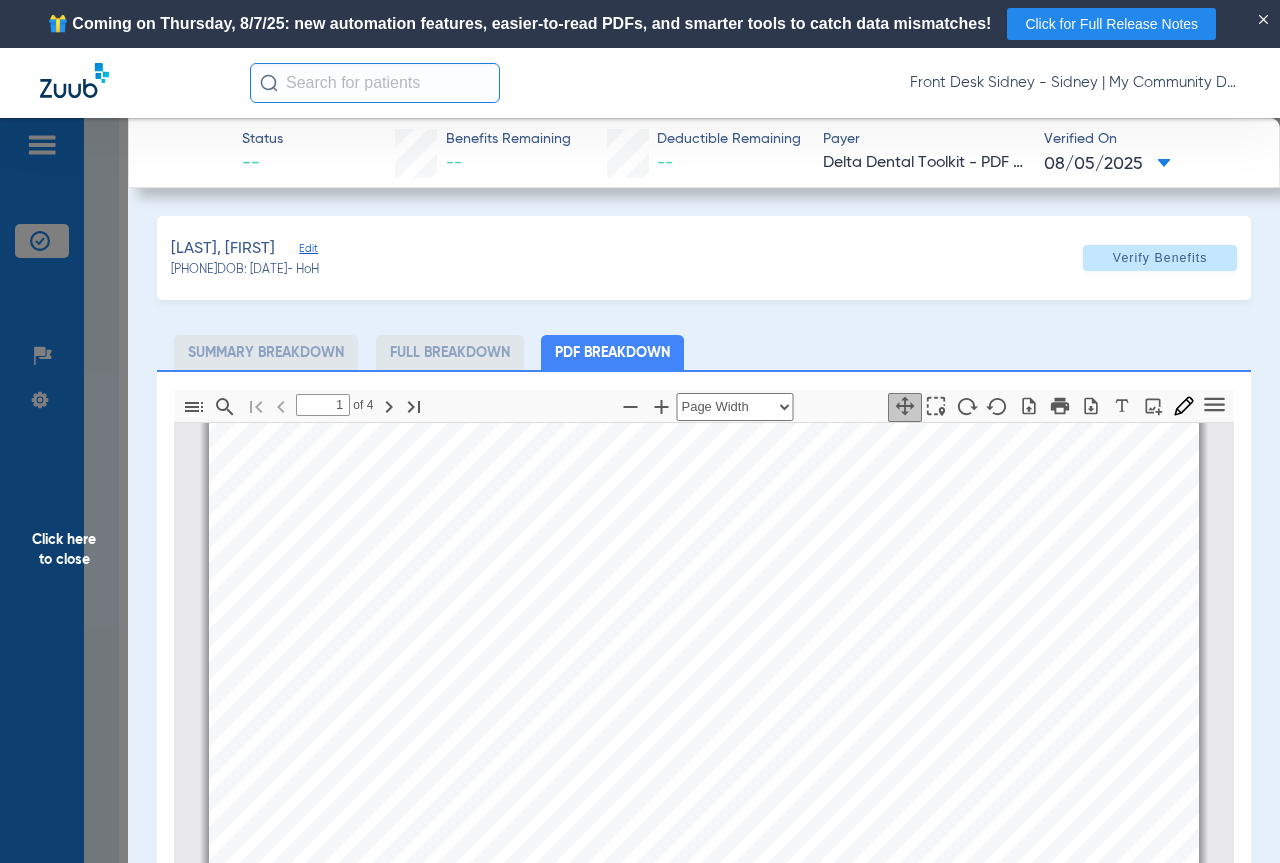 drag, startPoint x: 68, startPoint y: 548, endPoint x: 1188, endPoint y: 628, distance: 1122.8535 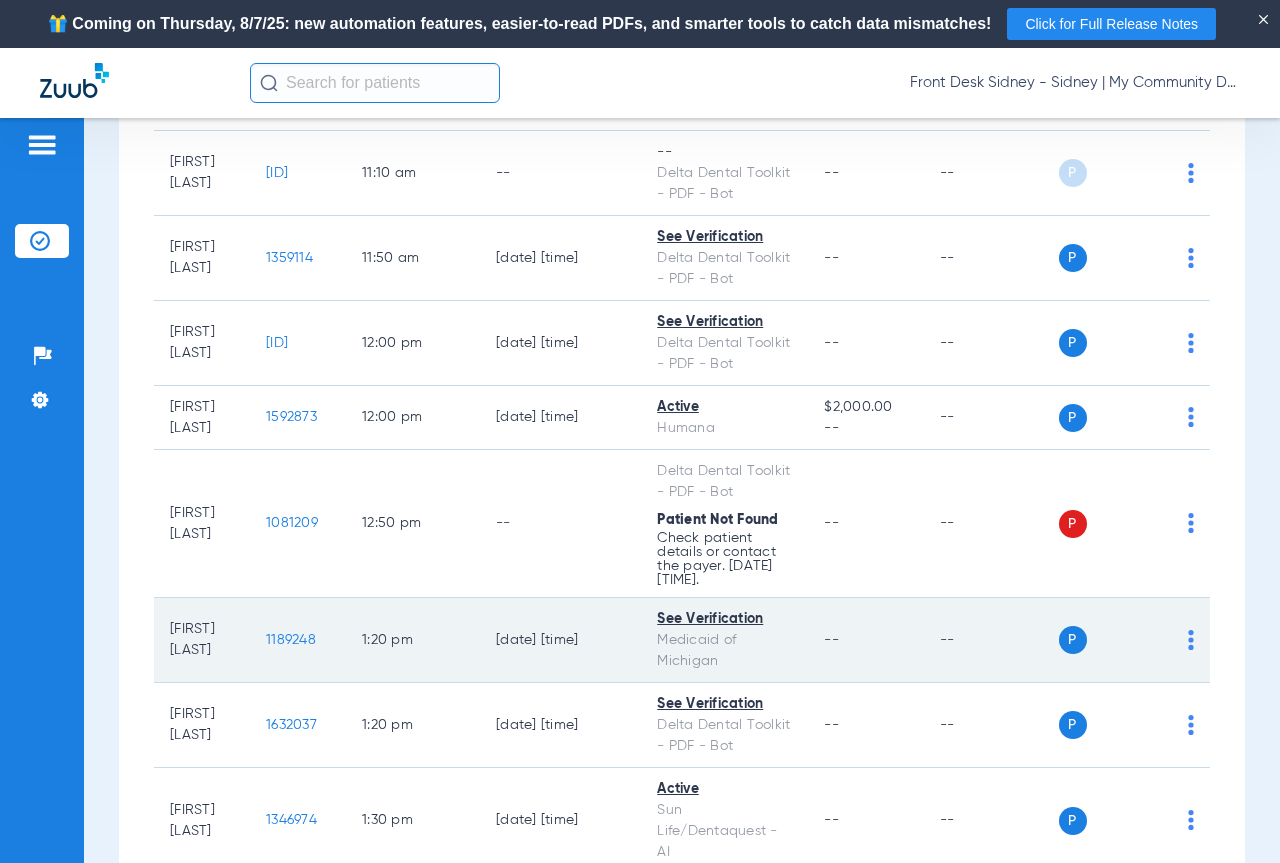 scroll, scrollTop: 1341, scrollLeft: 0, axis: vertical 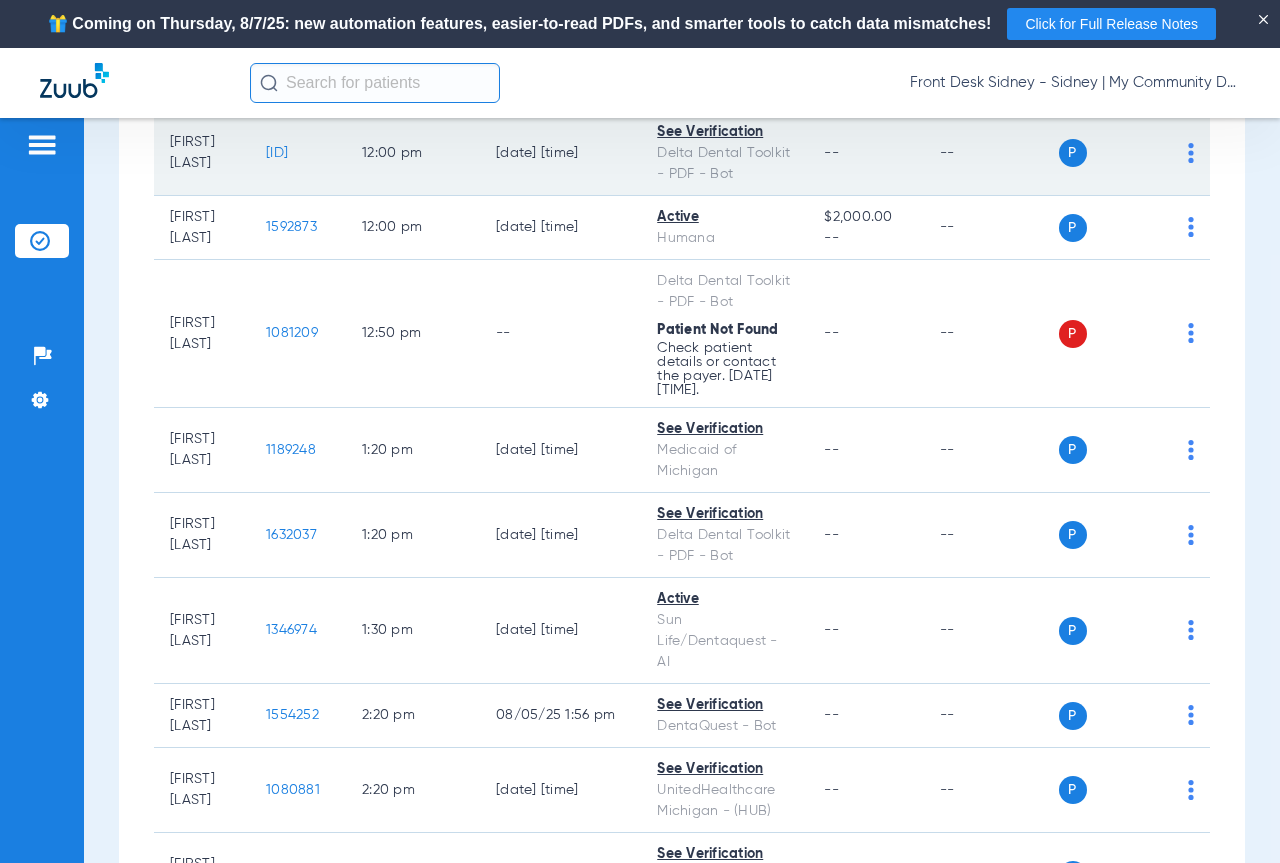 click on "[ID]" 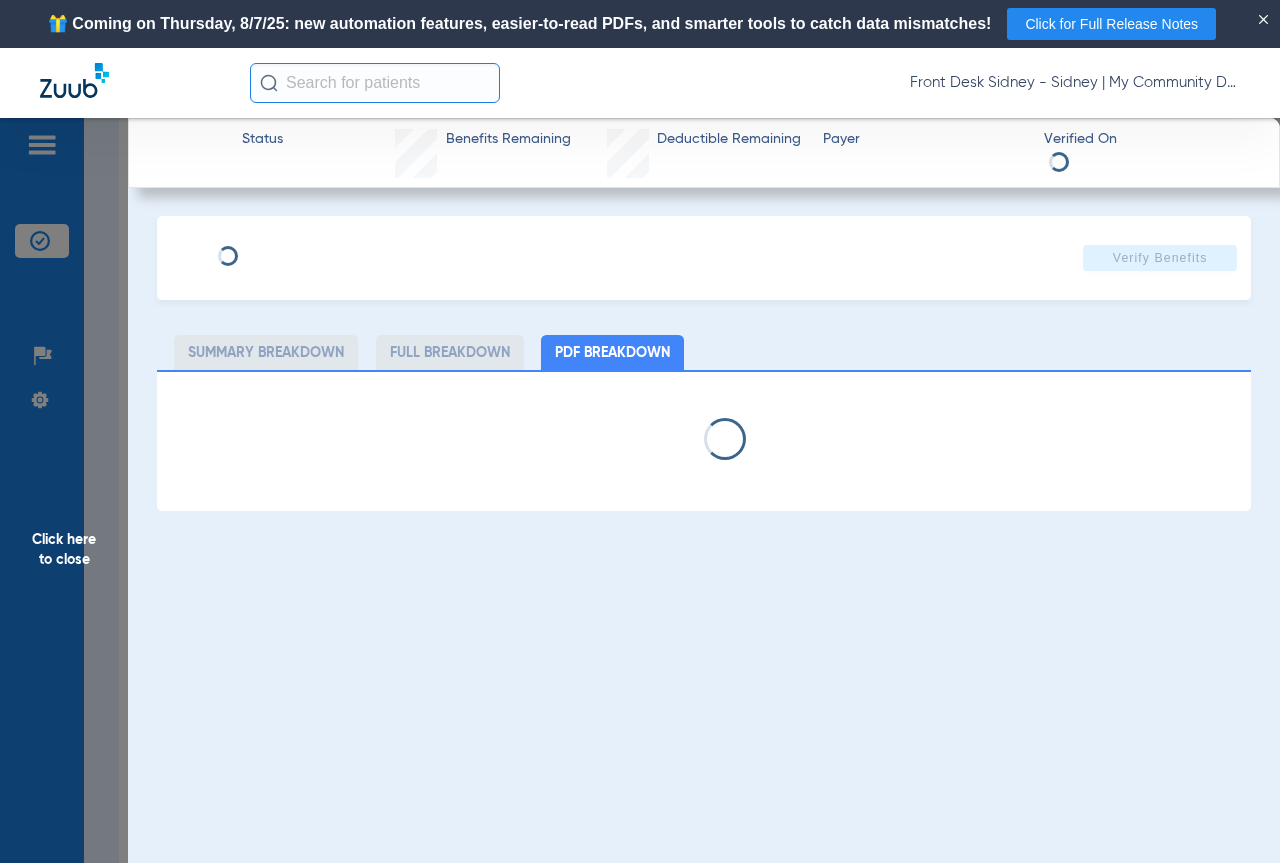 select on "page-width" 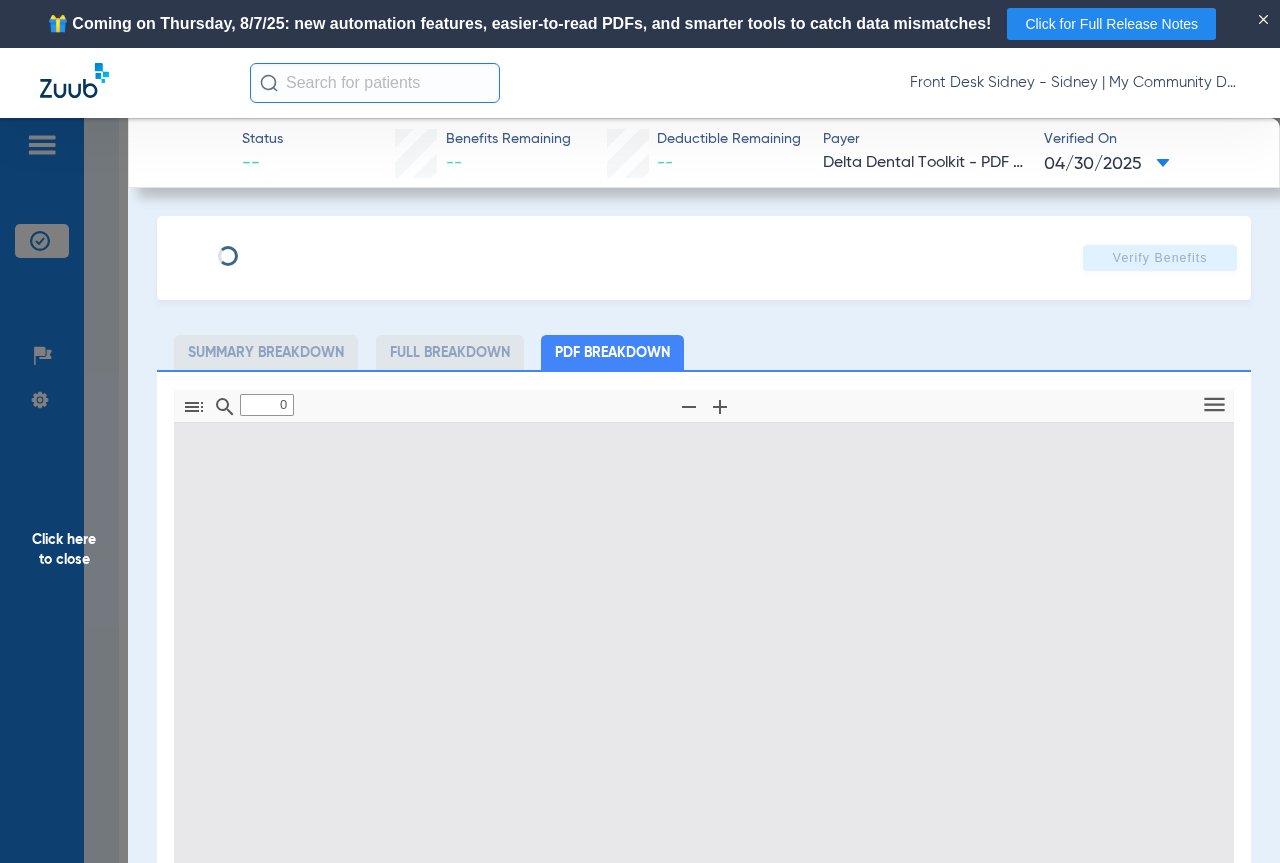 type on "1" 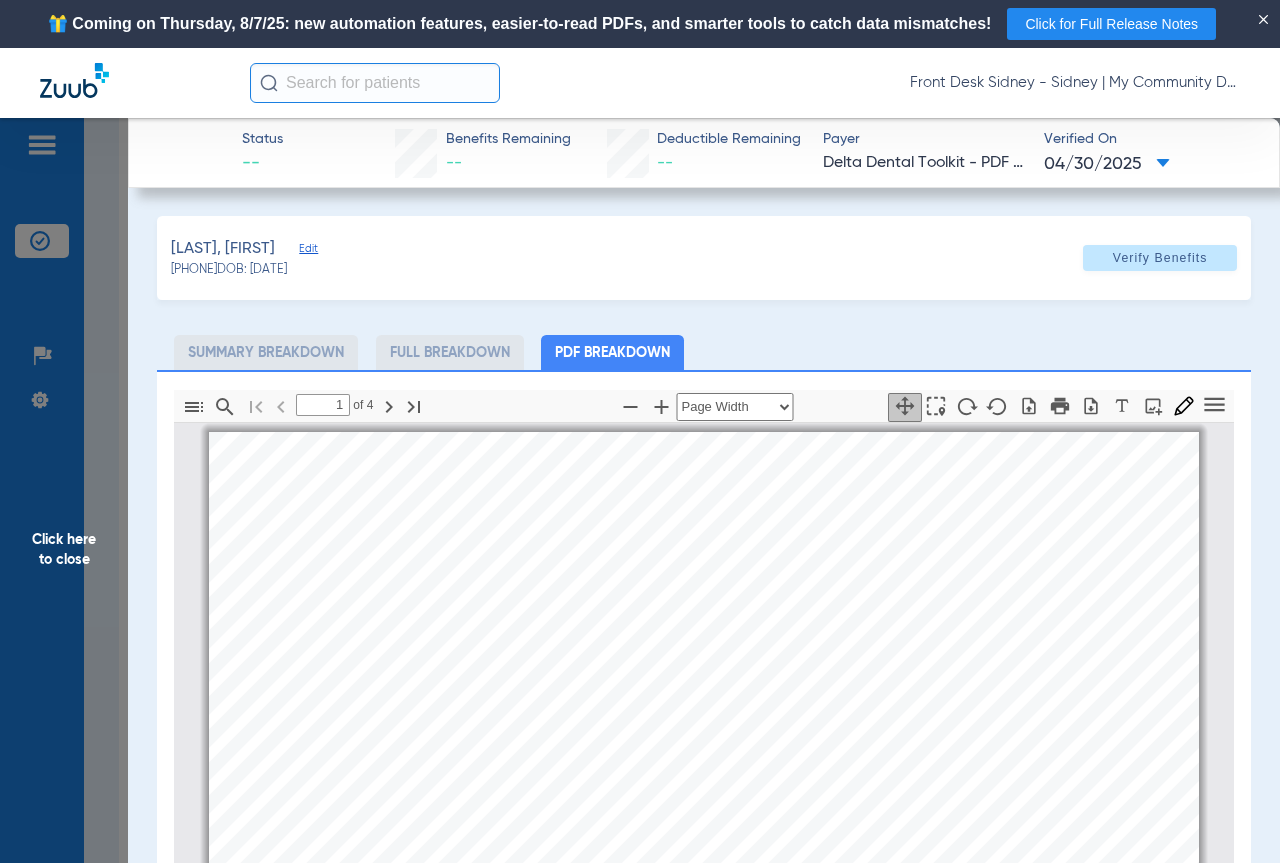 scroll, scrollTop: 0, scrollLeft: 0, axis: both 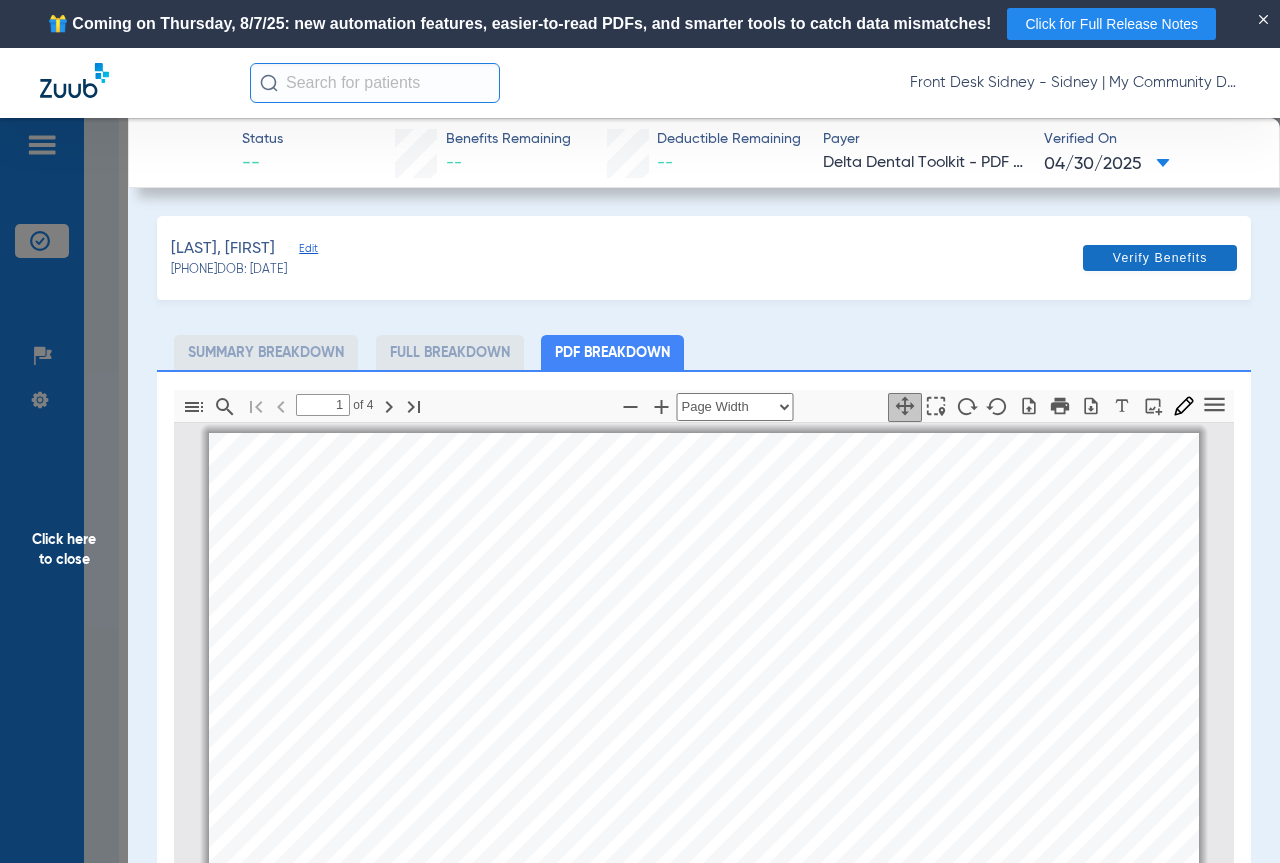 click on "Verify Benefits" 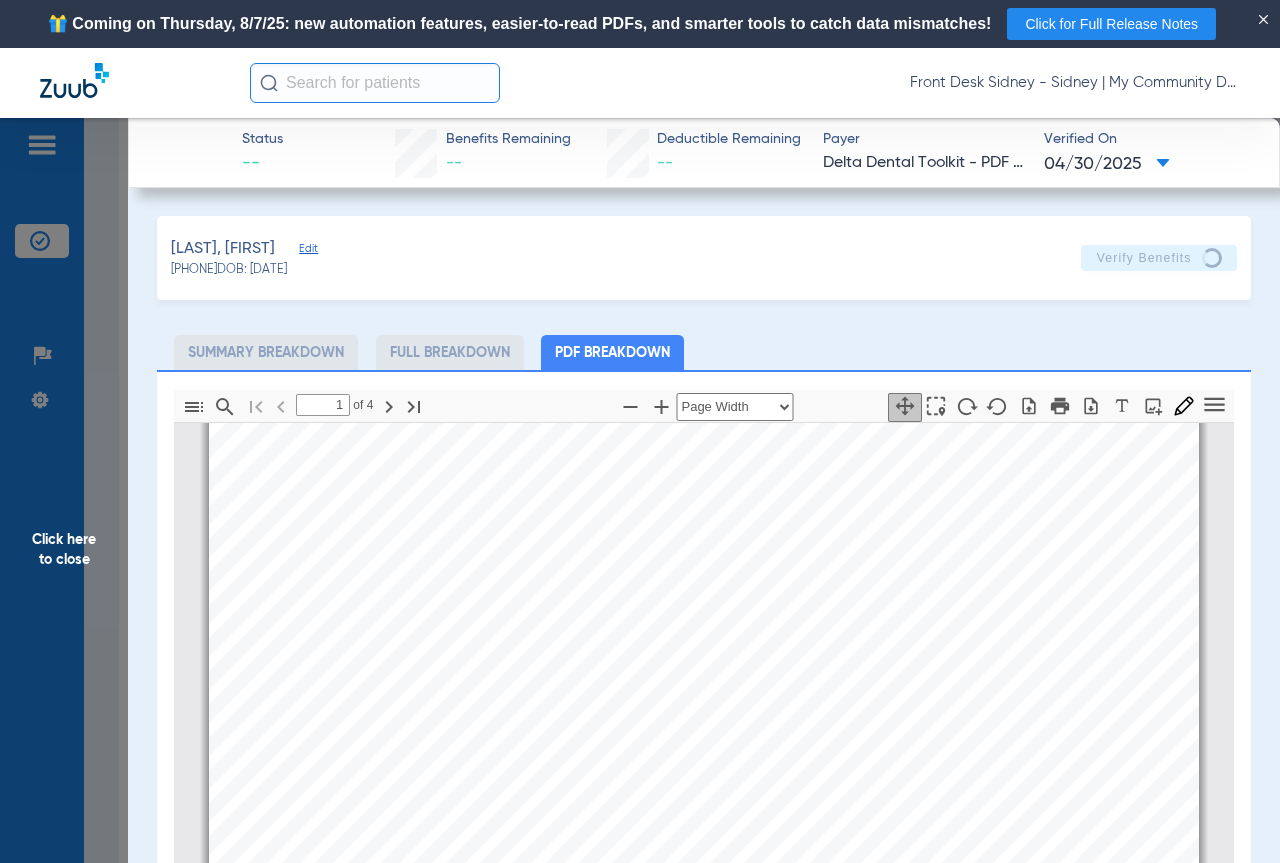 scroll, scrollTop: 200, scrollLeft: 0, axis: vertical 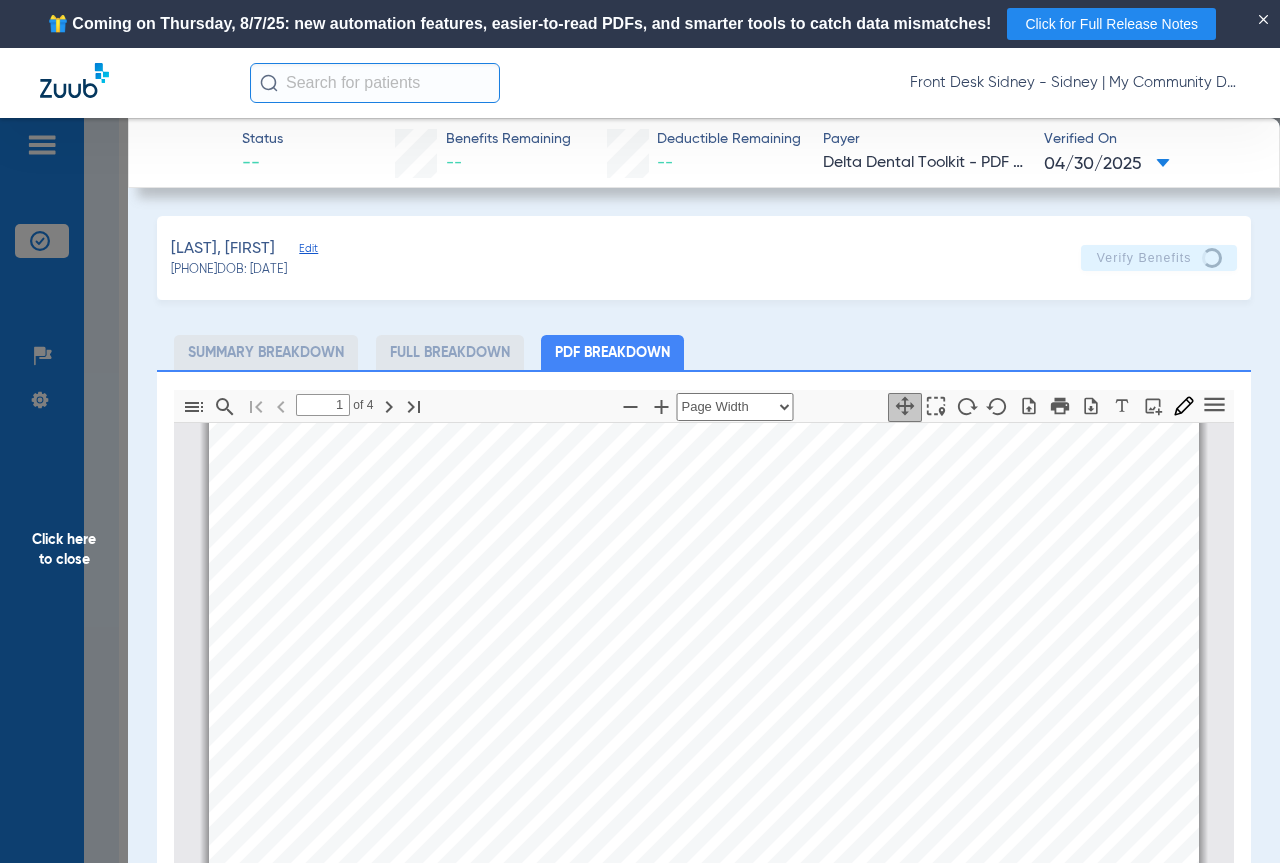click on "Click here to close" 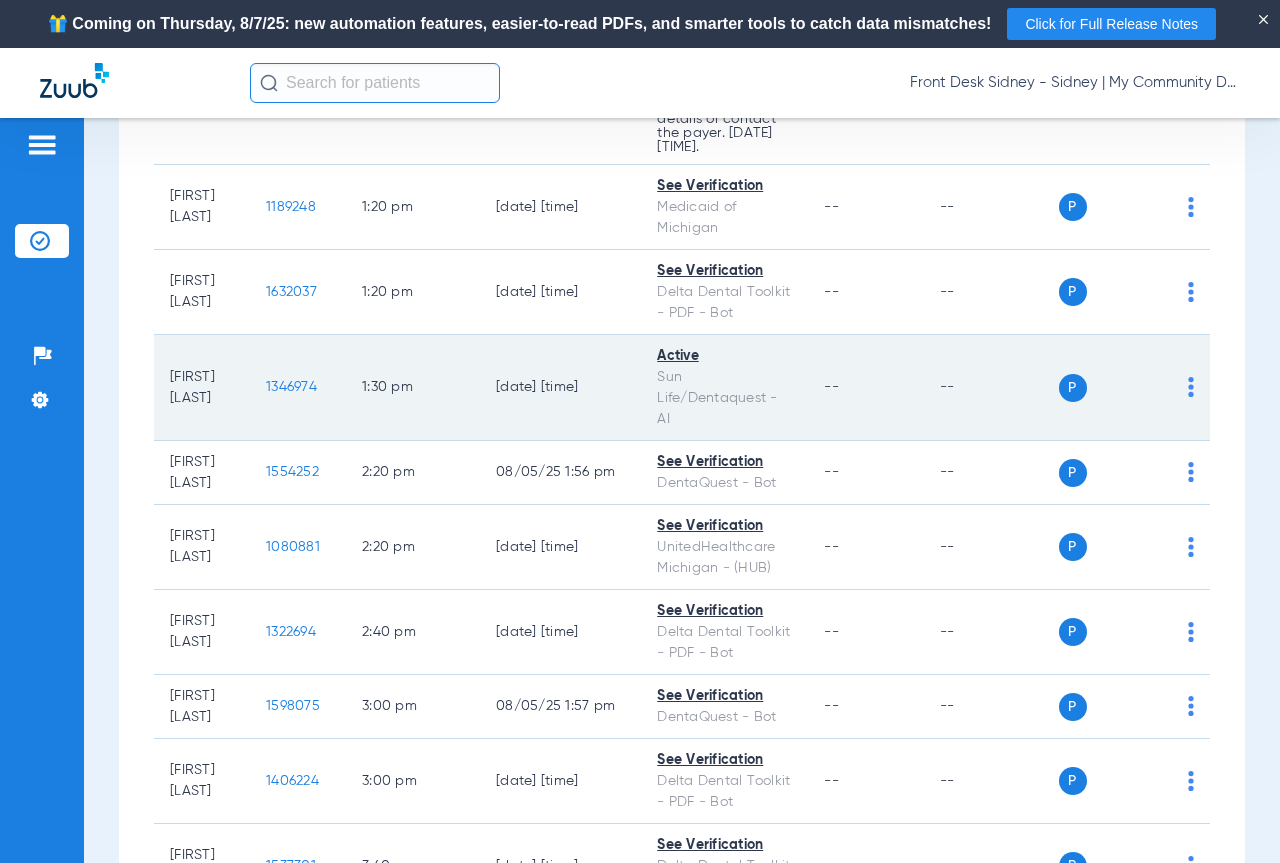 scroll, scrollTop: 1641, scrollLeft: 0, axis: vertical 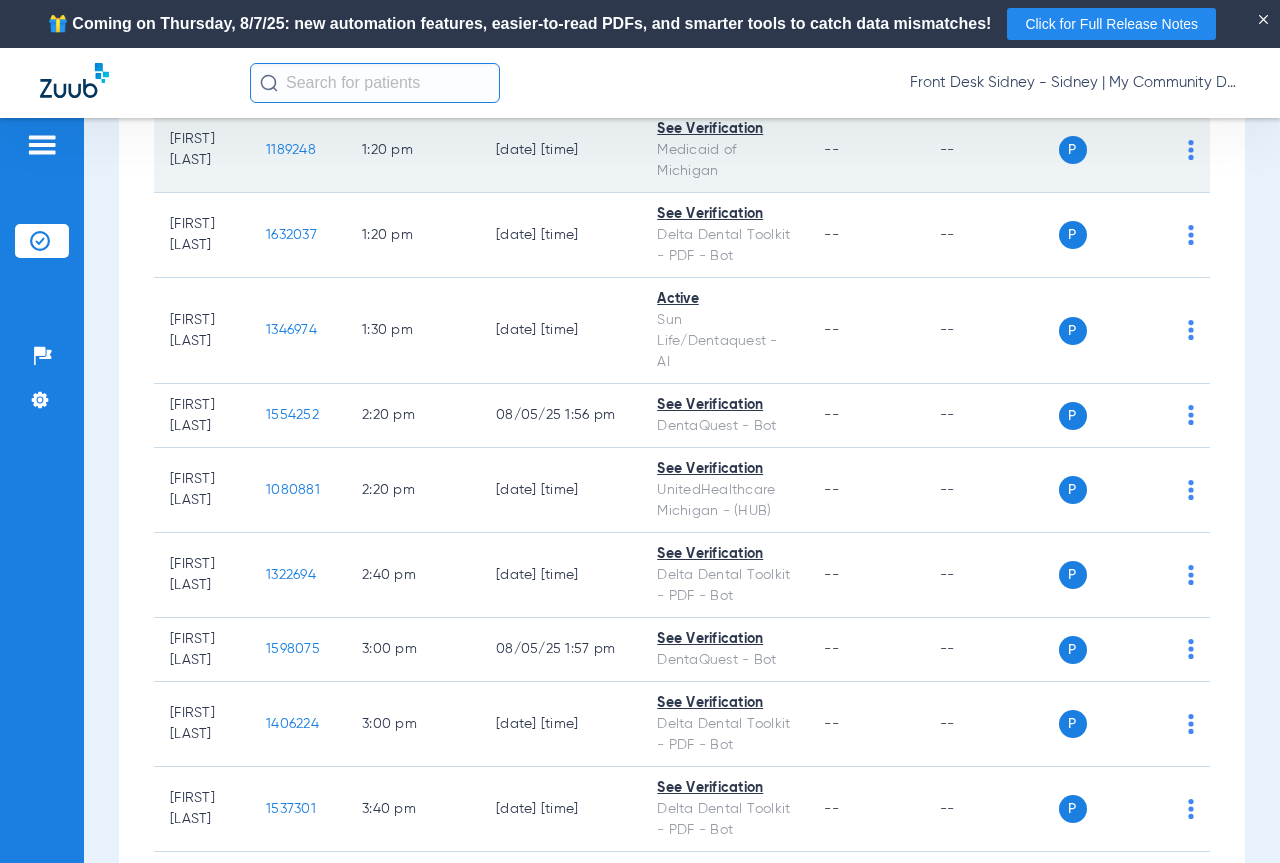 click on "1189248" 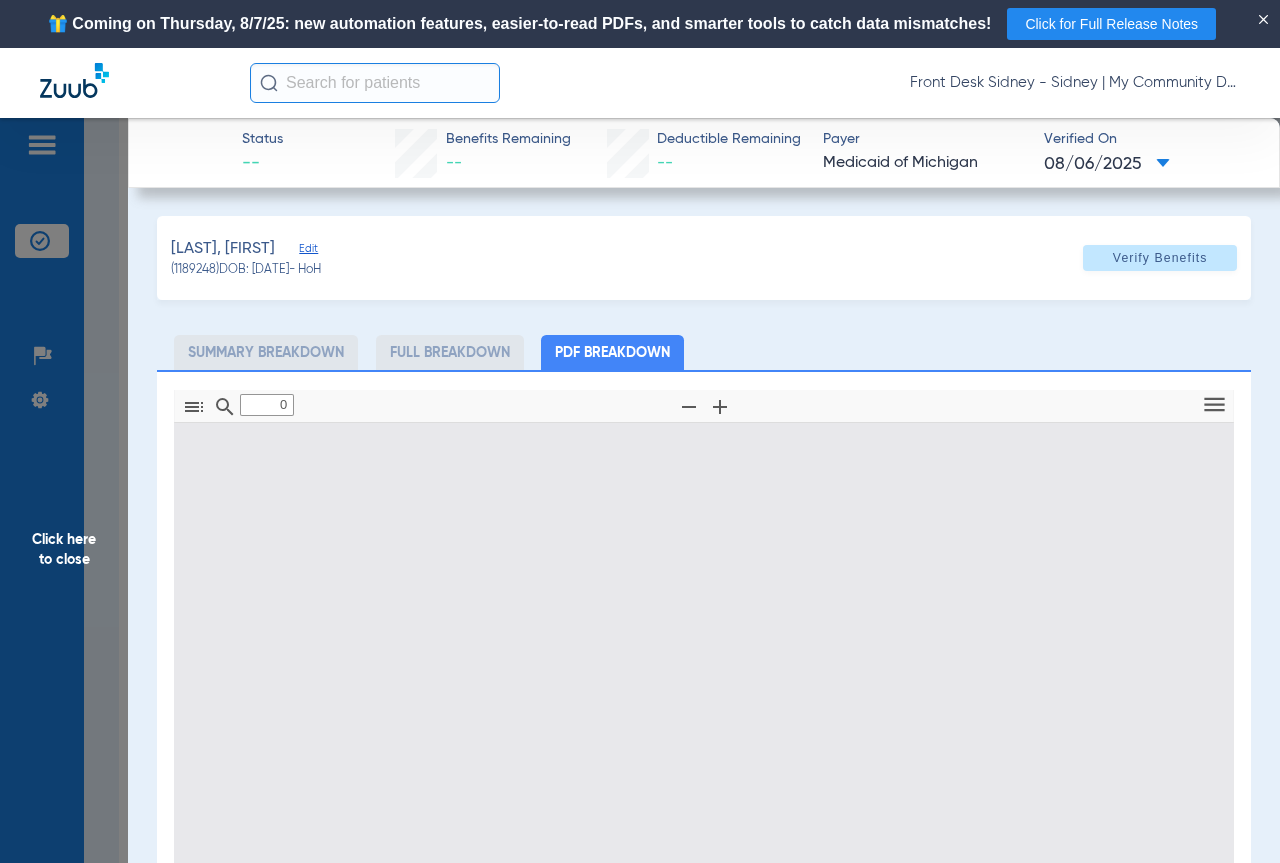 type on "1" 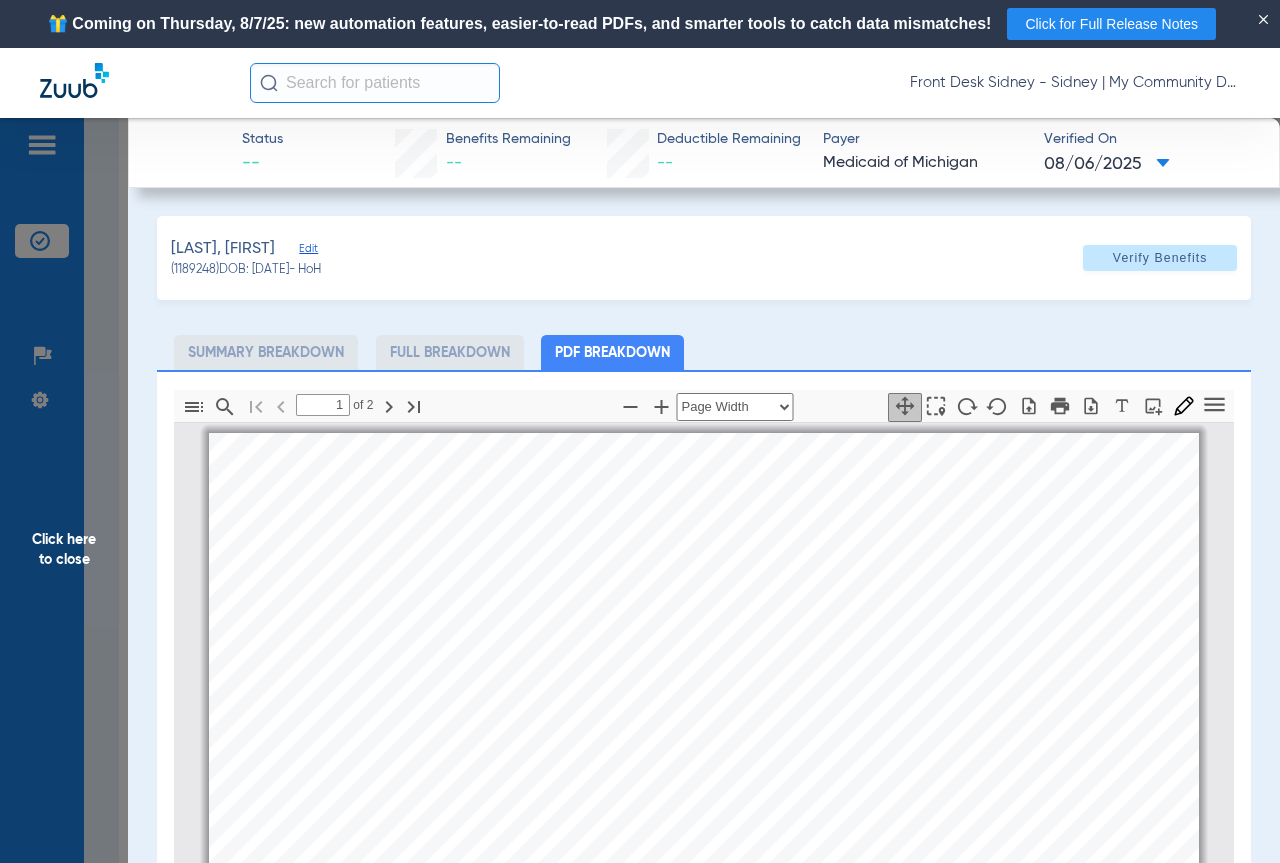 scroll, scrollTop: 10, scrollLeft: 0, axis: vertical 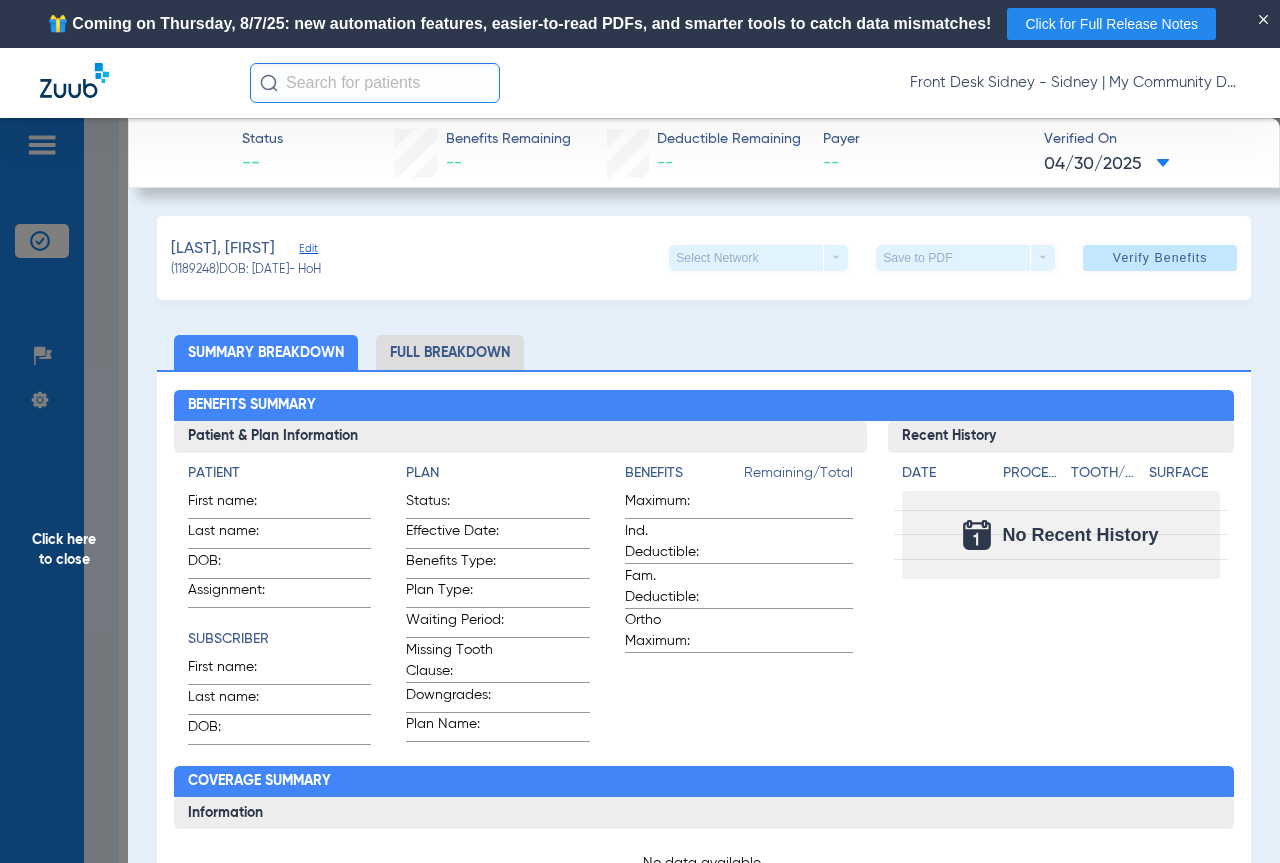 click on "Select Network  arrow_drop_down" 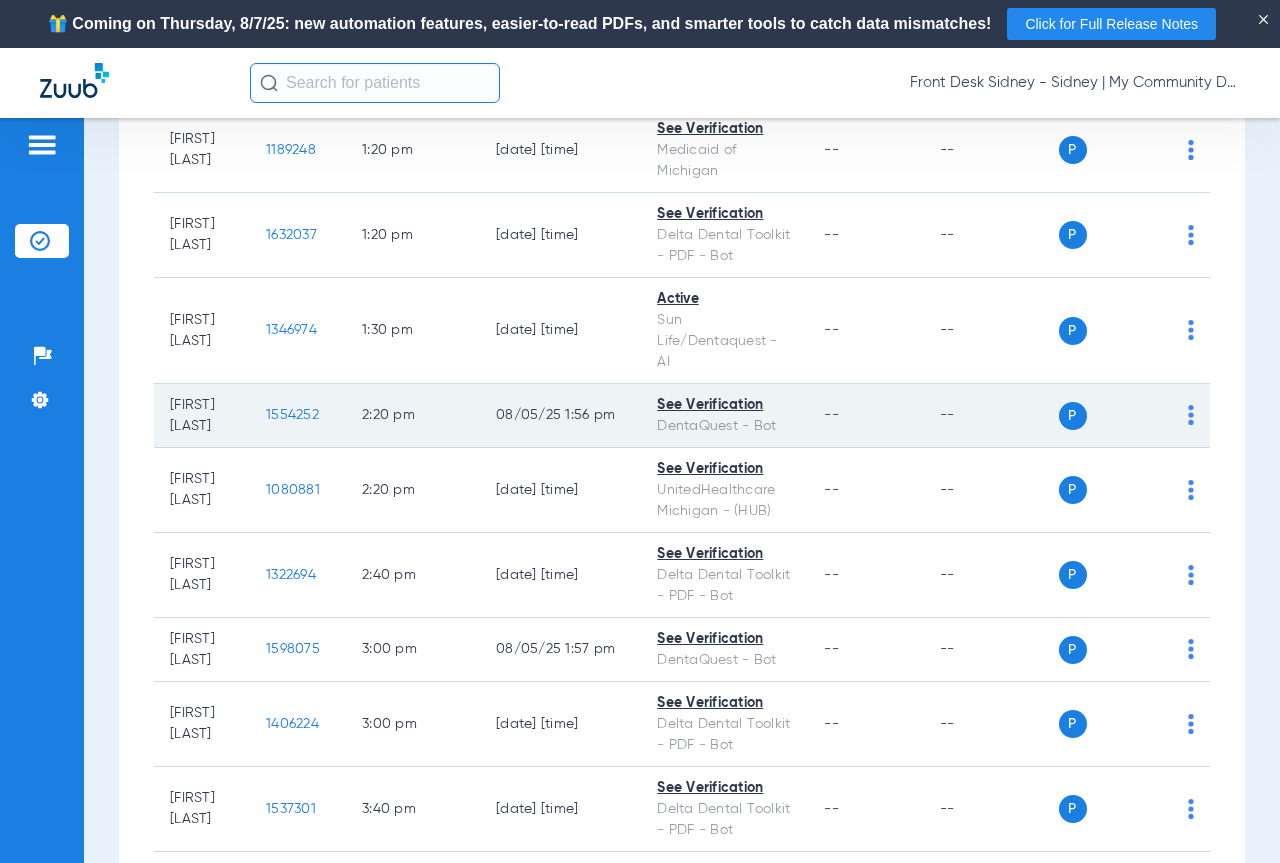 click on "1554252" 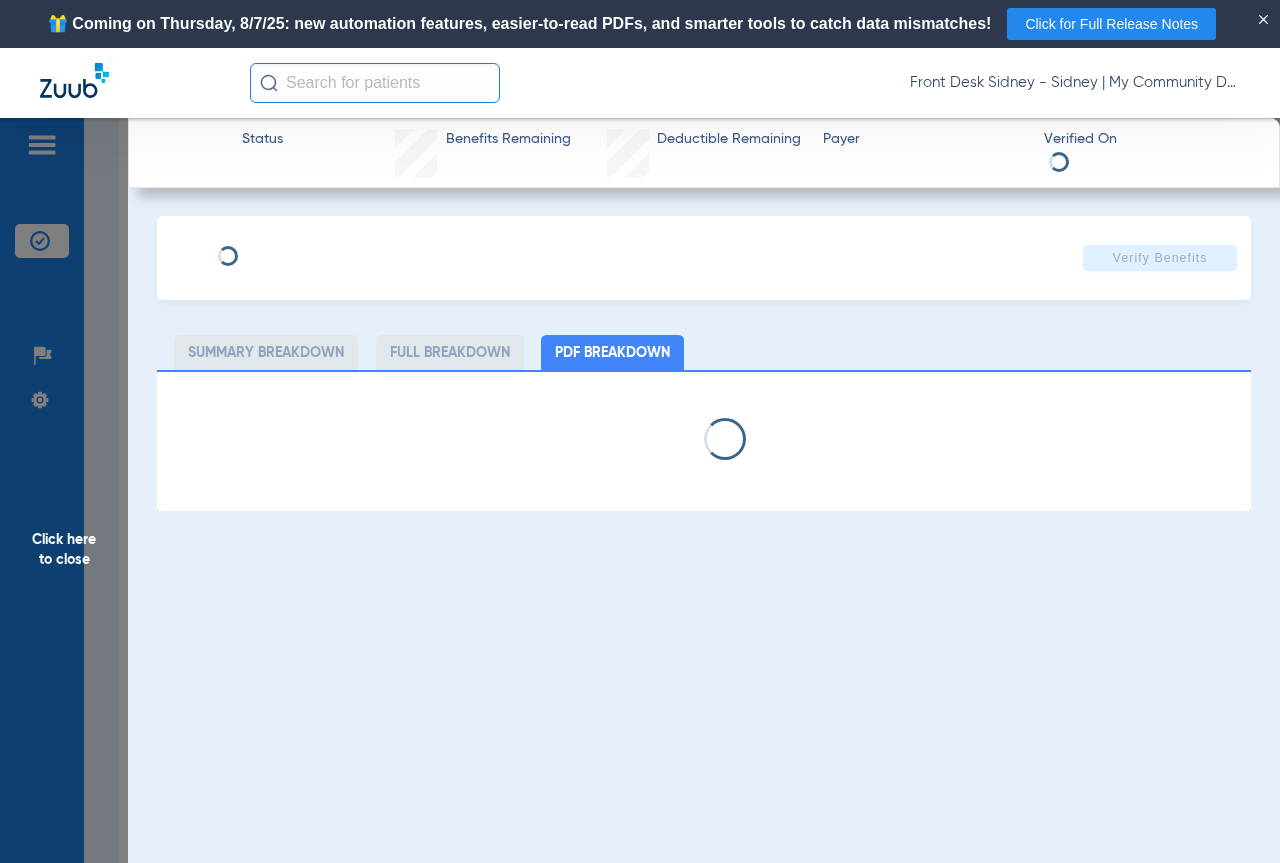 select on "page-width" 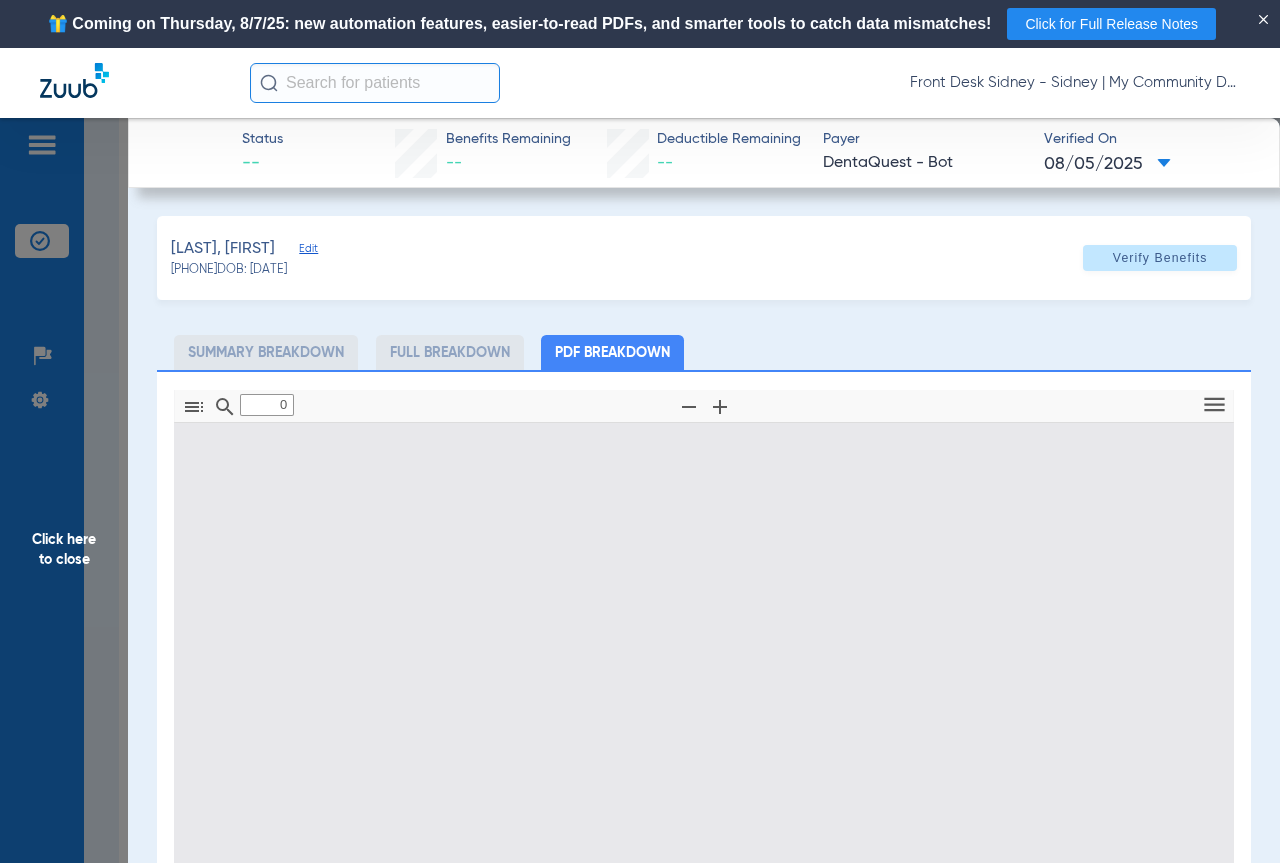 type on "1" 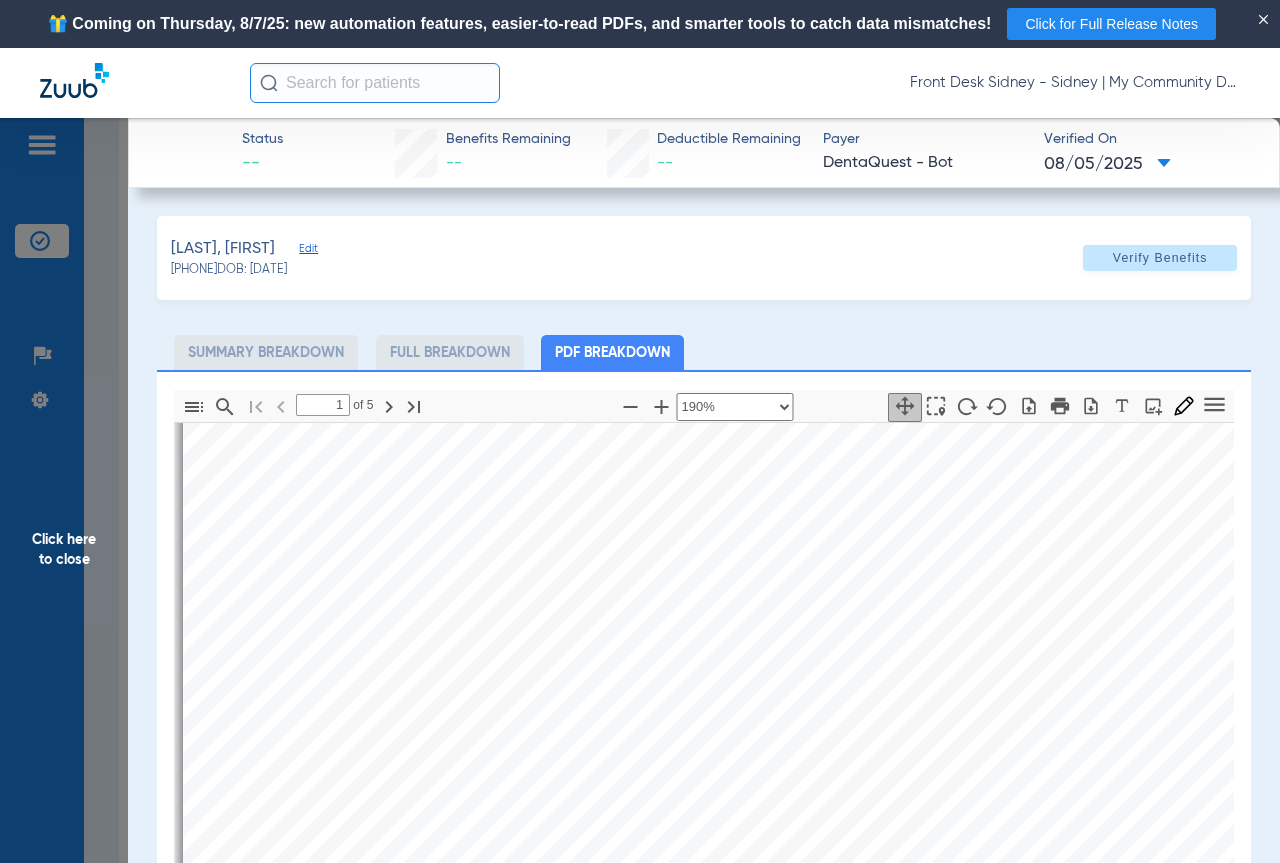 scroll, scrollTop: 808, scrollLeft: 954, axis: both 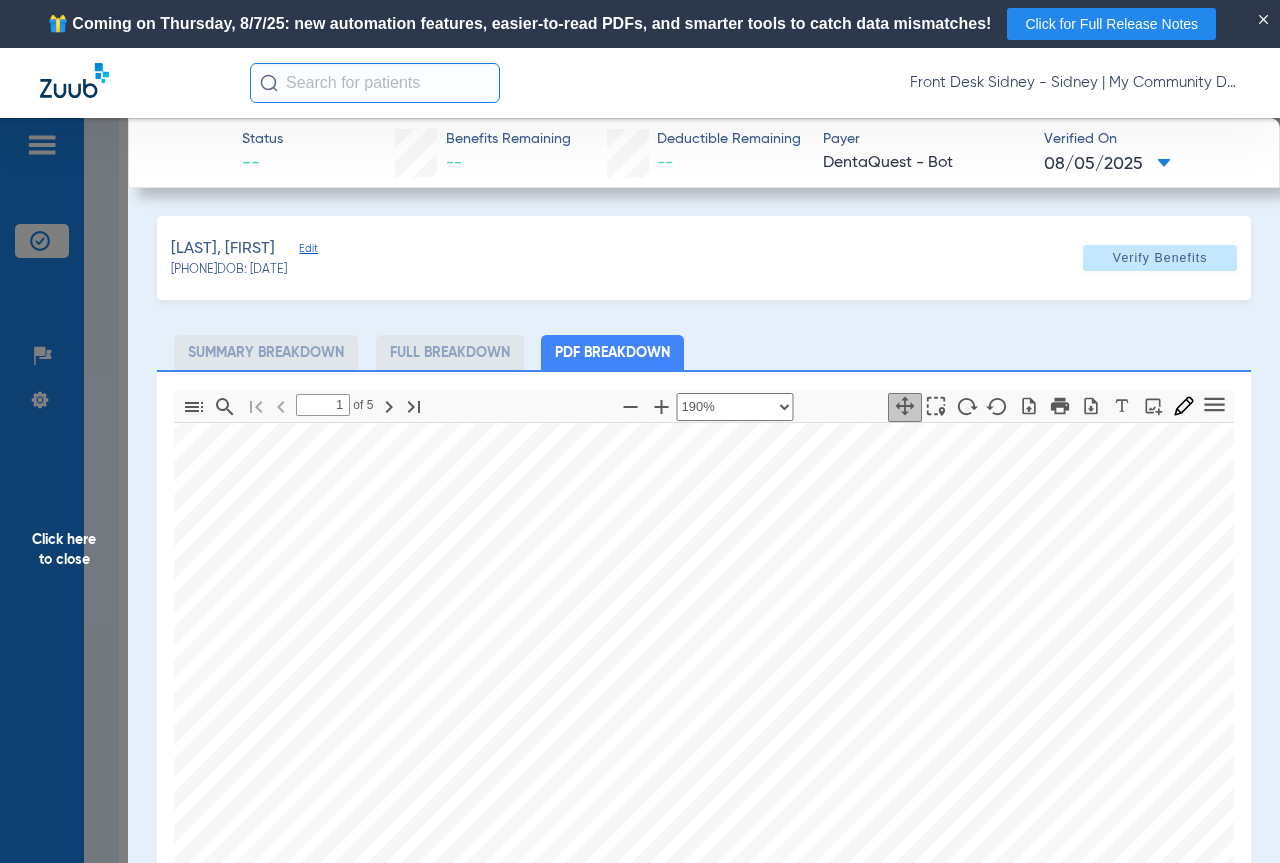 select on "custom" 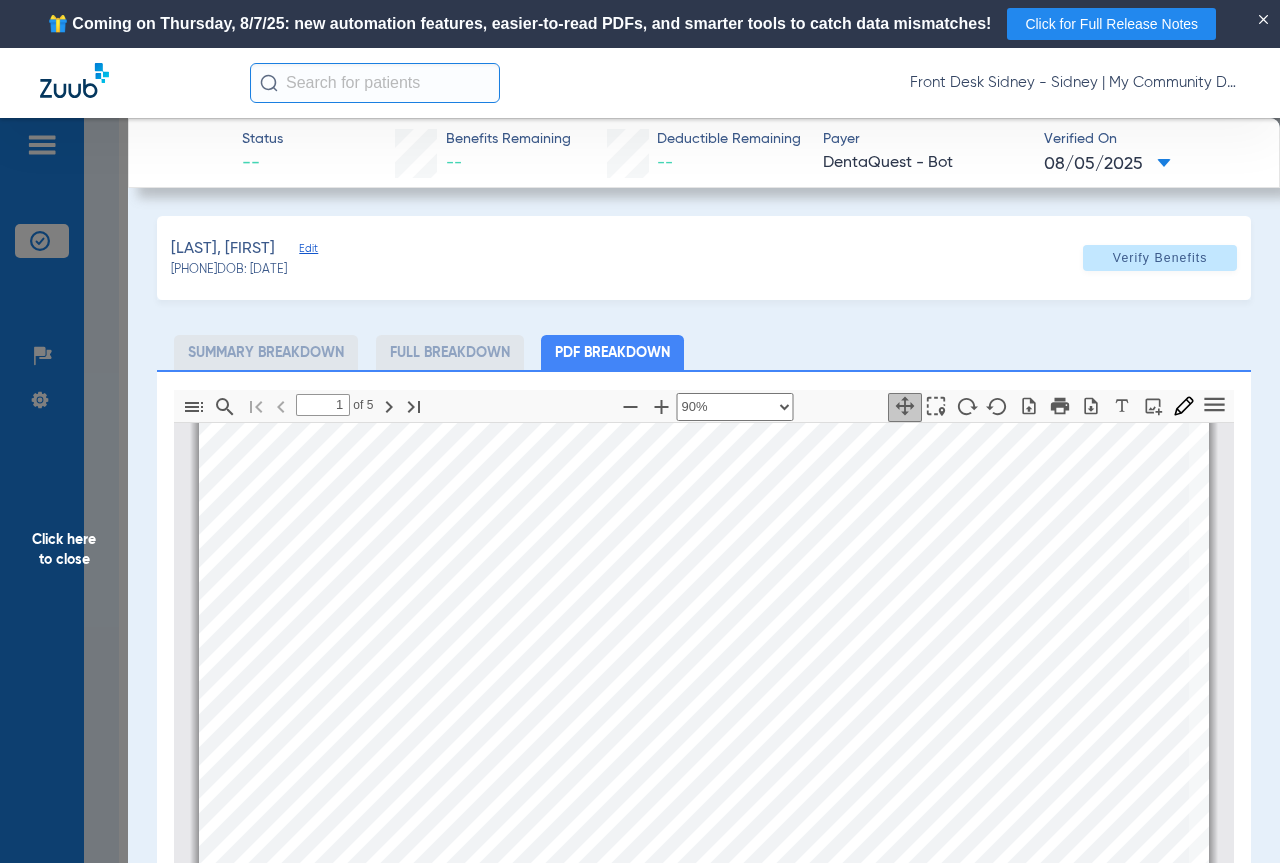 scroll, scrollTop: 25, scrollLeft: 0, axis: vertical 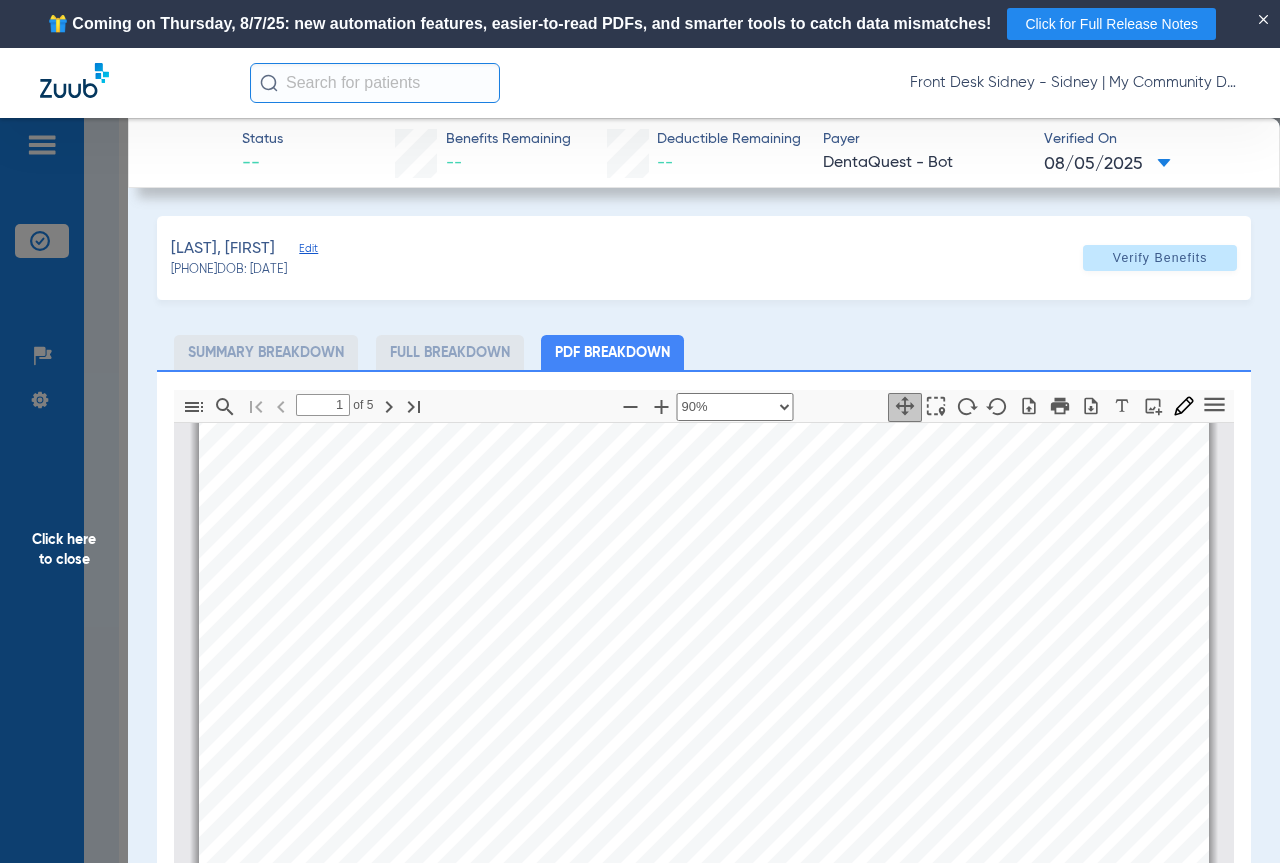 type on "1" 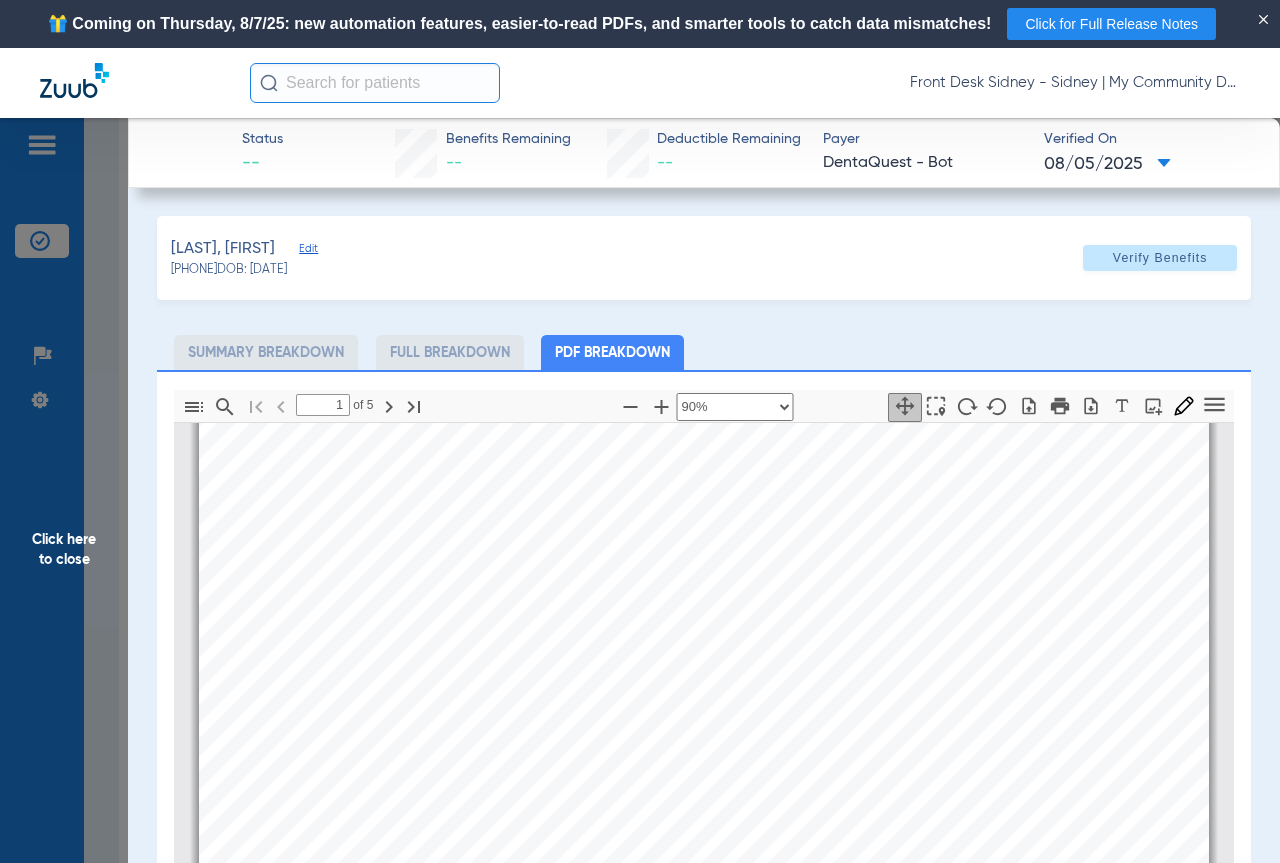 select on "custom" 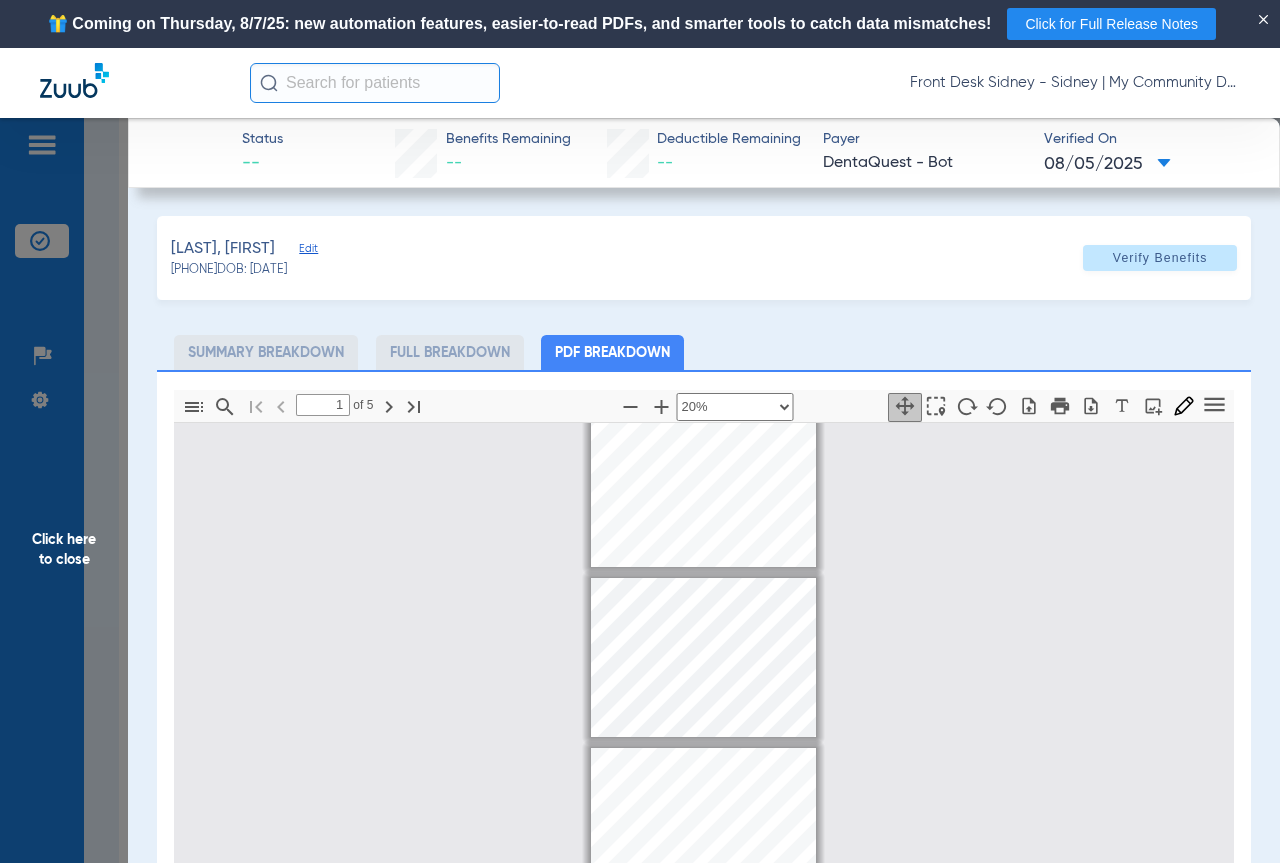 scroll, scrollTop: 0, scrollLeft: 0, axis: both 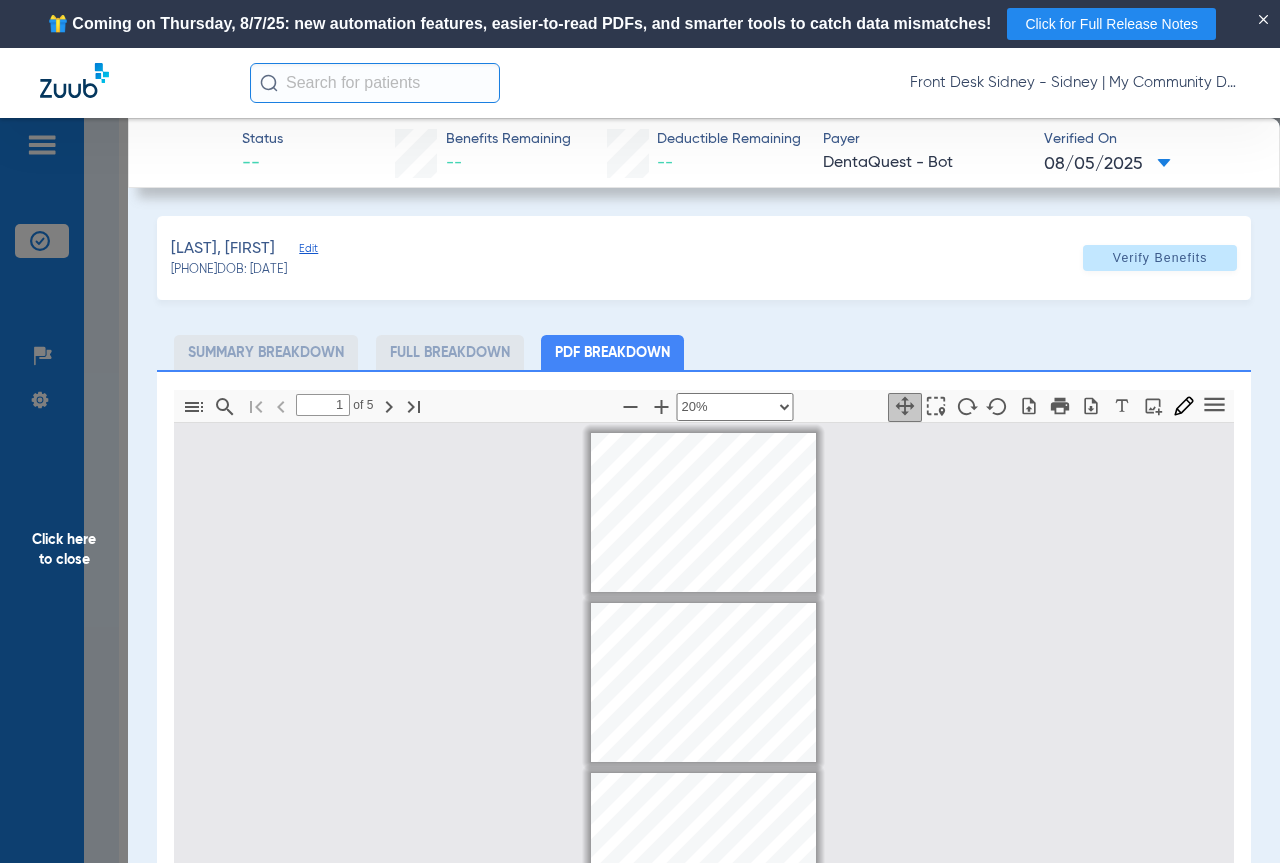type on "4" 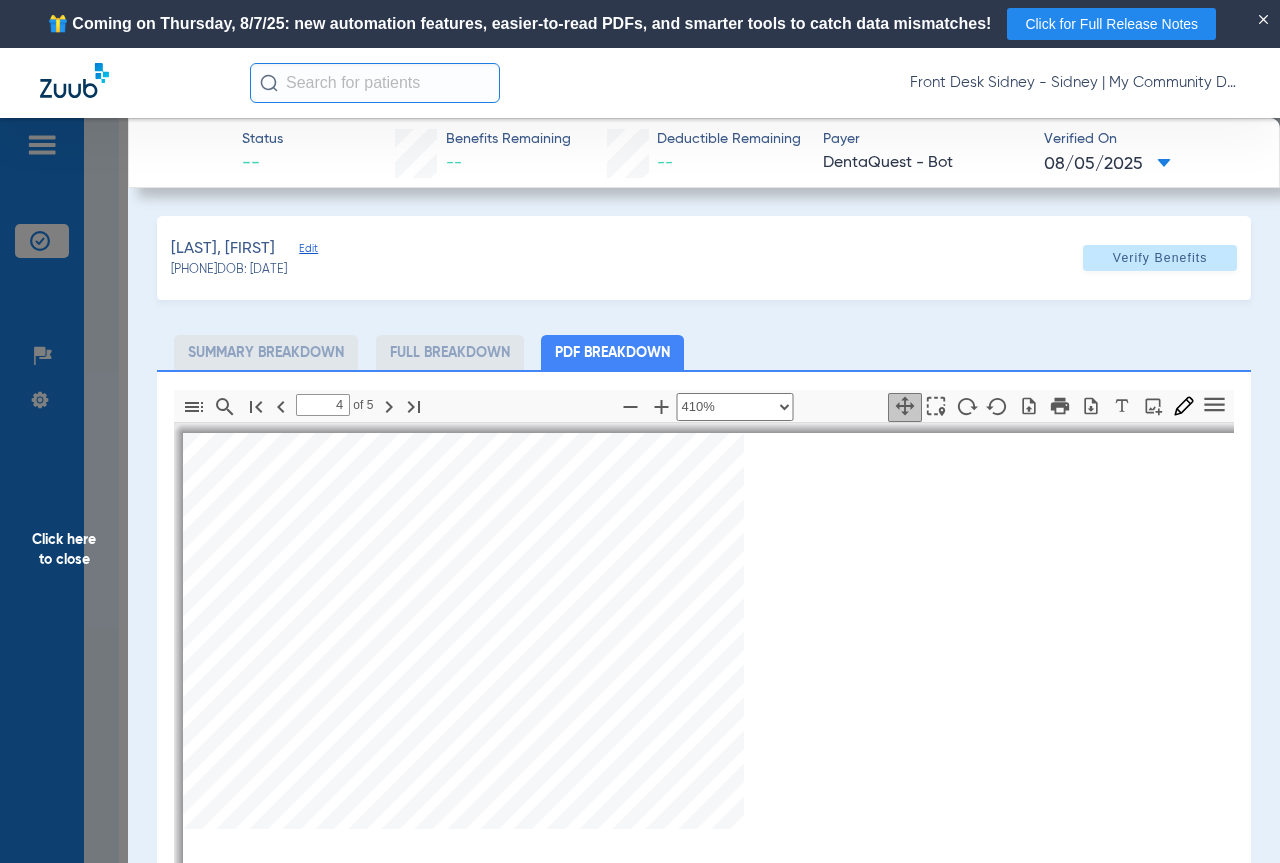 scroll, scrollTop: 13207, scrollLeft: 3191, axis: both 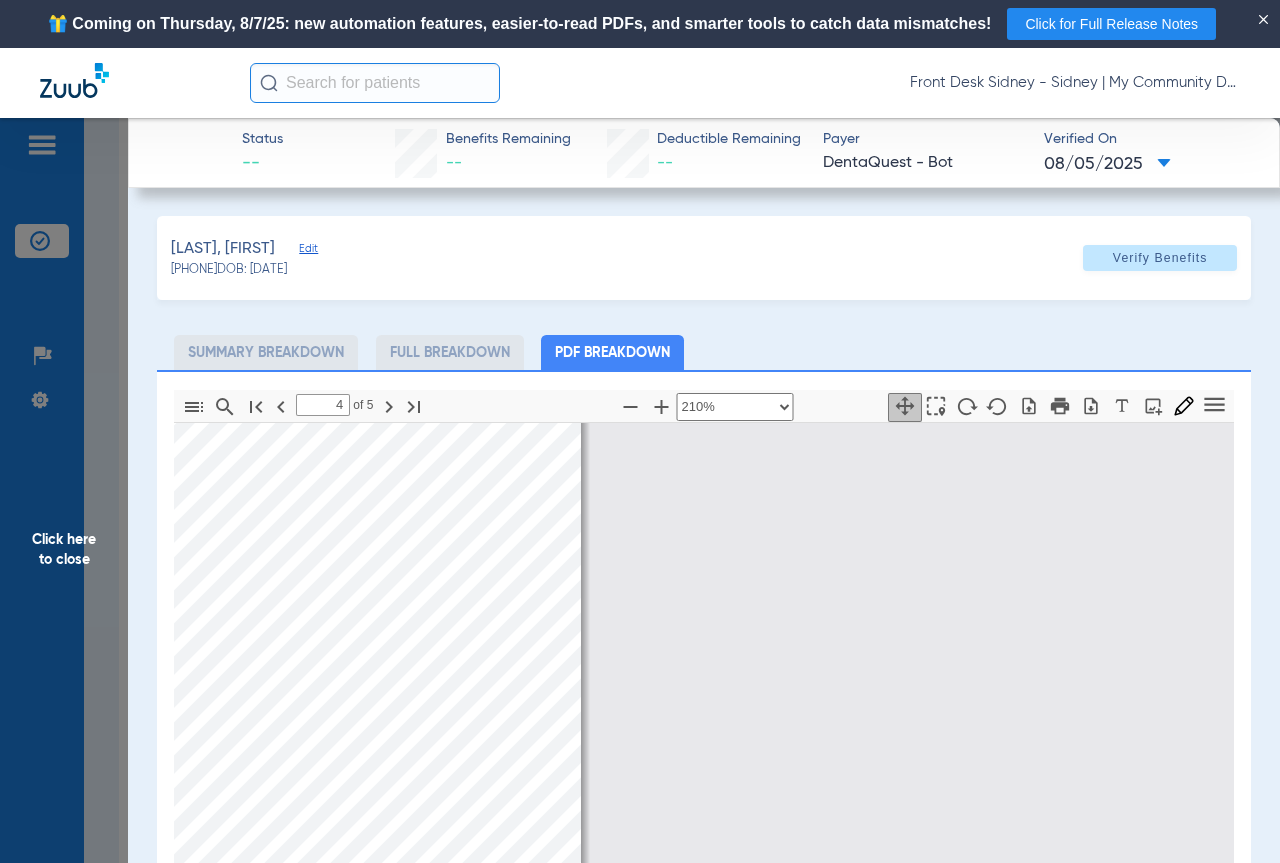 select on "custom" 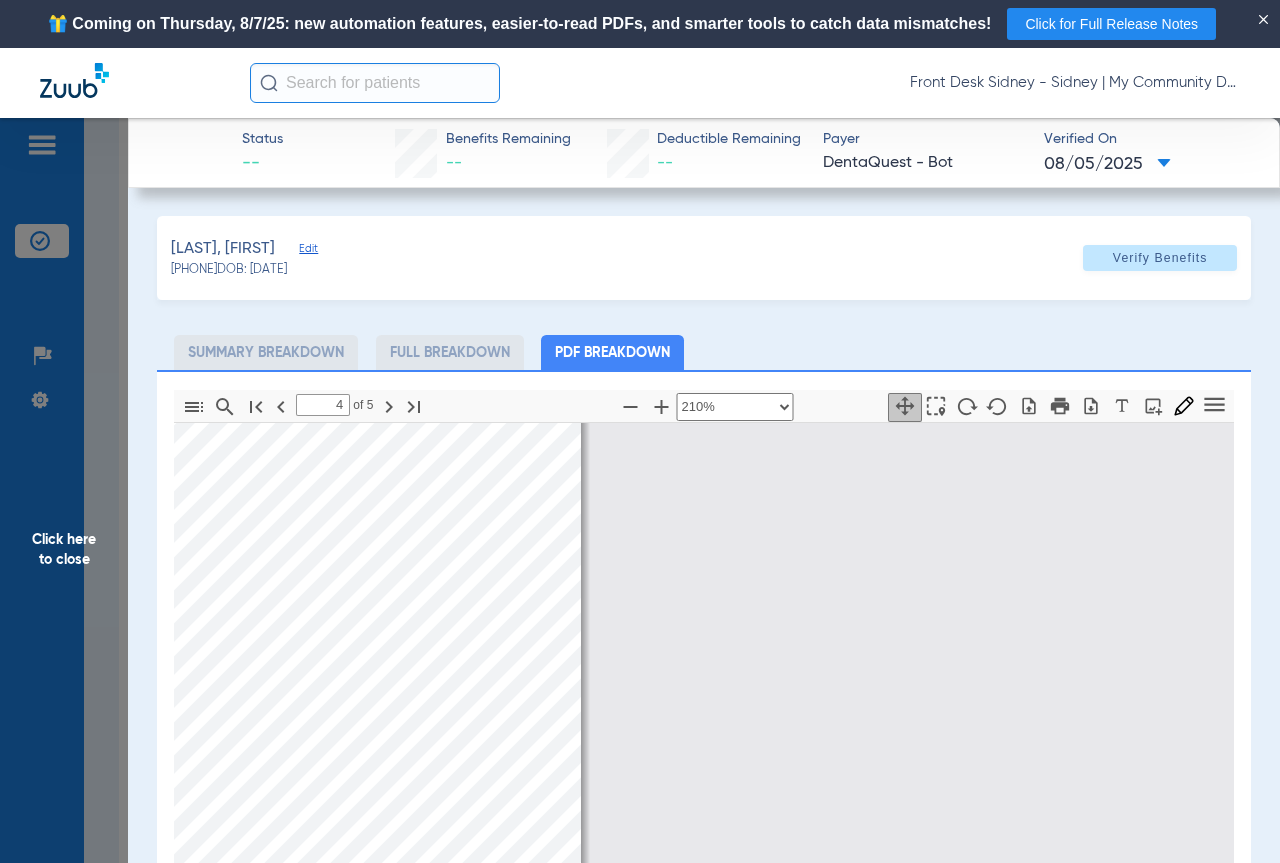 scroll, scrollTop: 6446, scrollLeft: 1071, axis: both 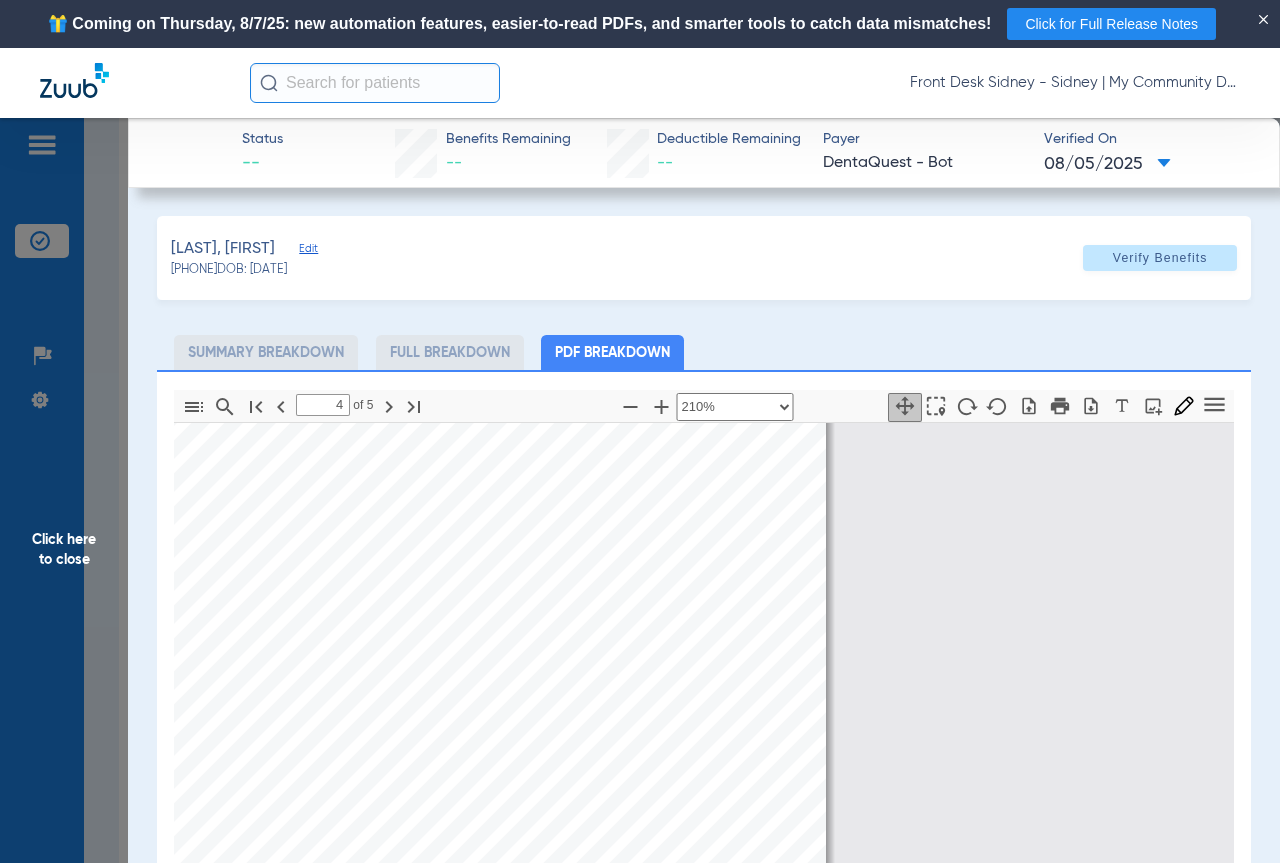 type on "4" 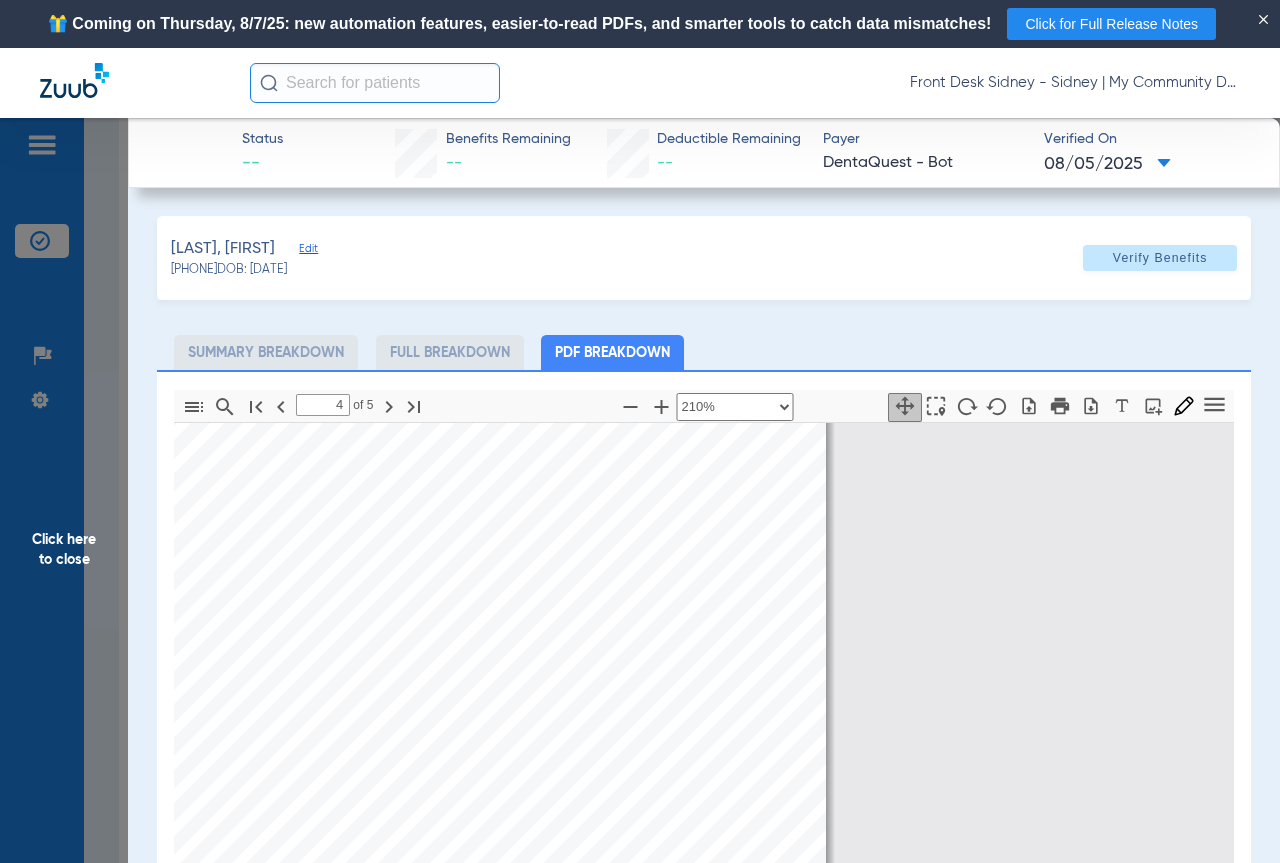 select on "custom" 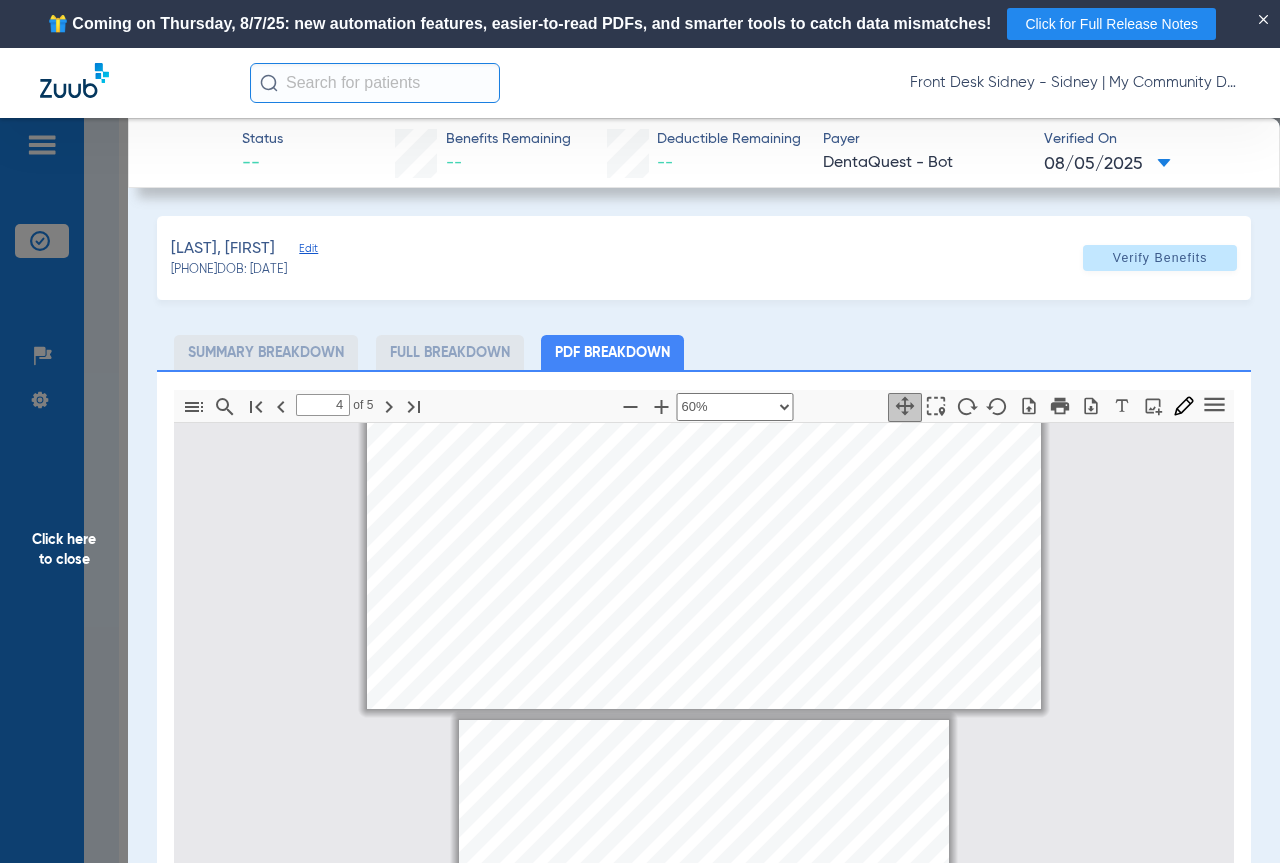 type on "3" 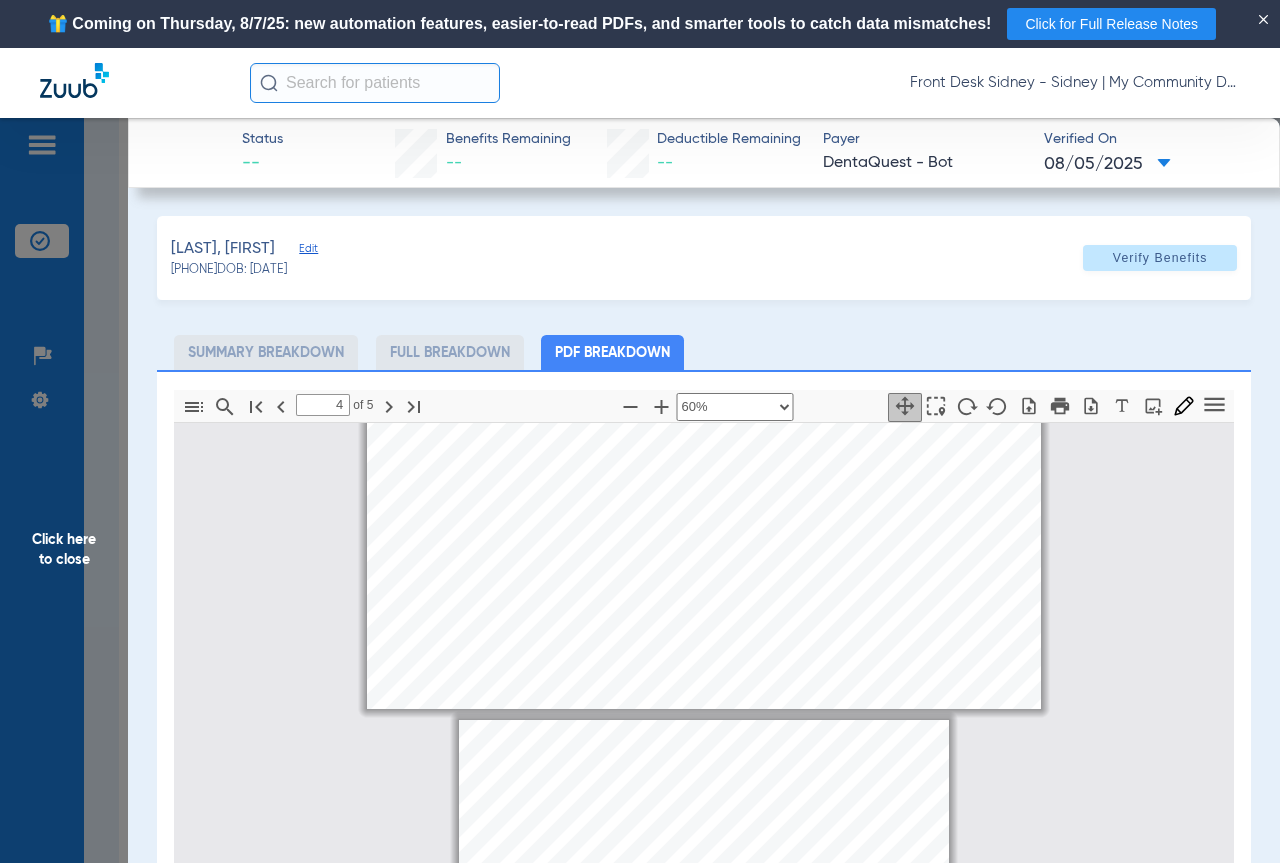 select on "custom" 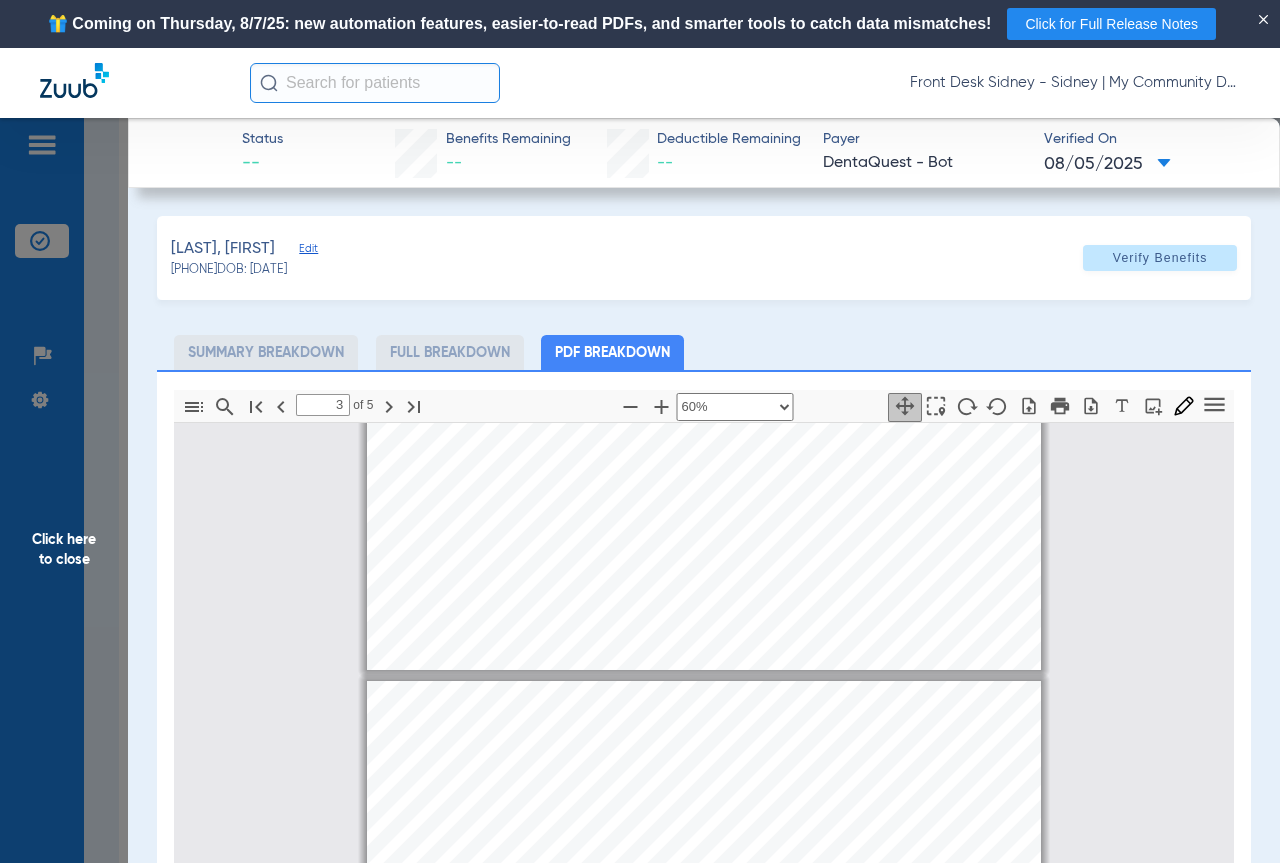 type on "2" 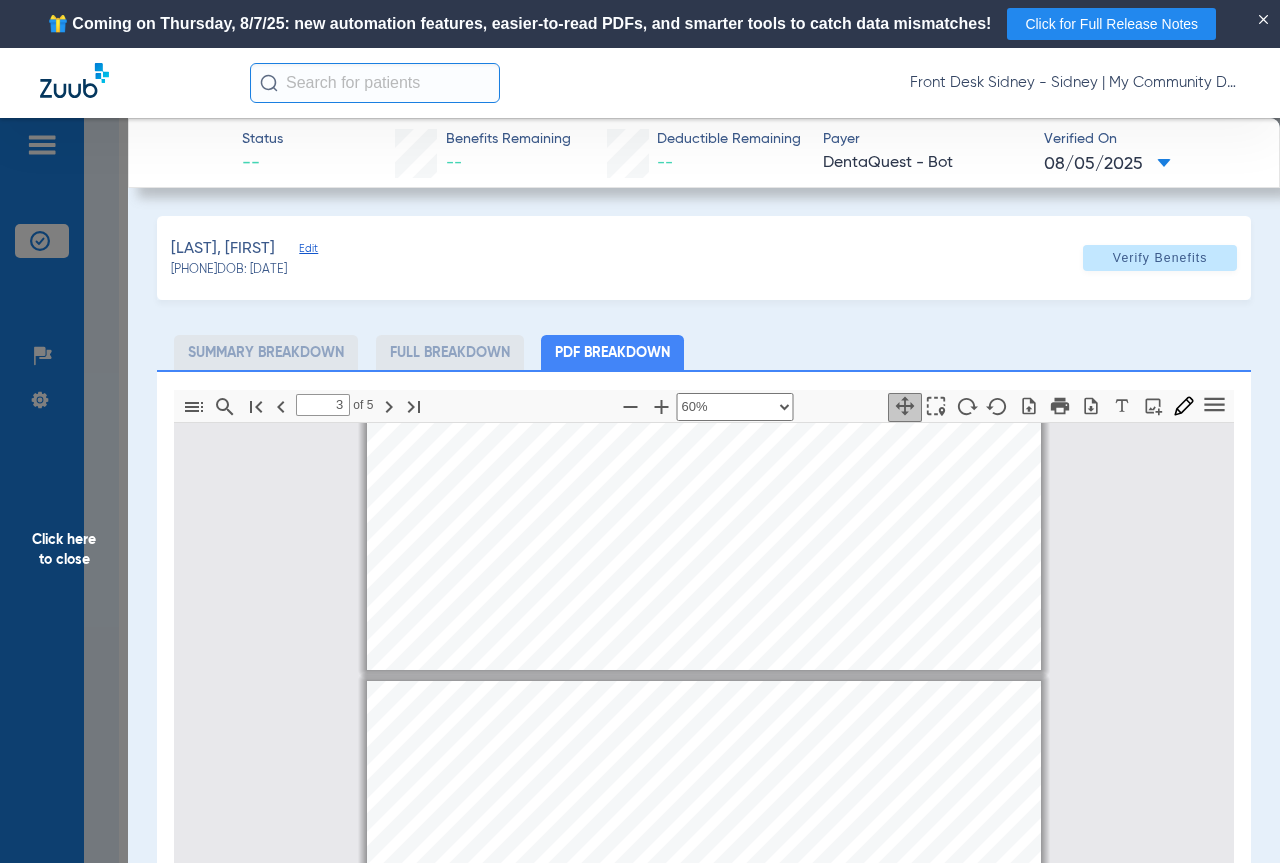 select on "custom" 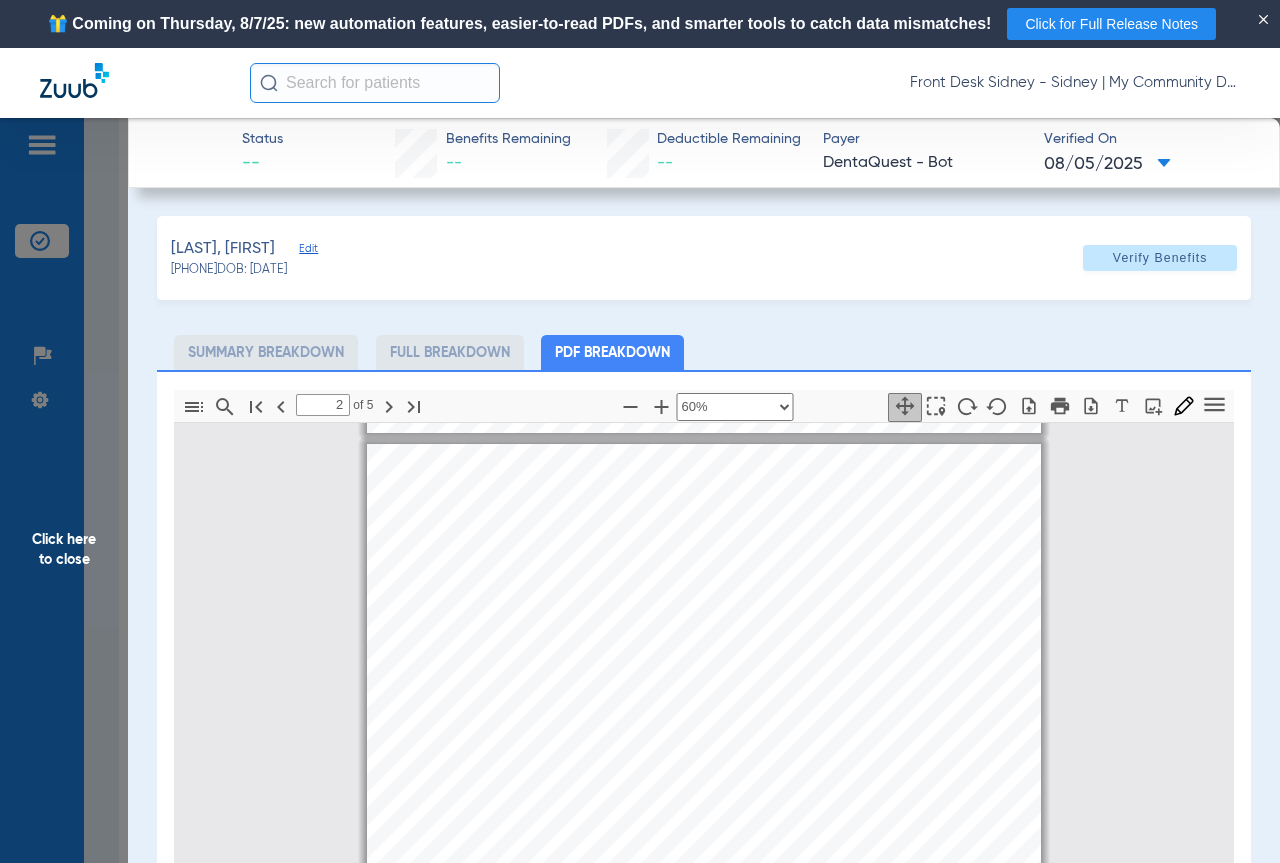 scroll, scrollTop: 177, scrollLeft: 0, axis: vertical 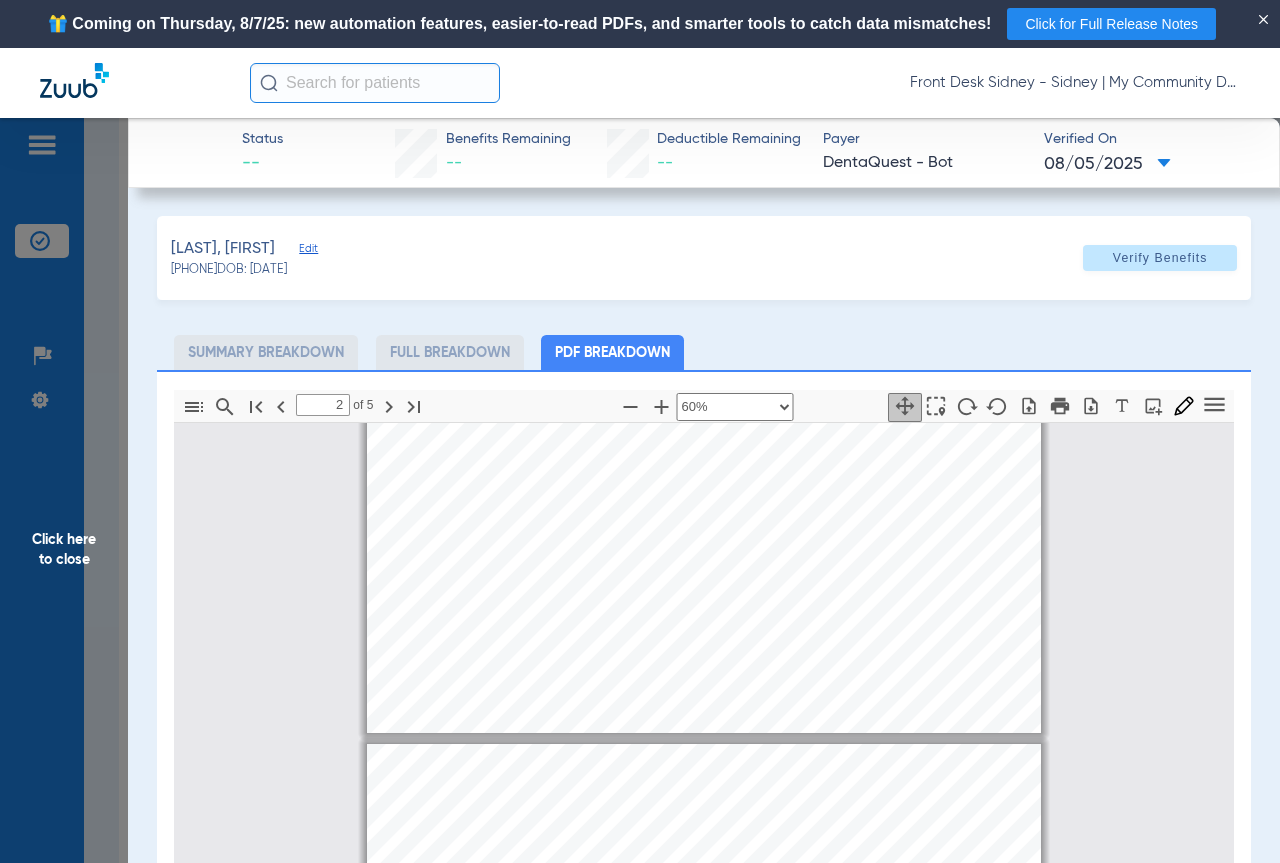 type on "2" 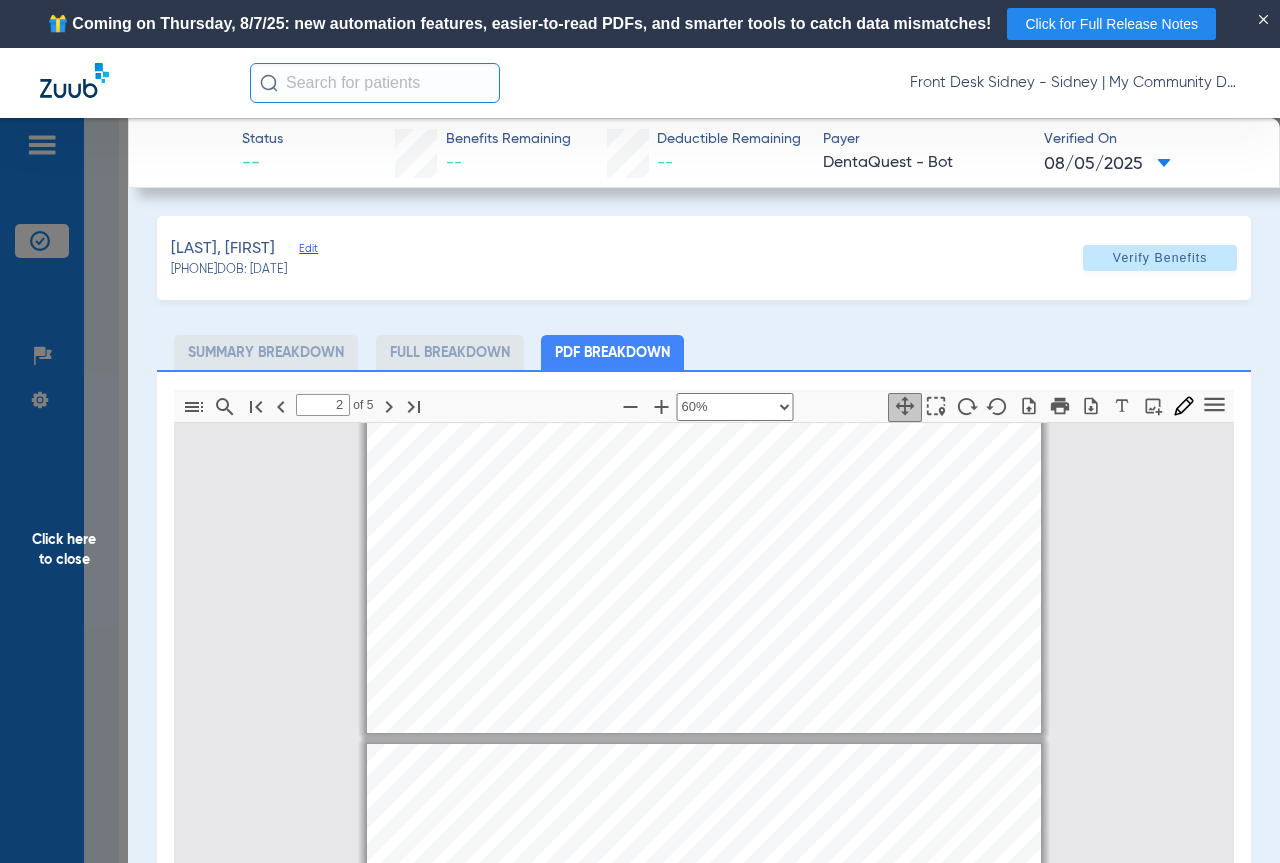 select on "custom" 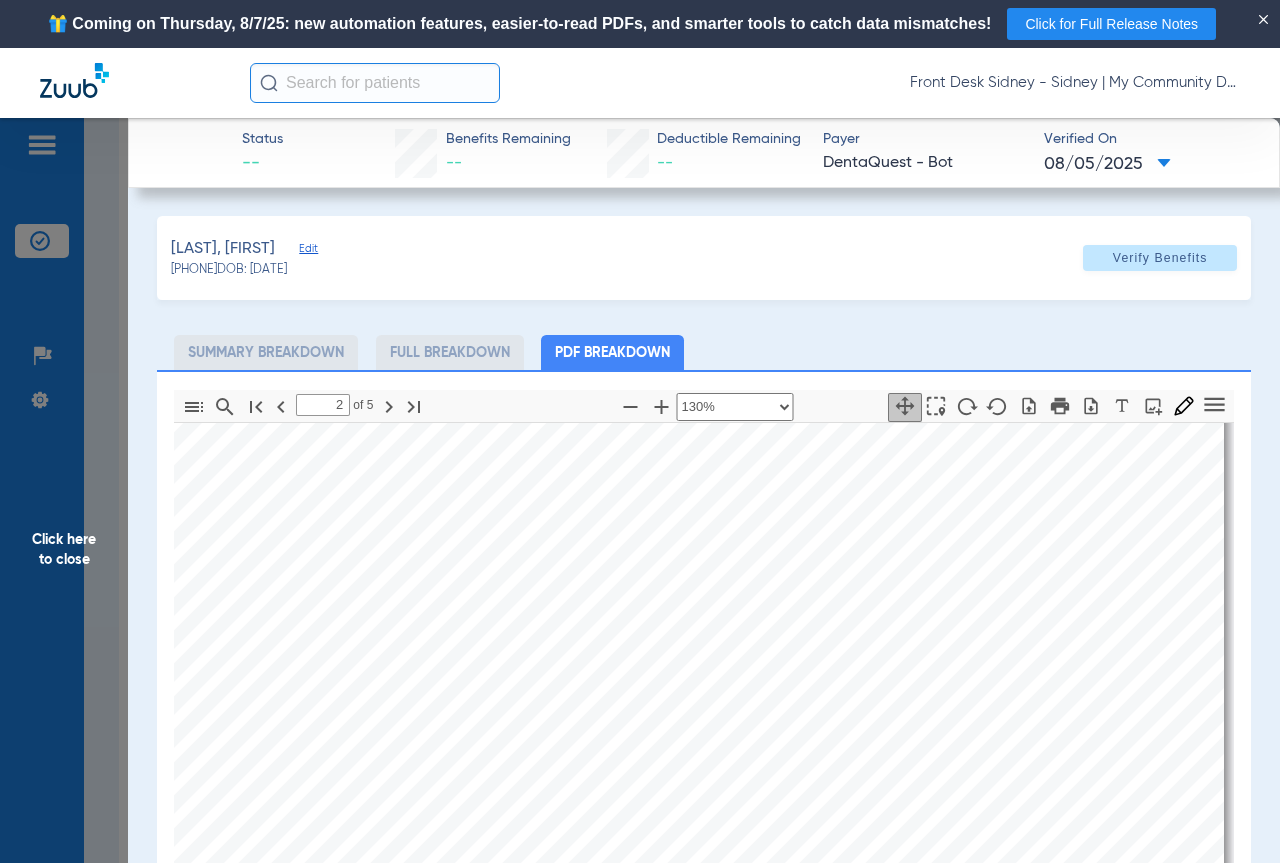 type on "3" 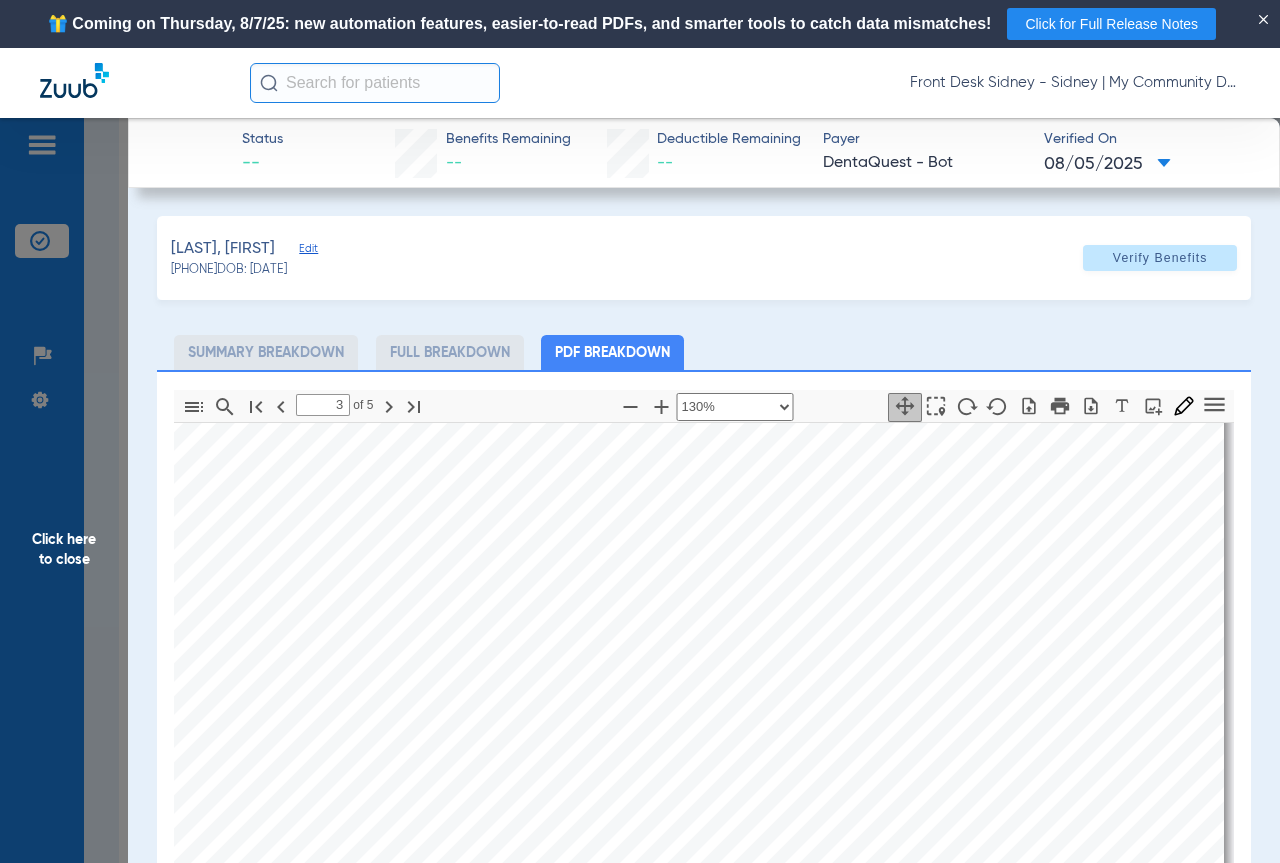 select on "custom" 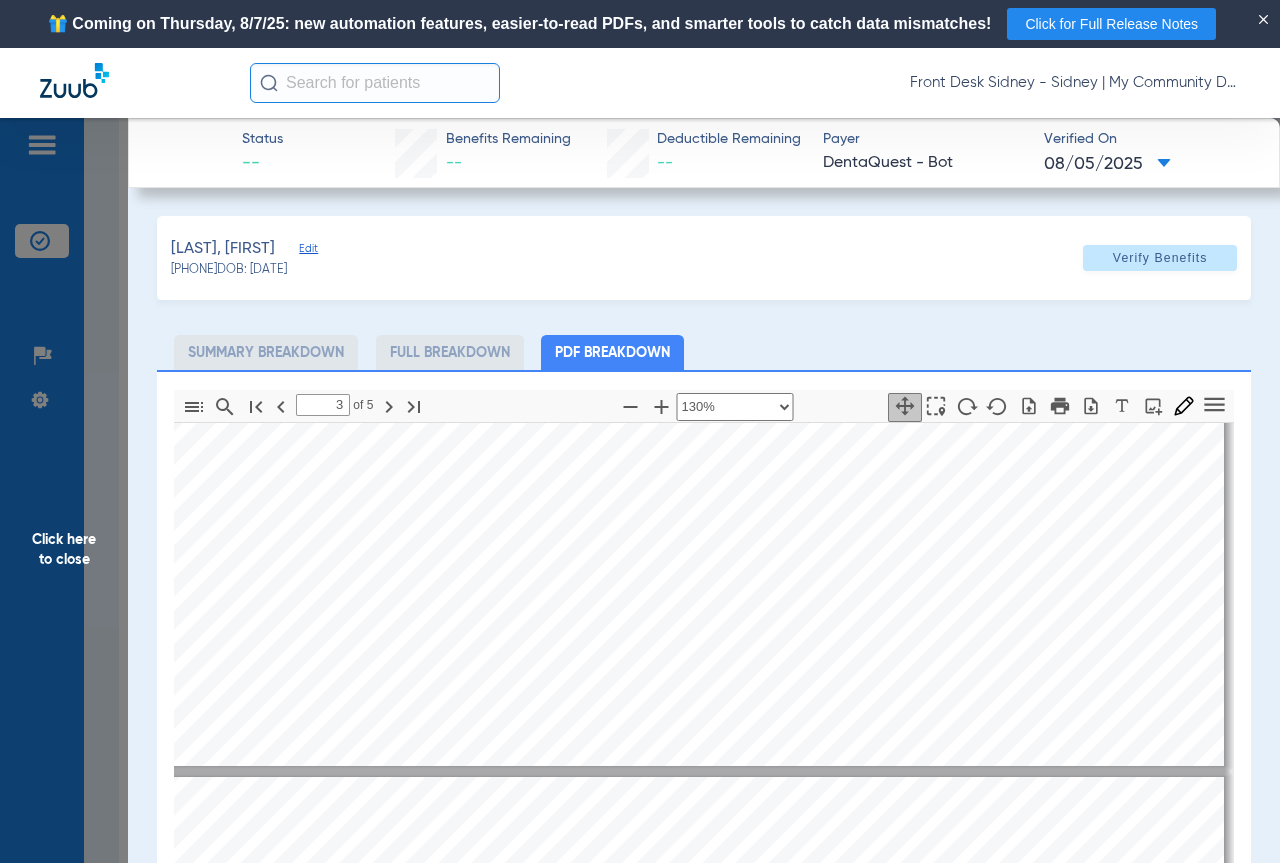 type on "2" 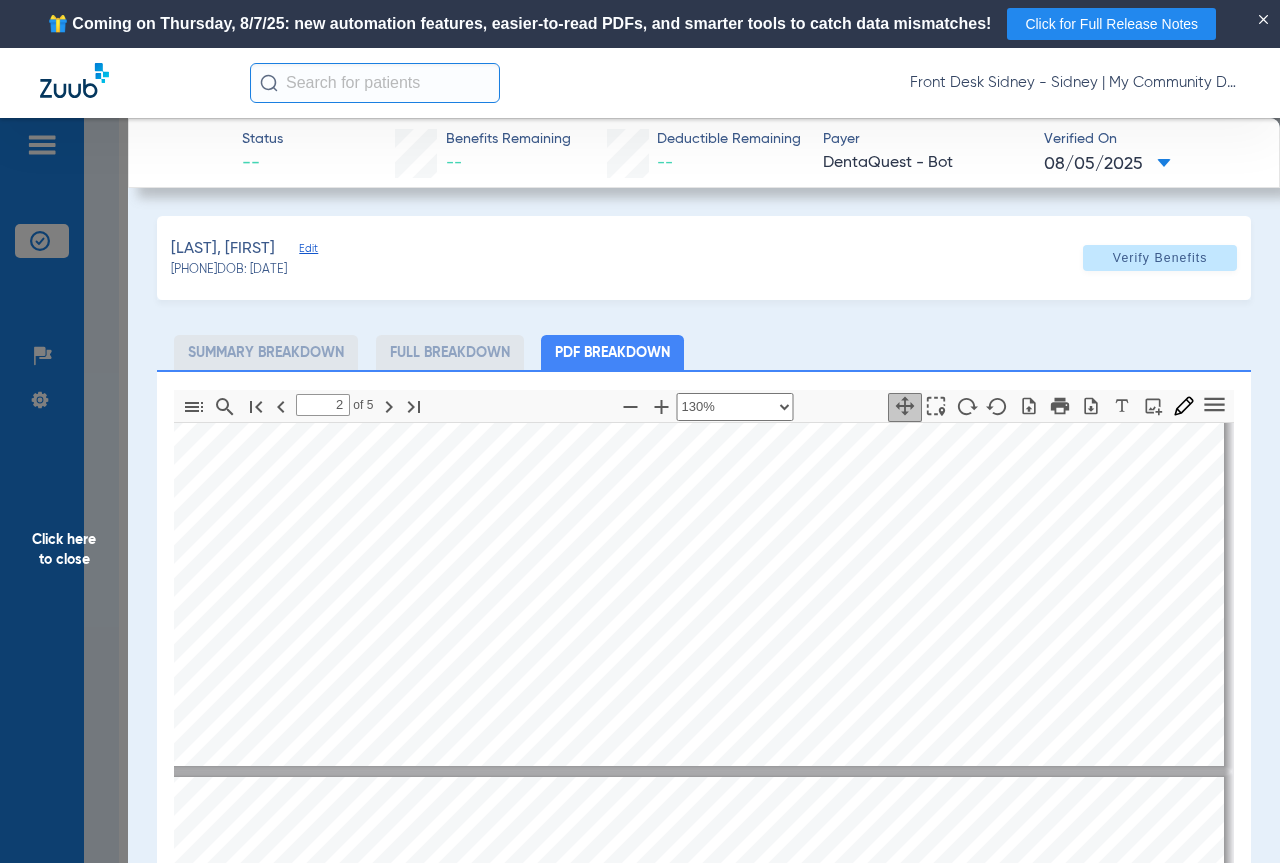 scroll, scrollTop: 1667, scrollLeft: 429, axis: both 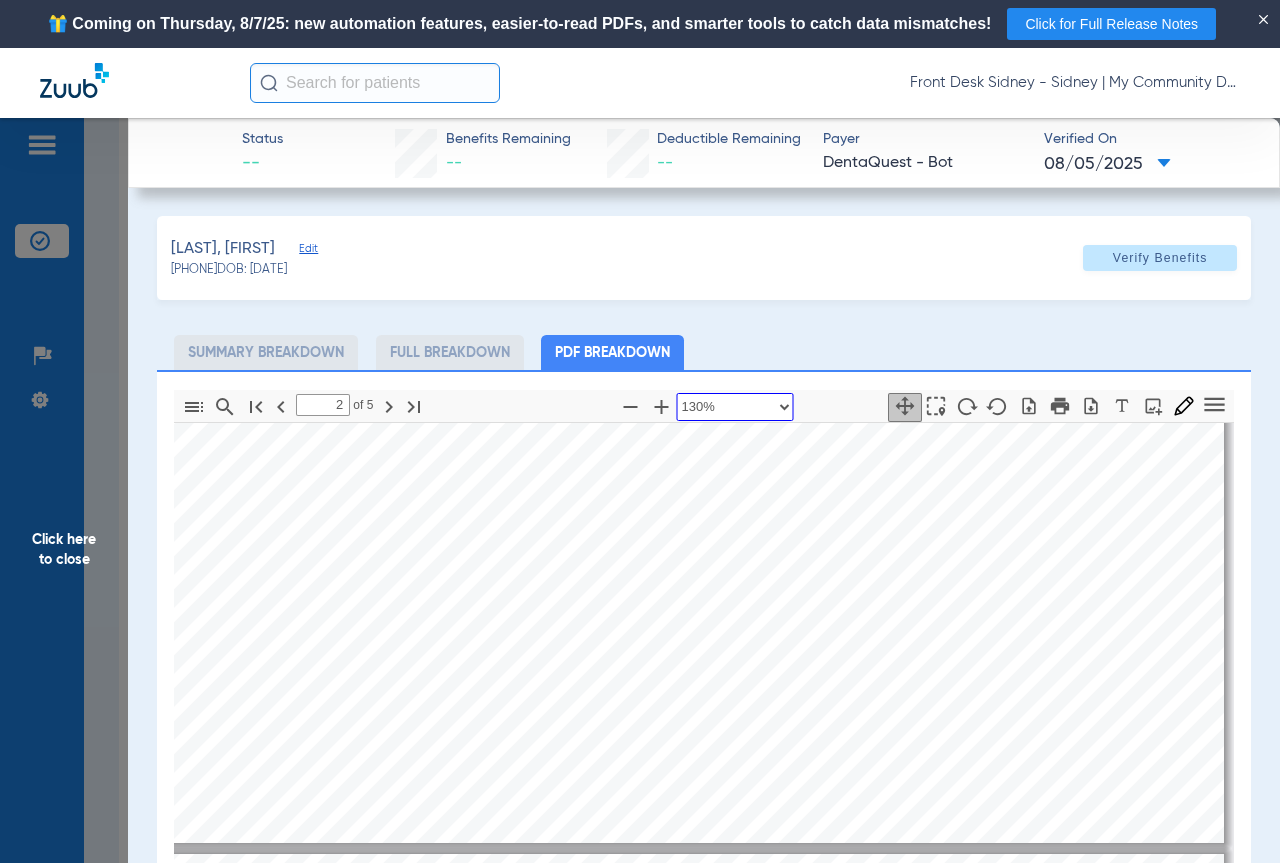 click on "Automatic Zoom Actual Size Page Fit Page Width ⁨50⁩% ⁨100⁩% ⁨125⁩% ⁨150⁩% ⁨200⁩% ⁨300⁩% ⁨400⁩% ⁨130⁩%" at bounding box center (734, 407) 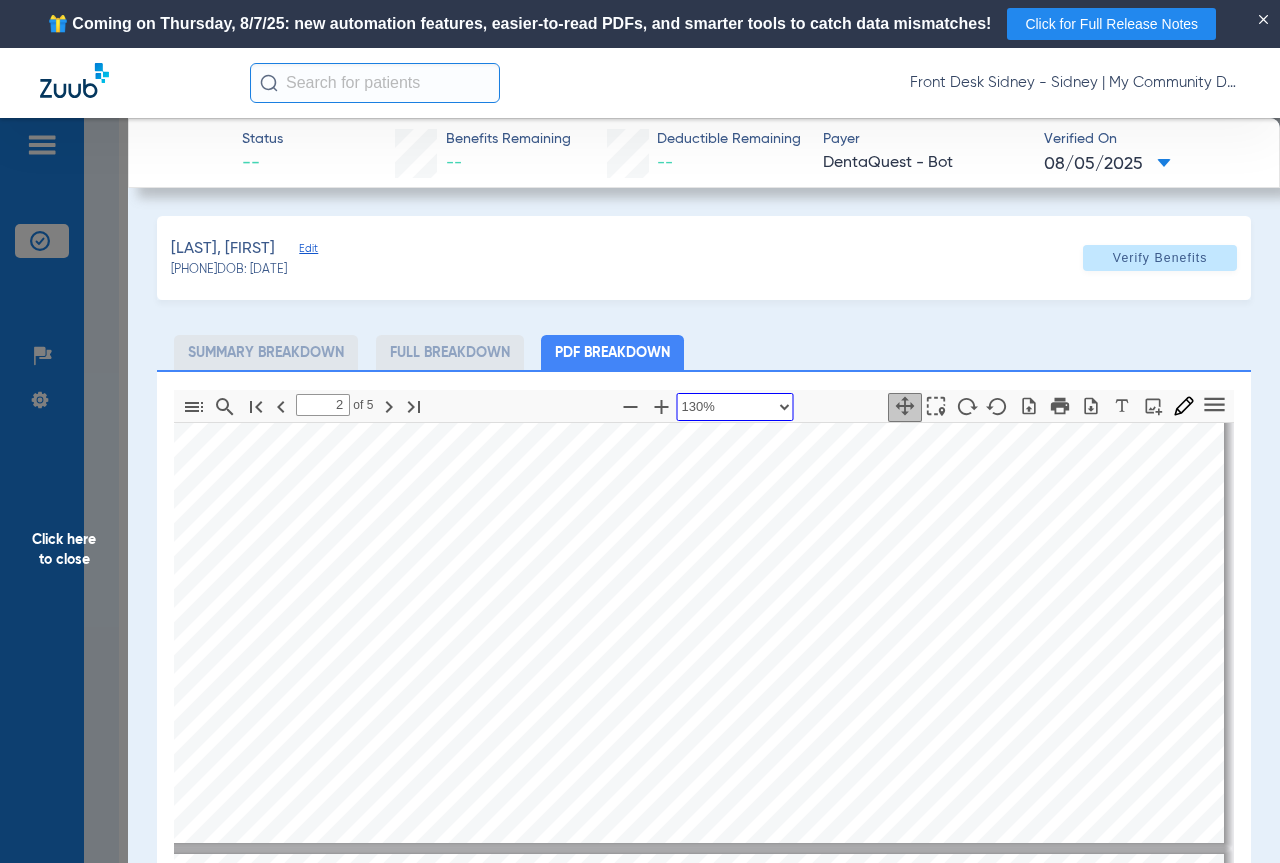select on "1" 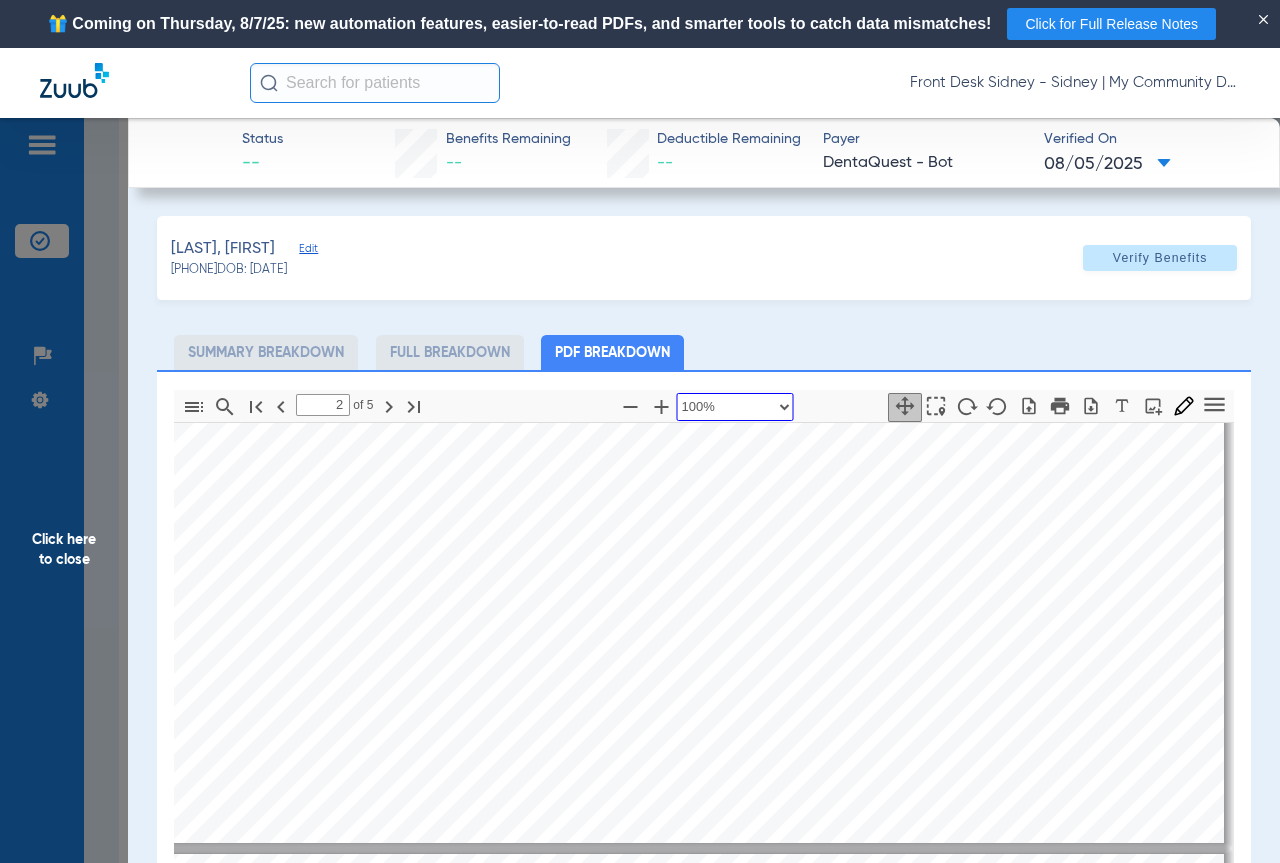click on "Automatic Zoom Actual Size Page Fit Page Width ⁨50⁩% ⁨100⁩% ⁨125⁩% ⁨150⁩% ⁨200⁩% ⁨300⁩% ⁨400⁩% ⁨130⁩%" at bounding box center [734, 407] 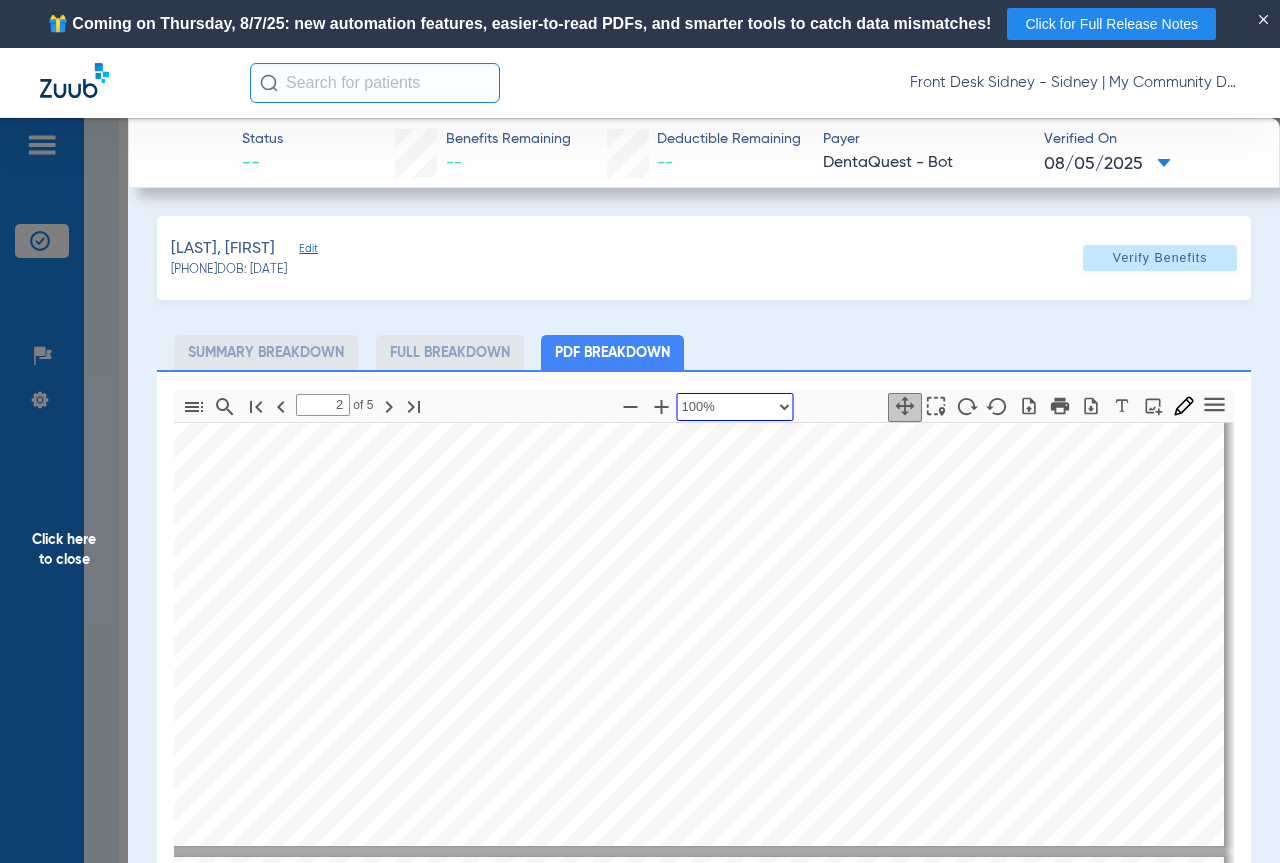 type on "3" 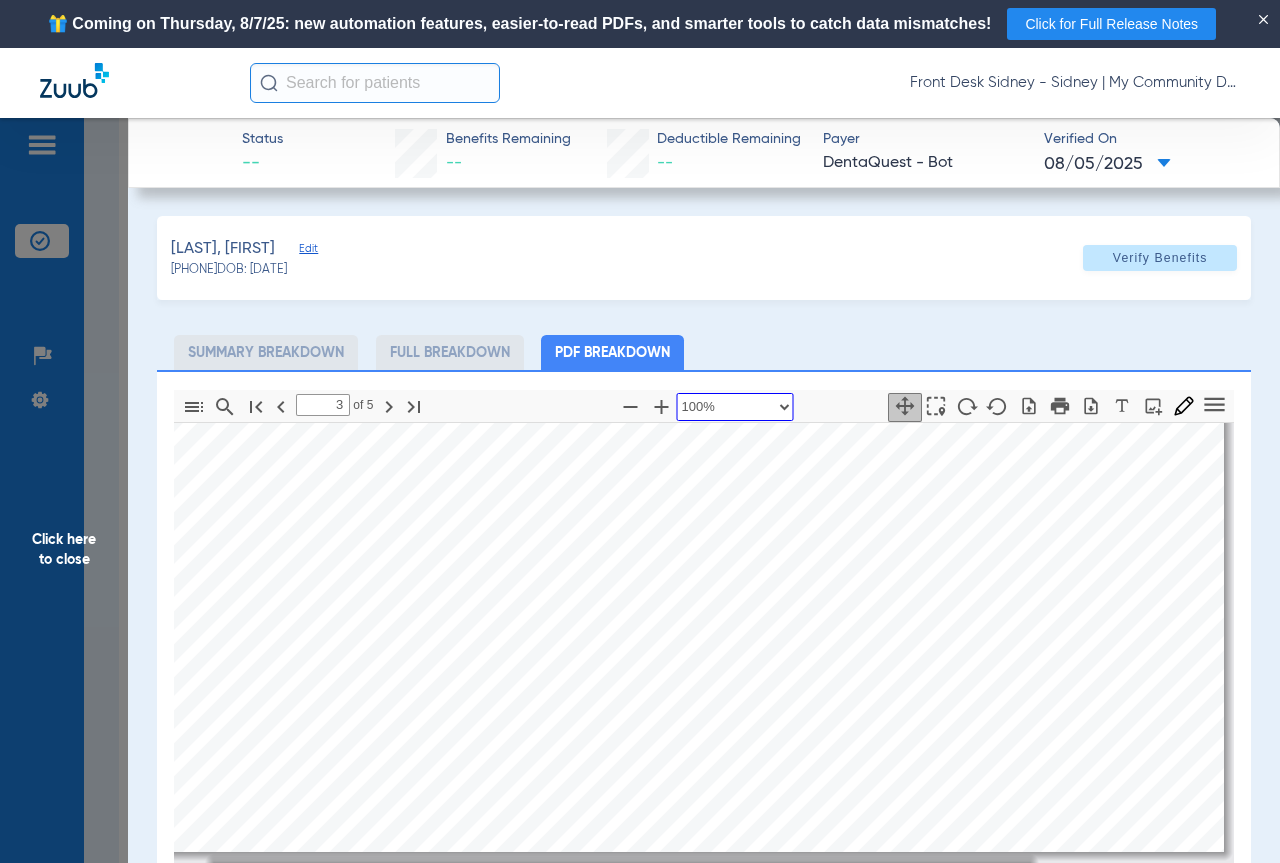 scroll, scrollTop: 1588, scrollLeft: 111, axis: both 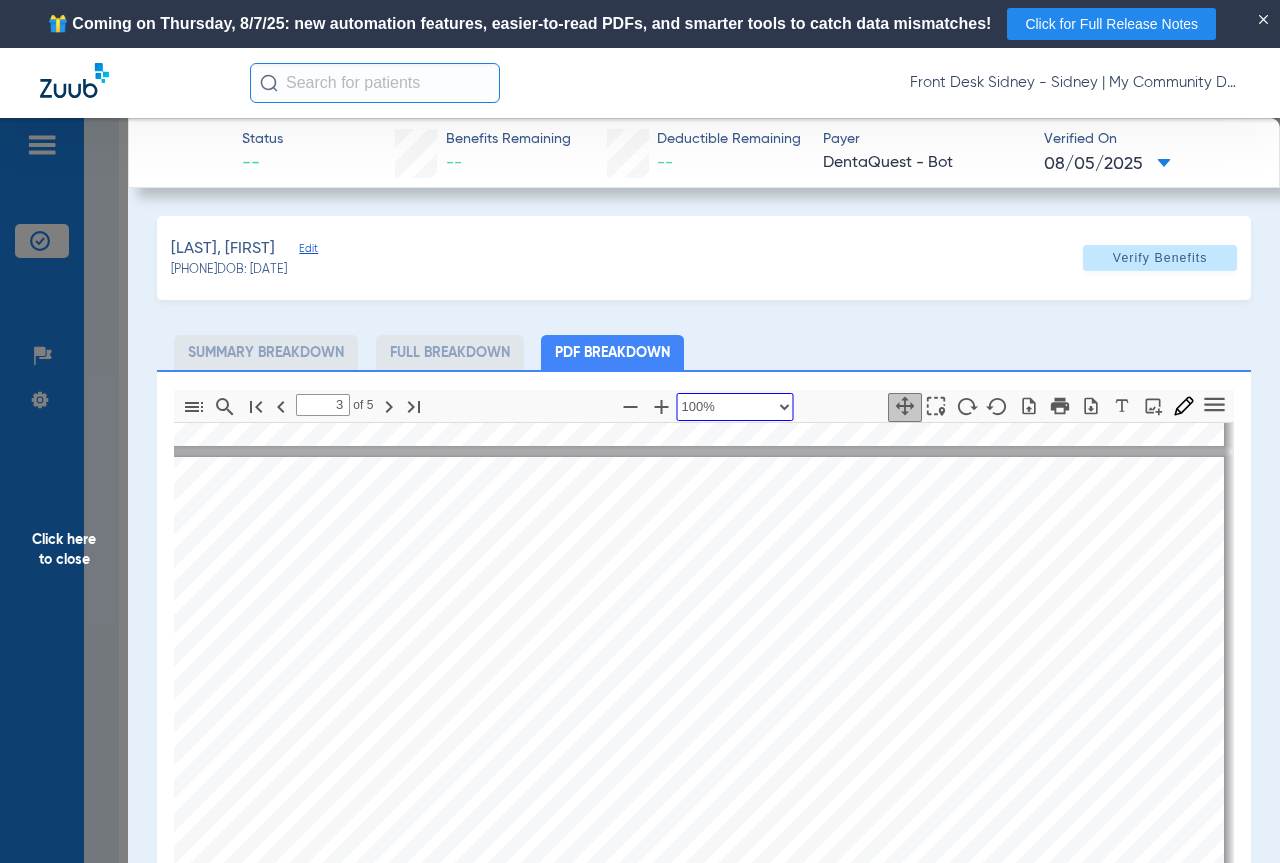 click on "Automatic Zoom Actual Size Page Fit Page Width ⁨50⁩% ⁨100⁩% ⁨125⁩% ⁨150⁩% ⁨200⁩% ⁨300⁩% ⁨400⁩% ⁨130⁩%" at bounding box center (734, 407) 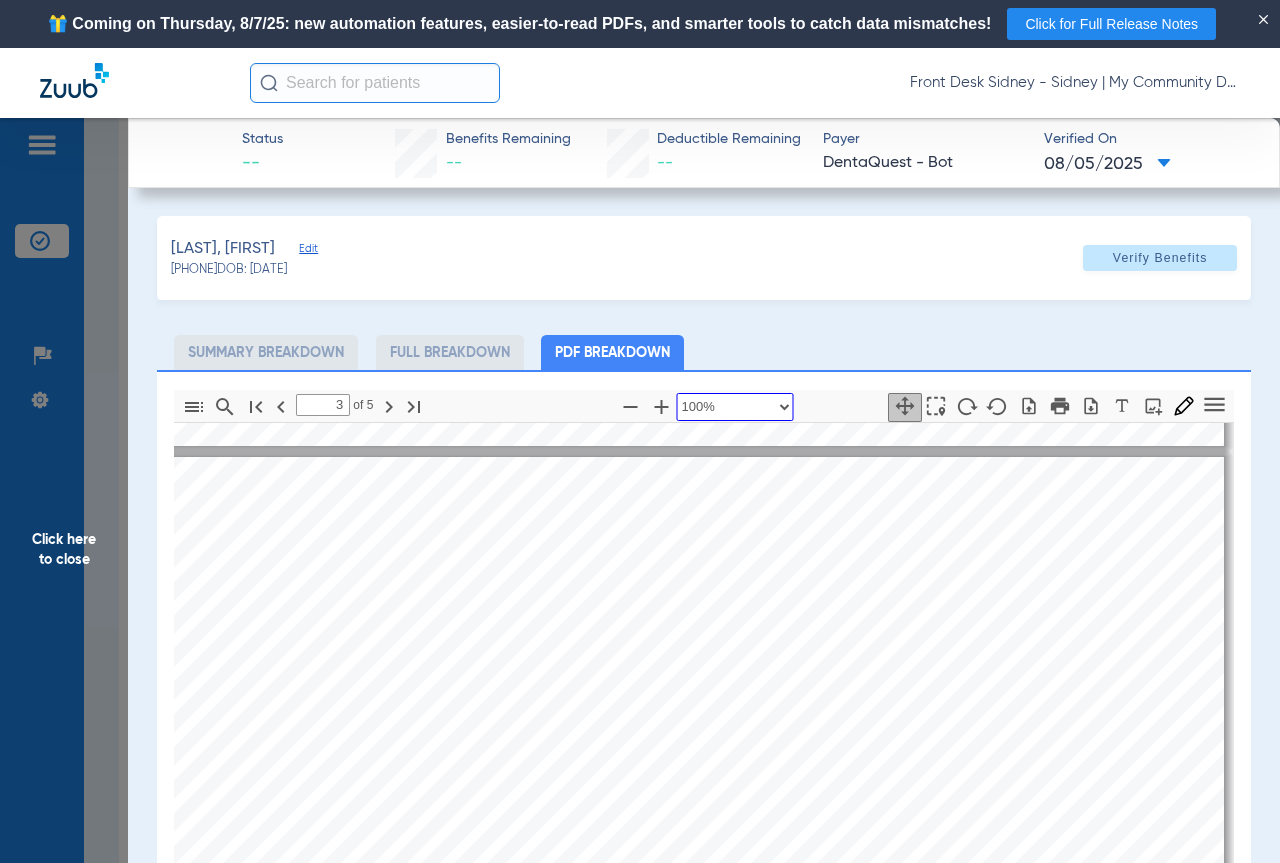 select on "0.5" 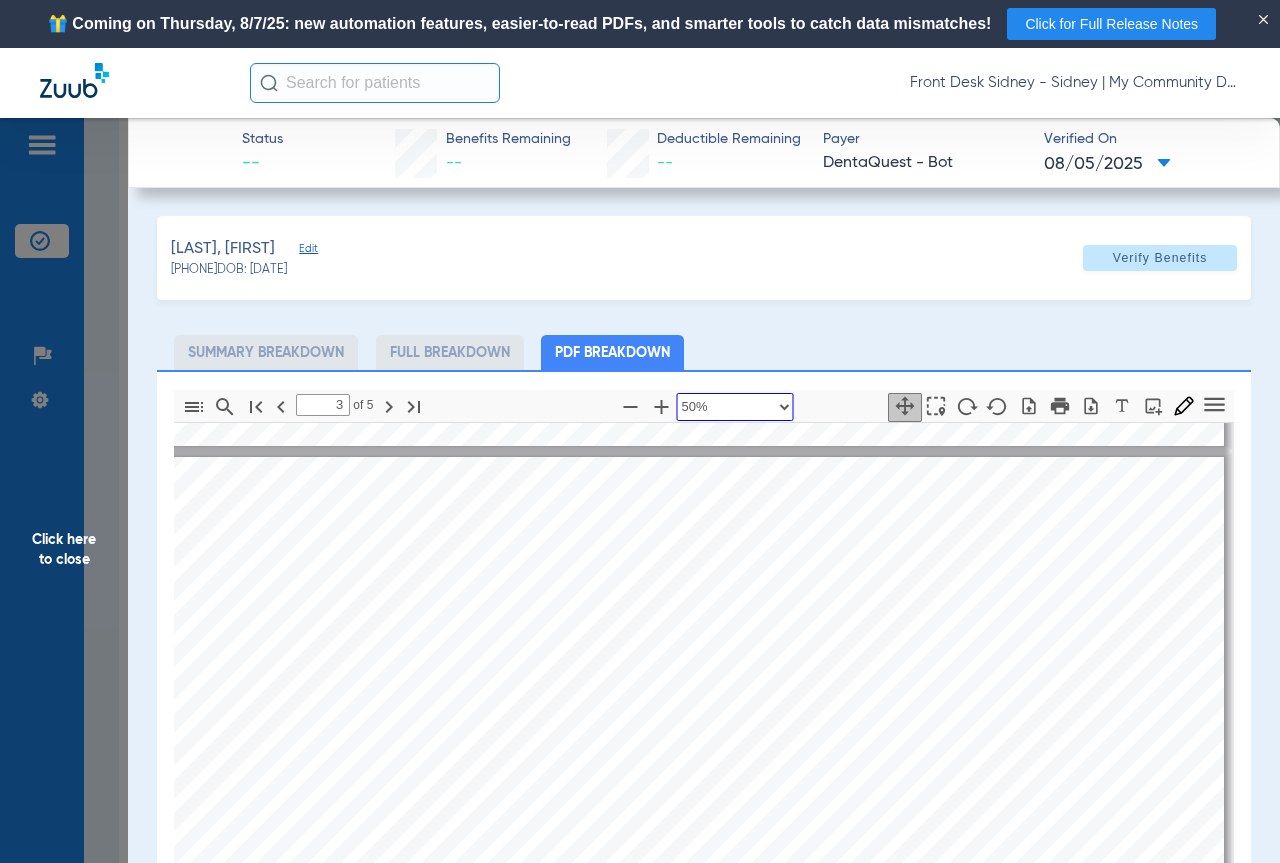 click on "Automatic Zoom Actual Size Page Fit Page Width ⁨50⁩% ⁨100⁩% ⁨125⁩% ⁨150⁩% ⁨200⁩% ⁨300⁩% ⁨400⁩% ⁨130⁩%" at bounding box center (734, 407) 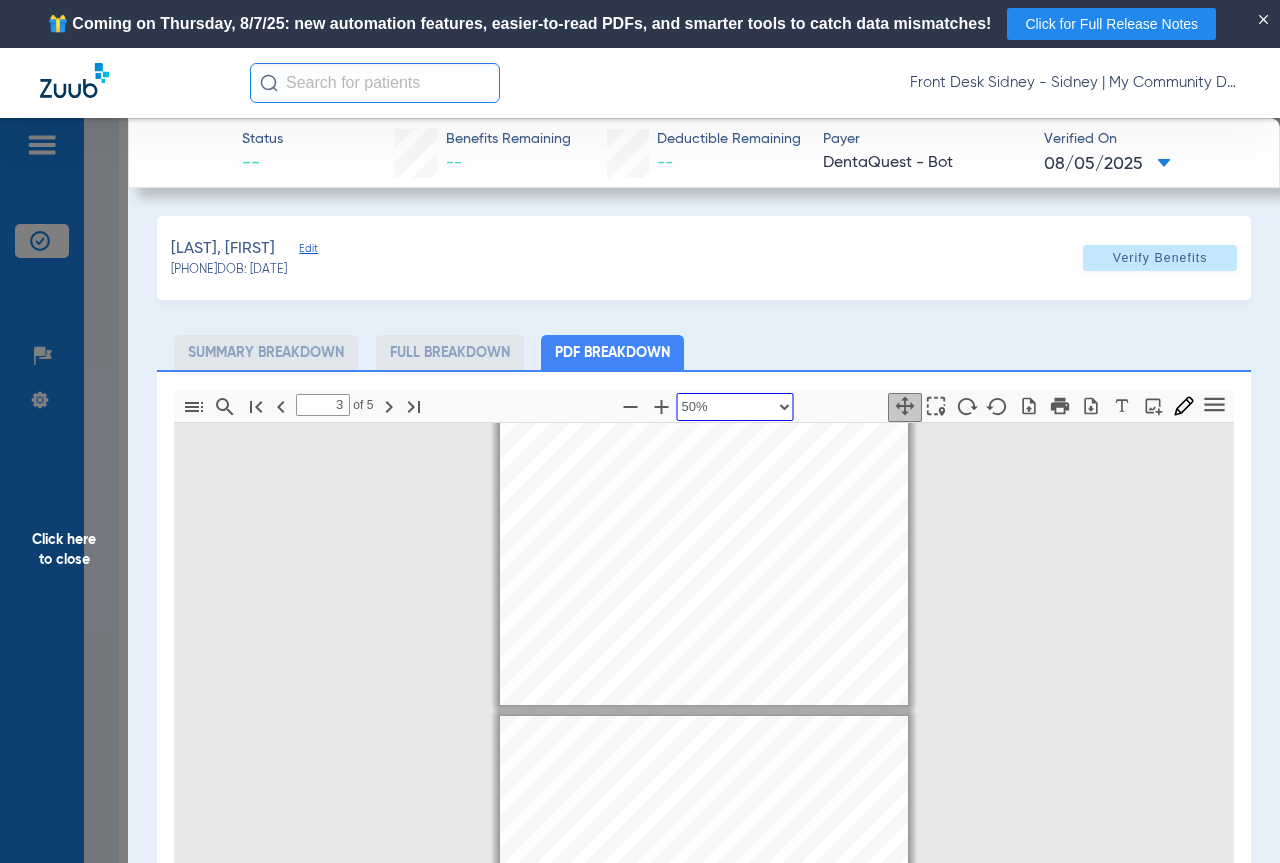 scroll, scrollTop: 804, scrollLeft: 0, axis: vertical 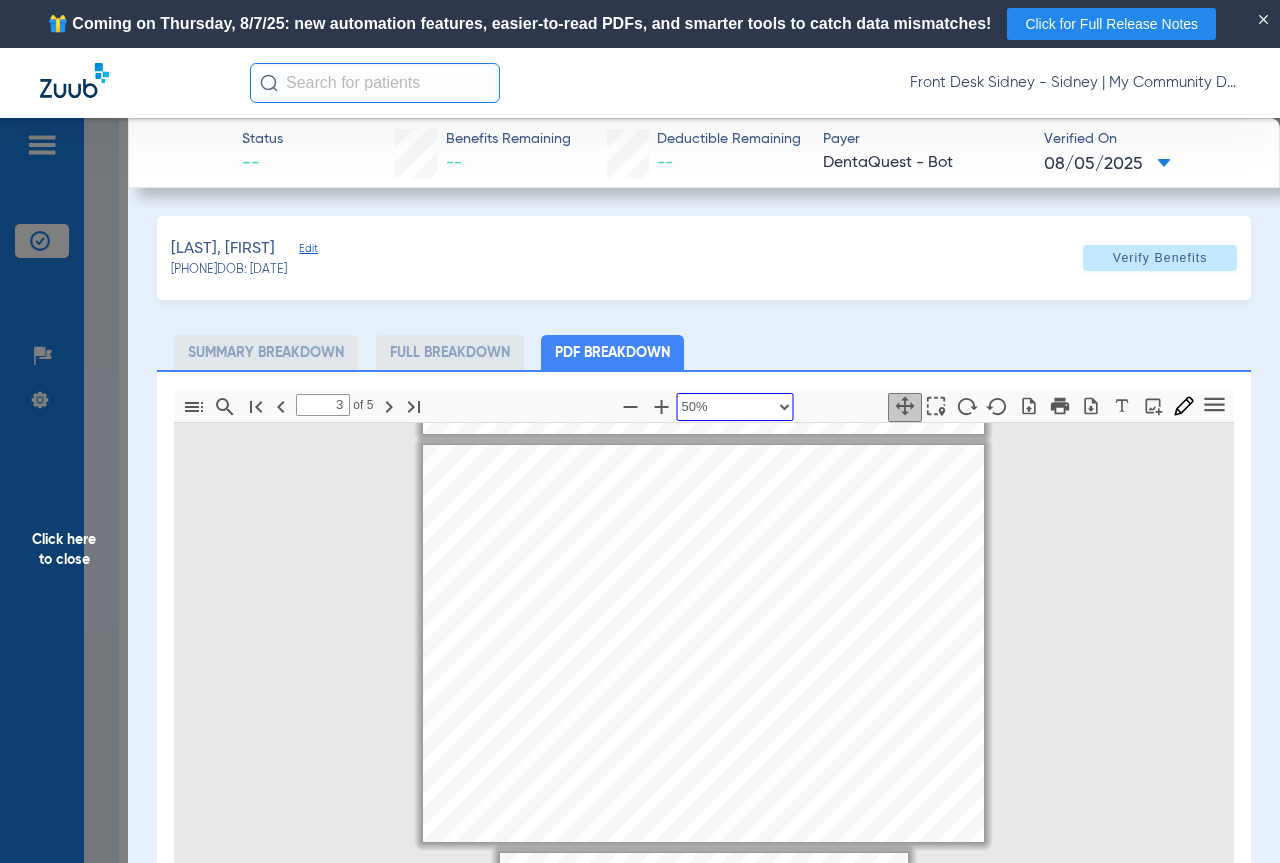 click on "Automatic Zoom Actual Size Page Fit Page Width ⁨50⁩% ⁨100⁩% ⁨125⁩% ⁨150⁩% ⁨200⁩% ⁨300⁩% ⁨400⁩% ⁨130⁩%" at bounding box center [734, 407] 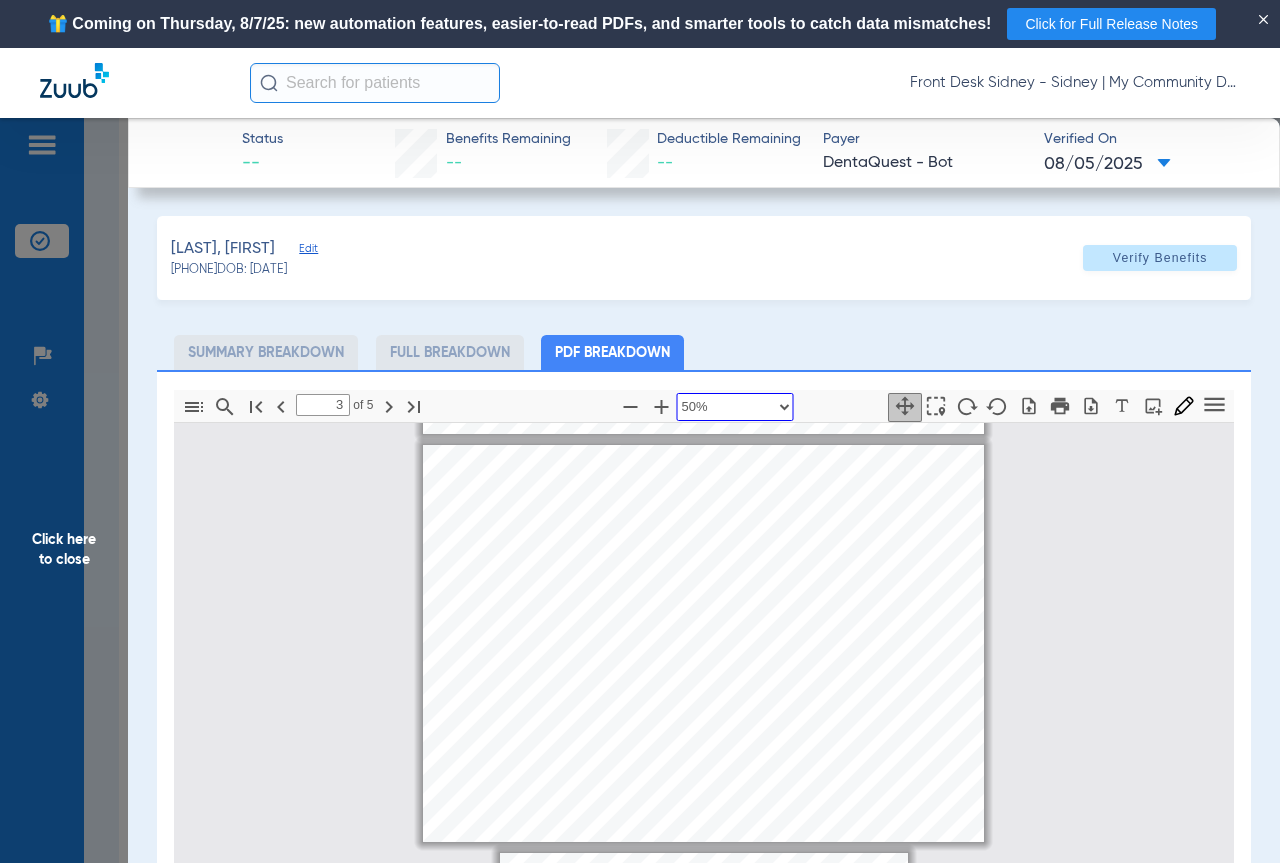 select on "custom" 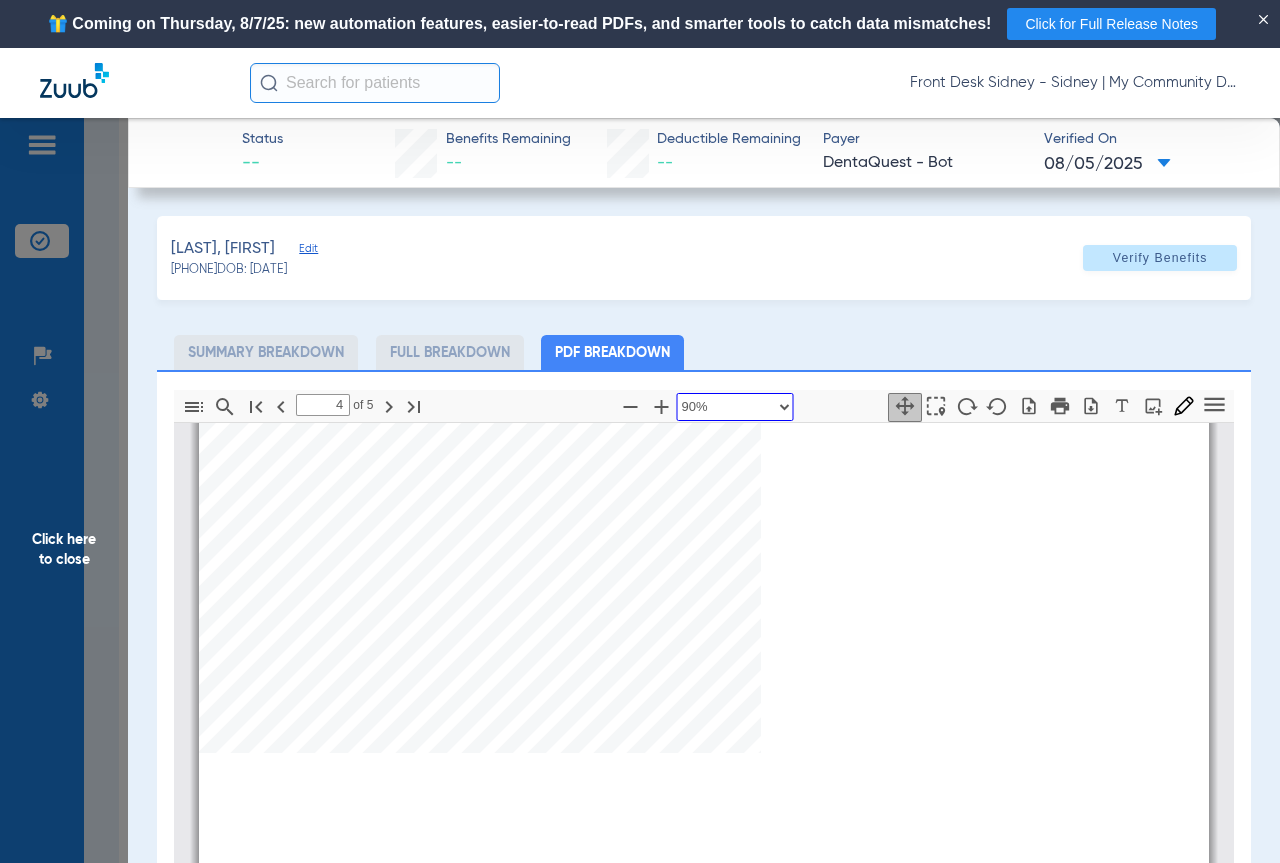 type on "4" 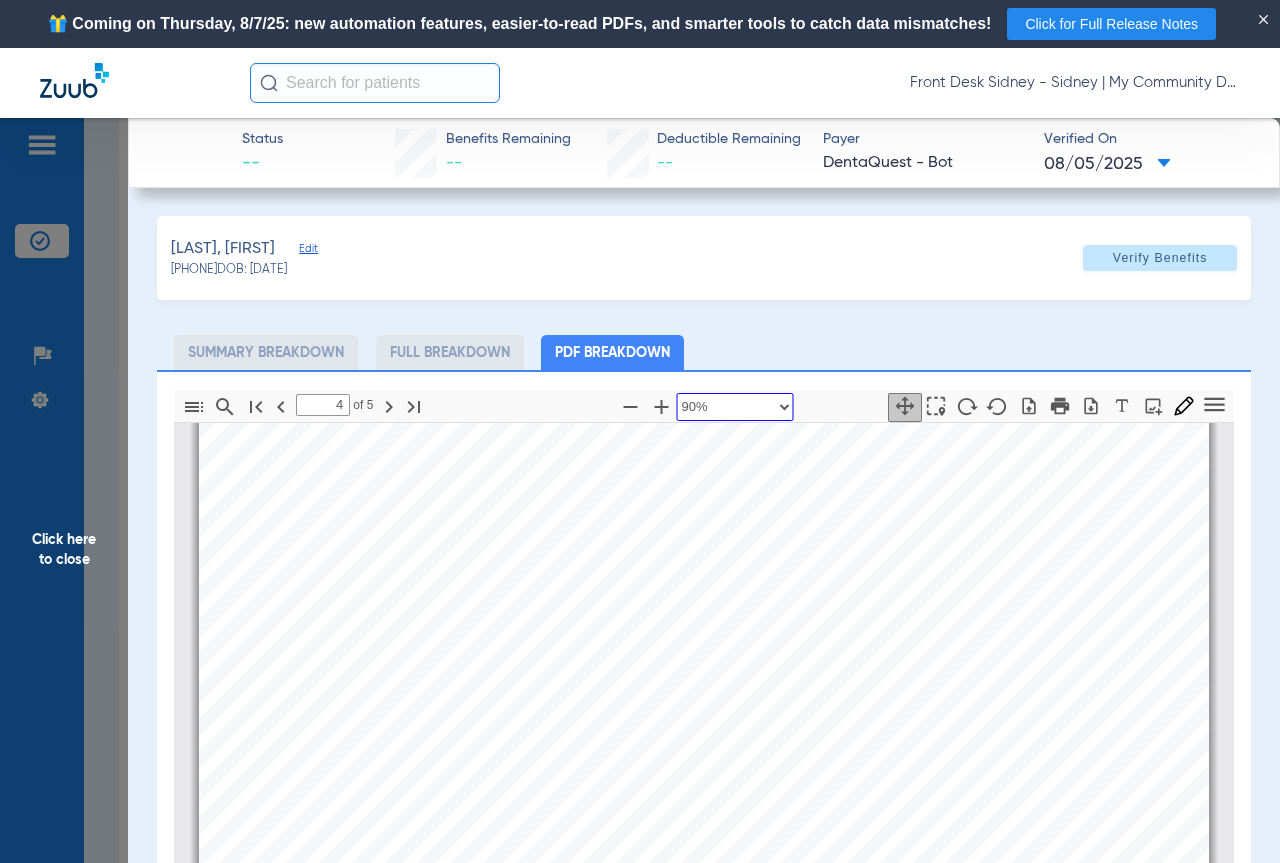scroll, scrollTop: 1887, scrollLeft: 0, axis: vertical 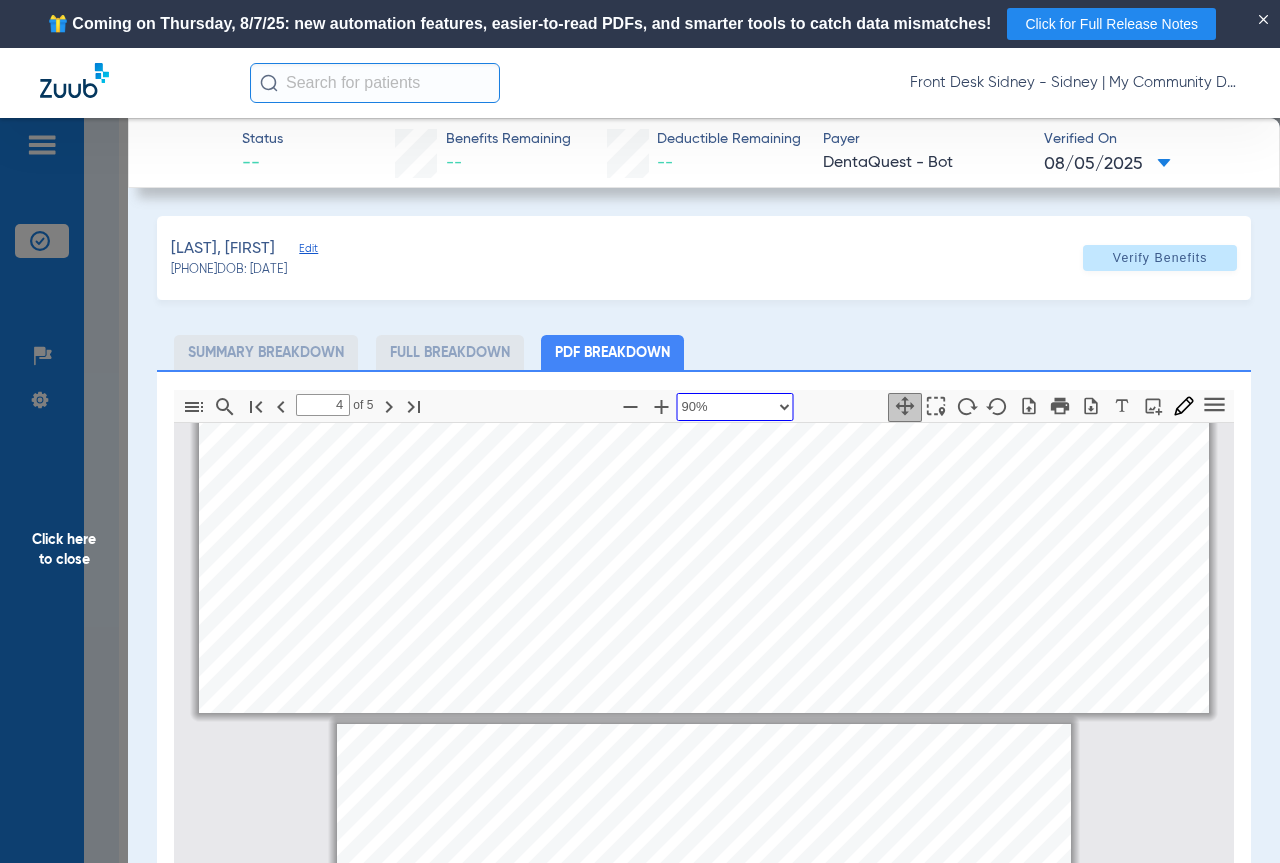 select on "0.5" 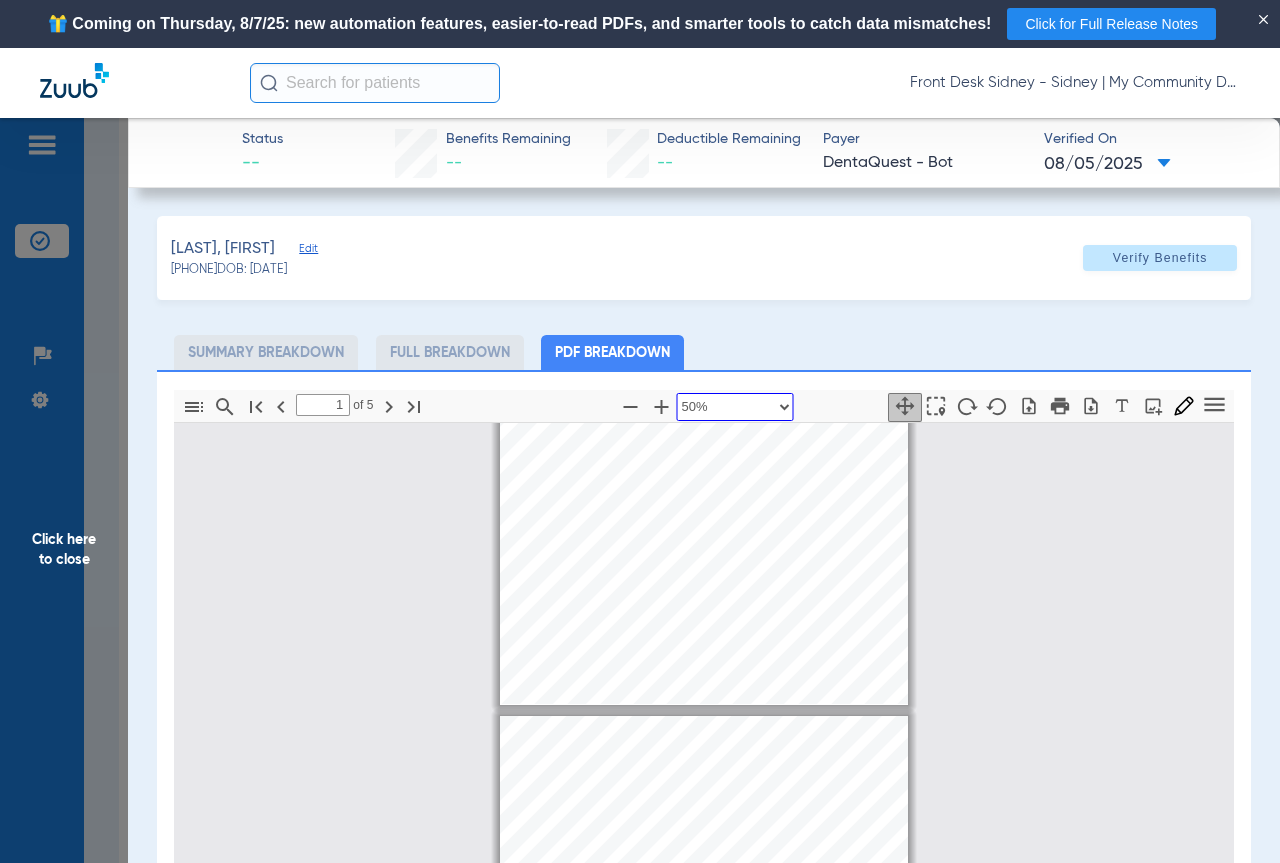 type on "3" 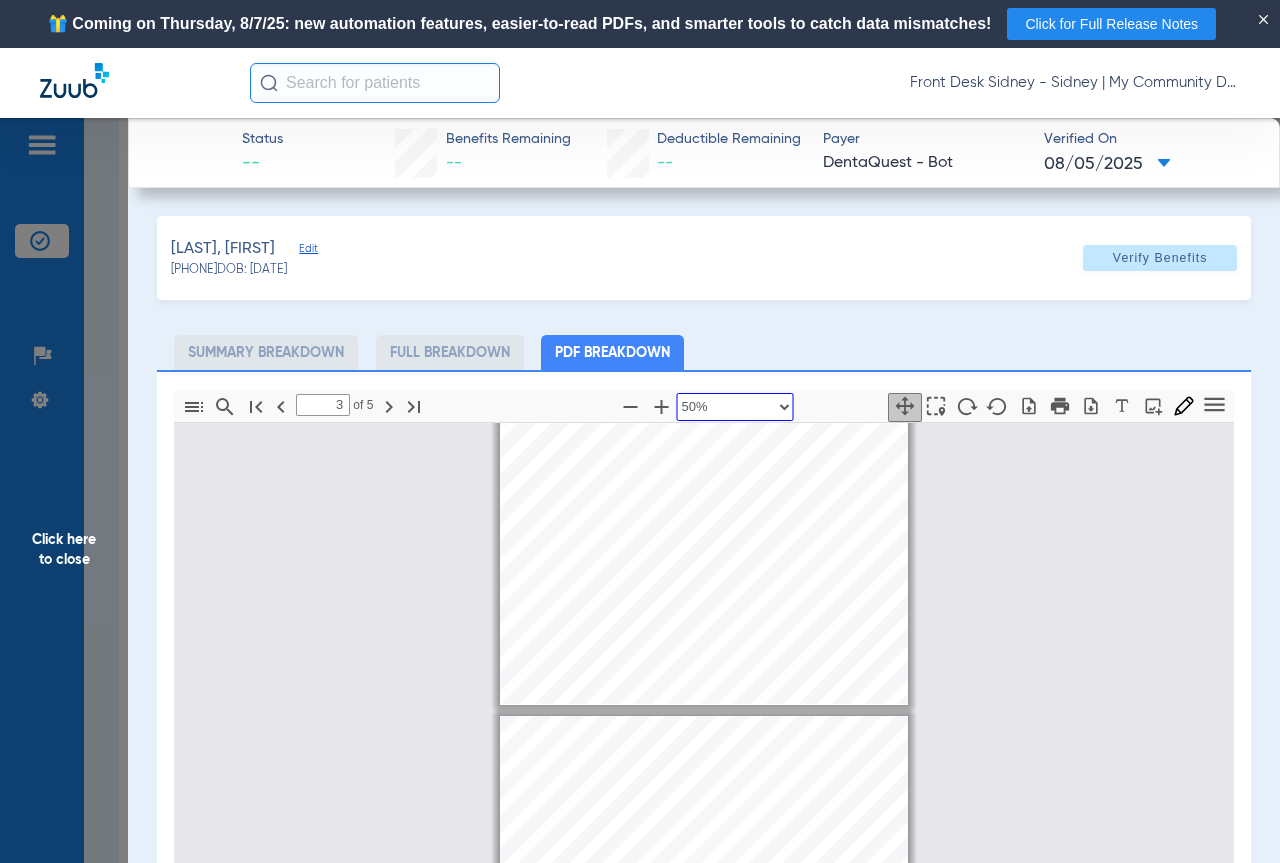 select on "custom" 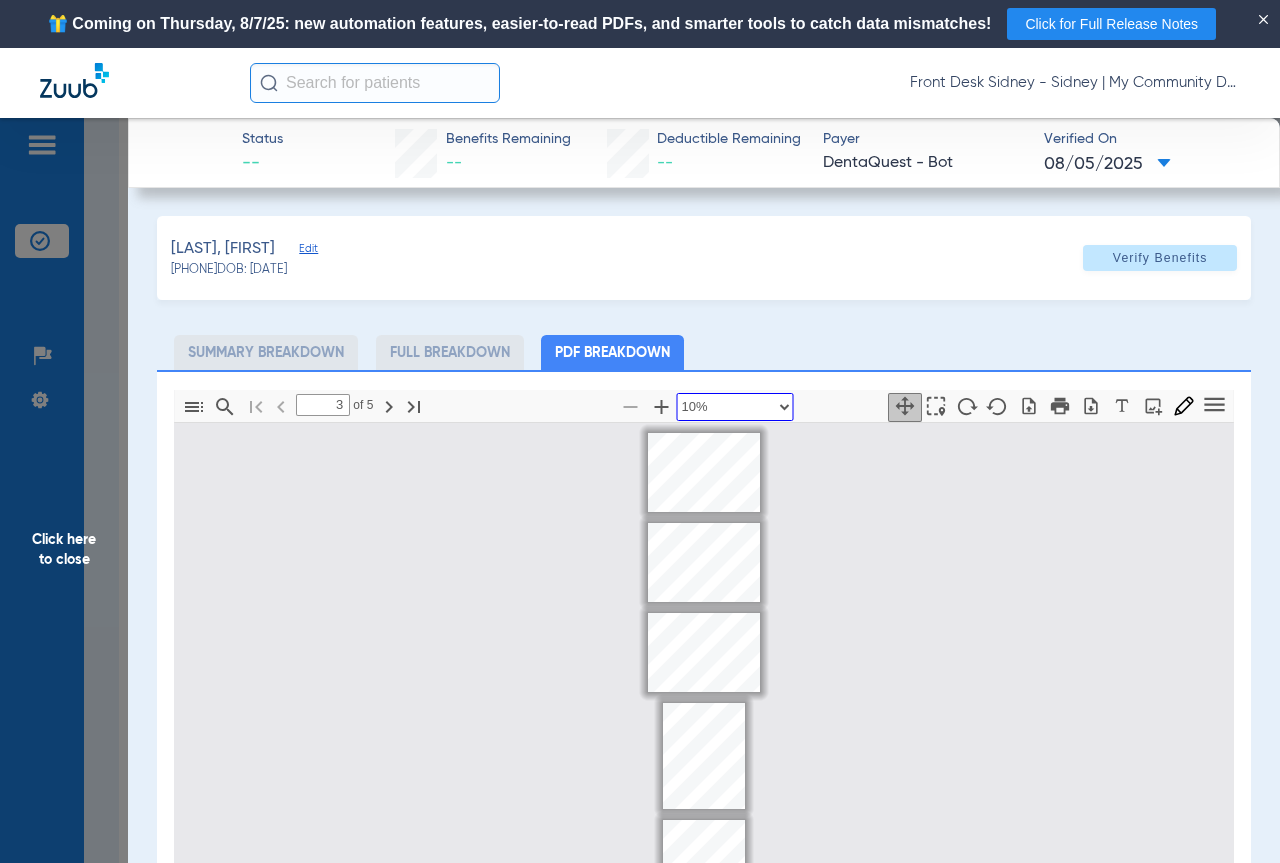 type on "1" 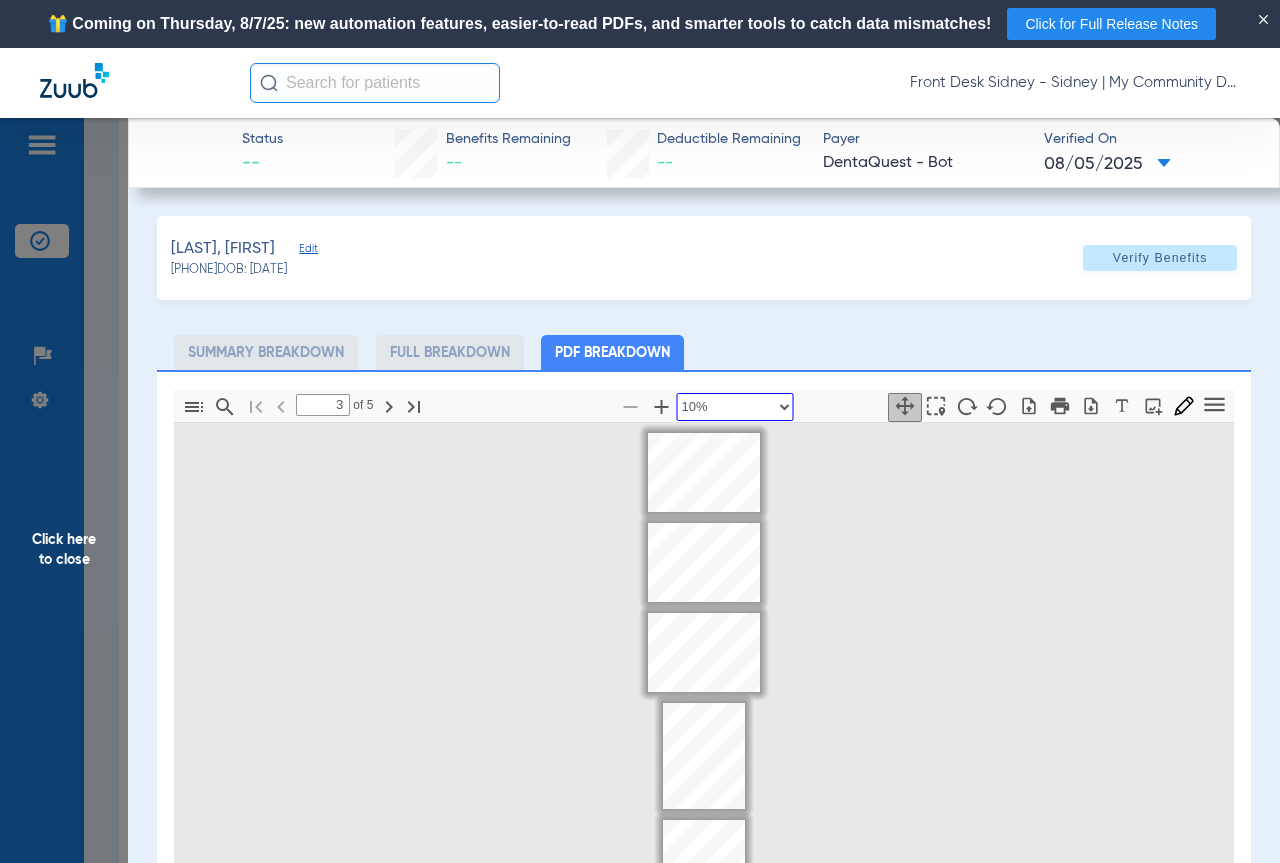 select on "custom" 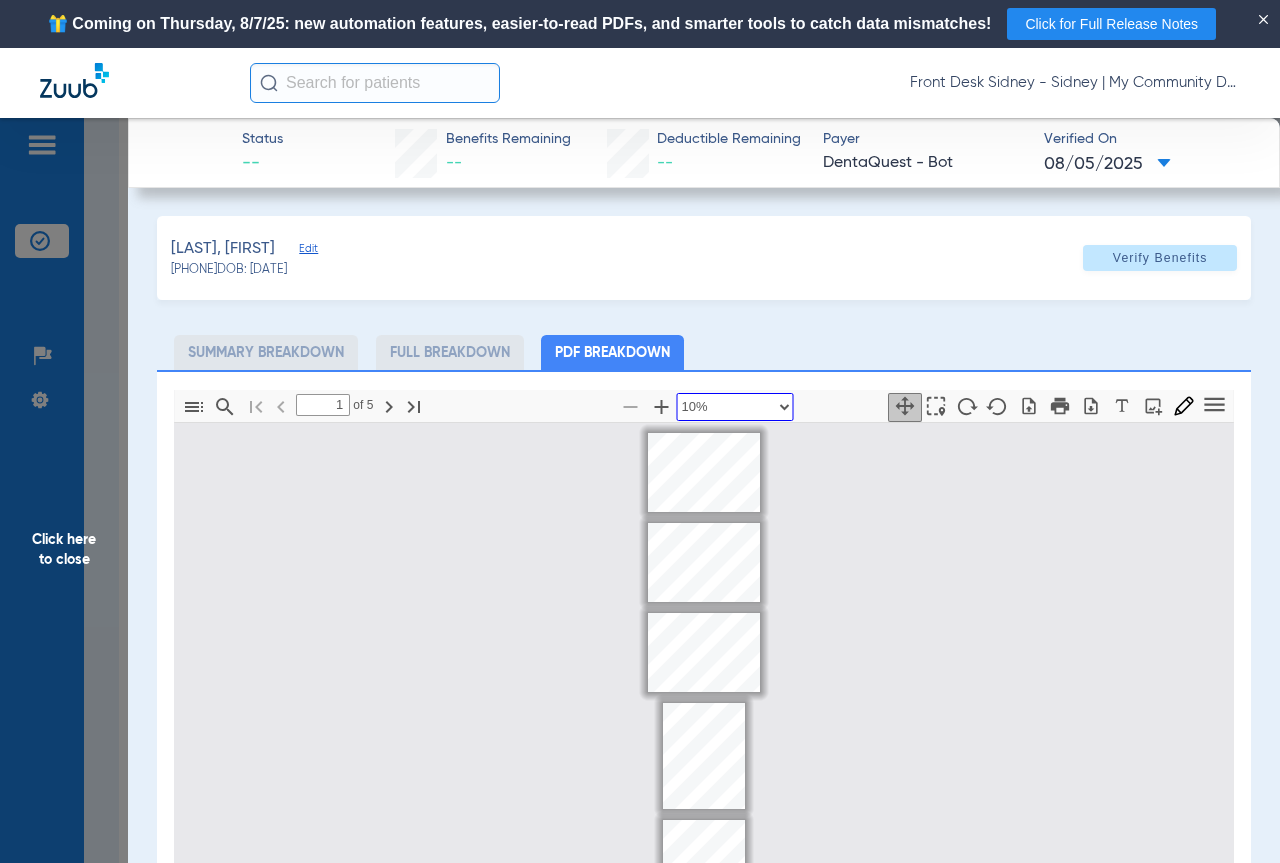scroll, scrollTop: 0, scrollLeft: 0, axis: both 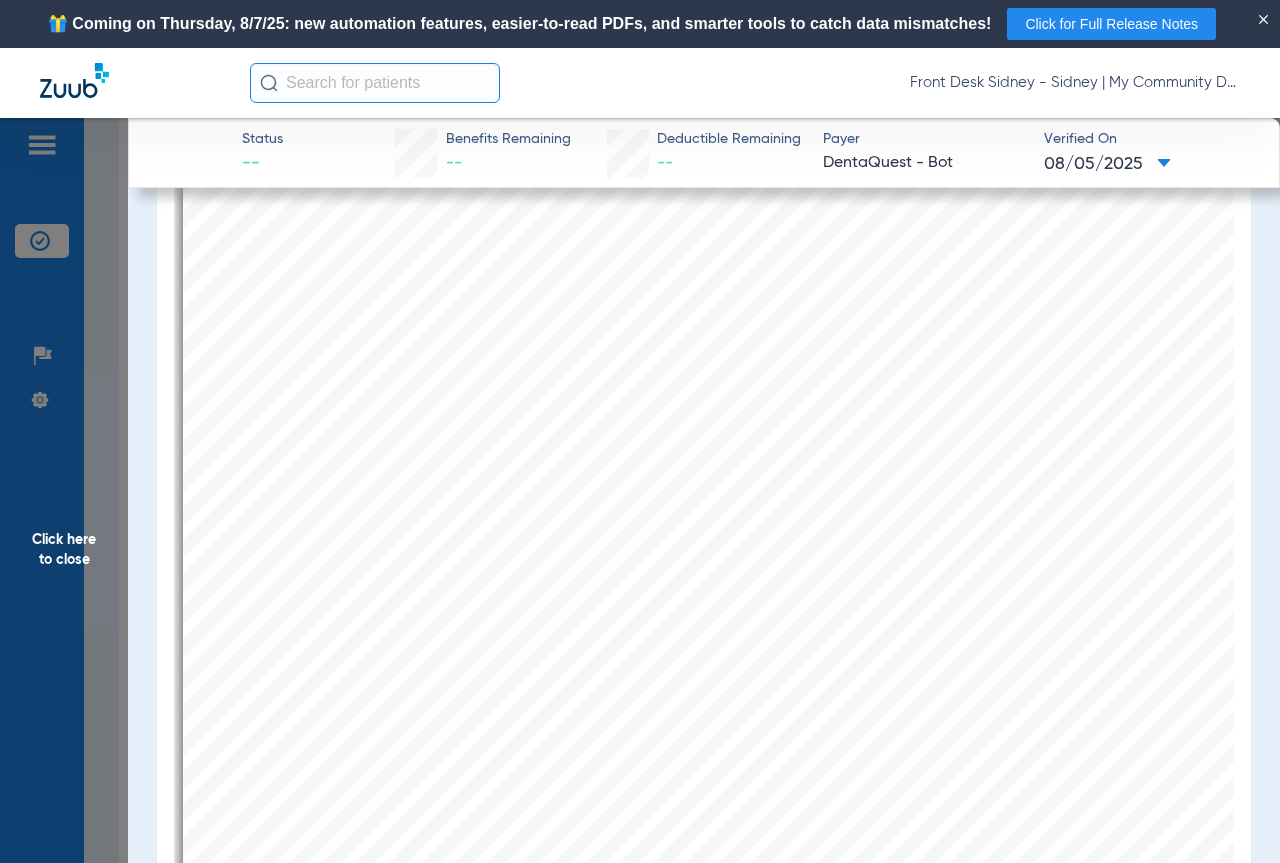 type on "5" 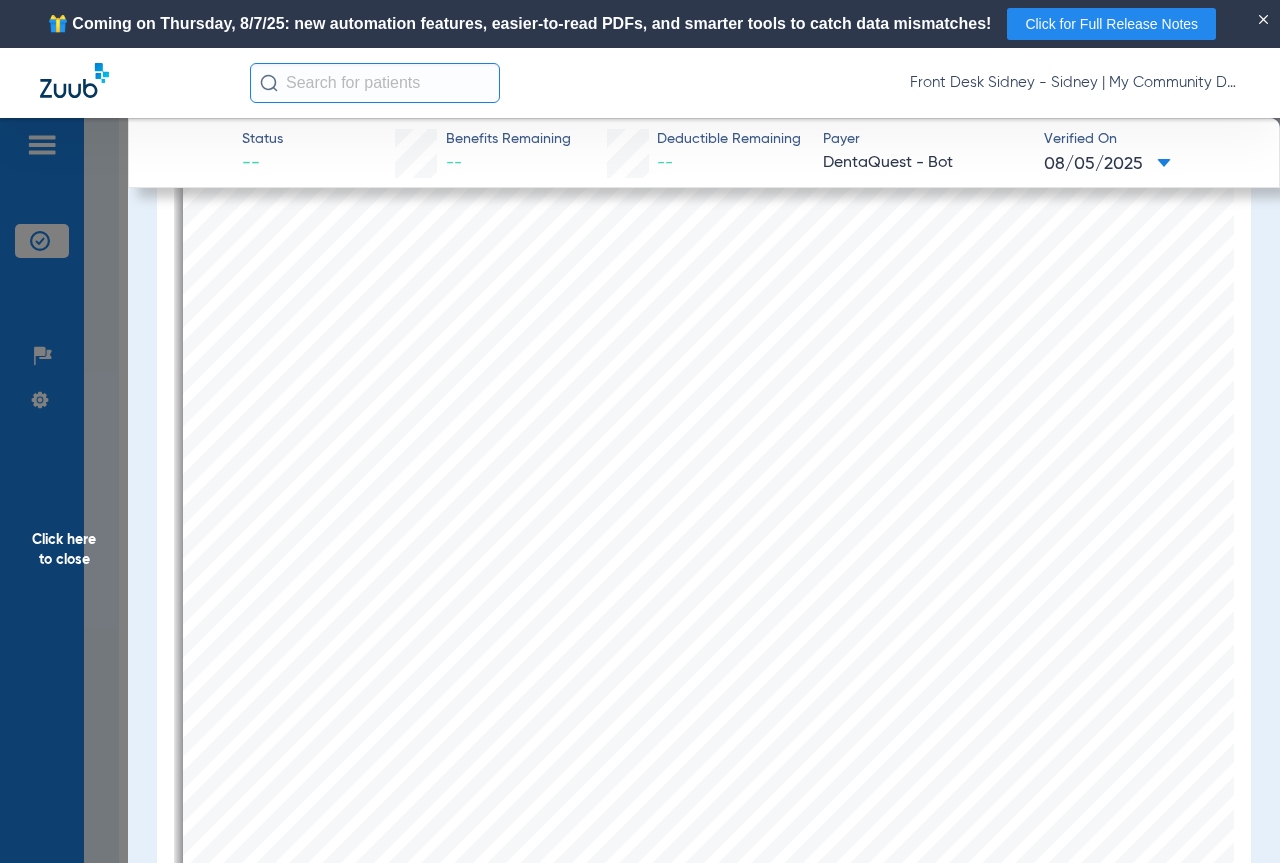 select on "custom" 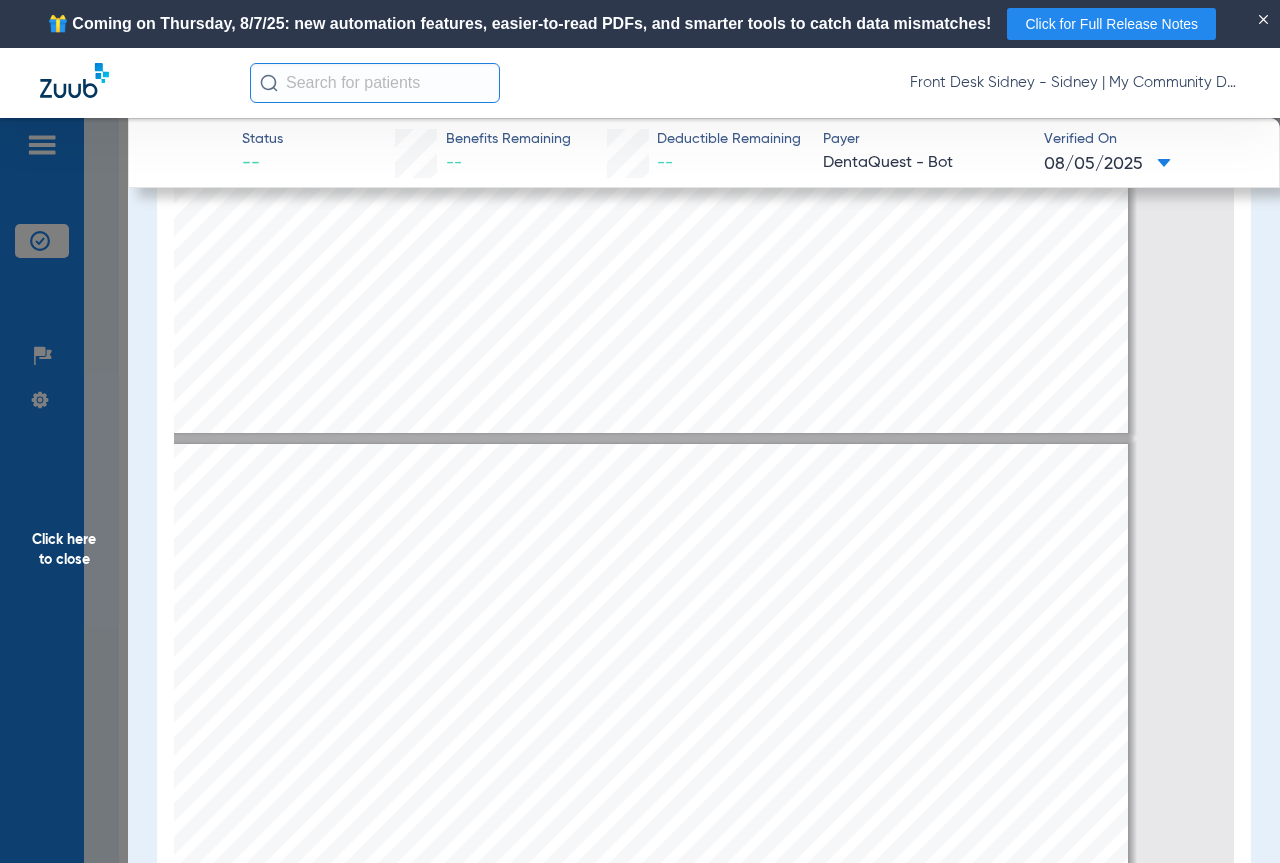 type on "4" 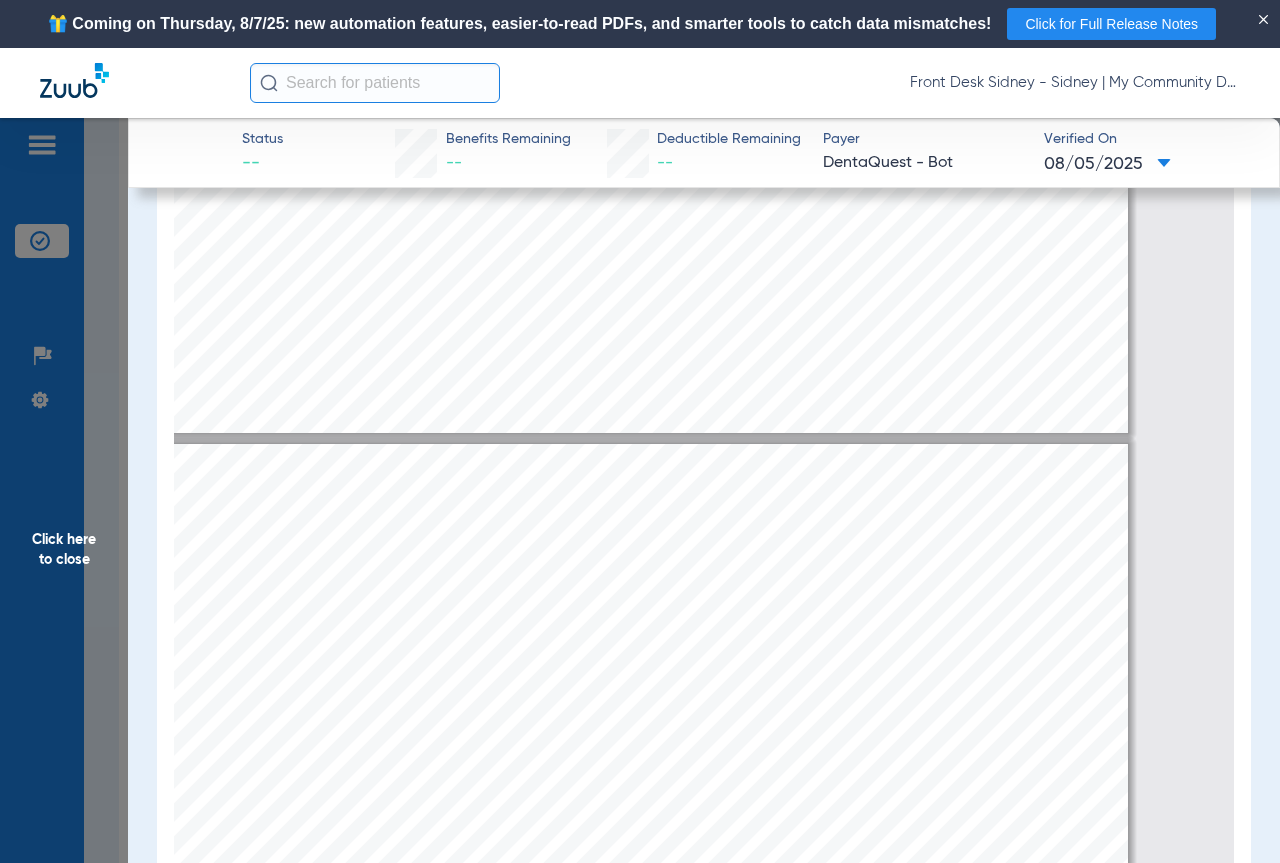select on "custom" 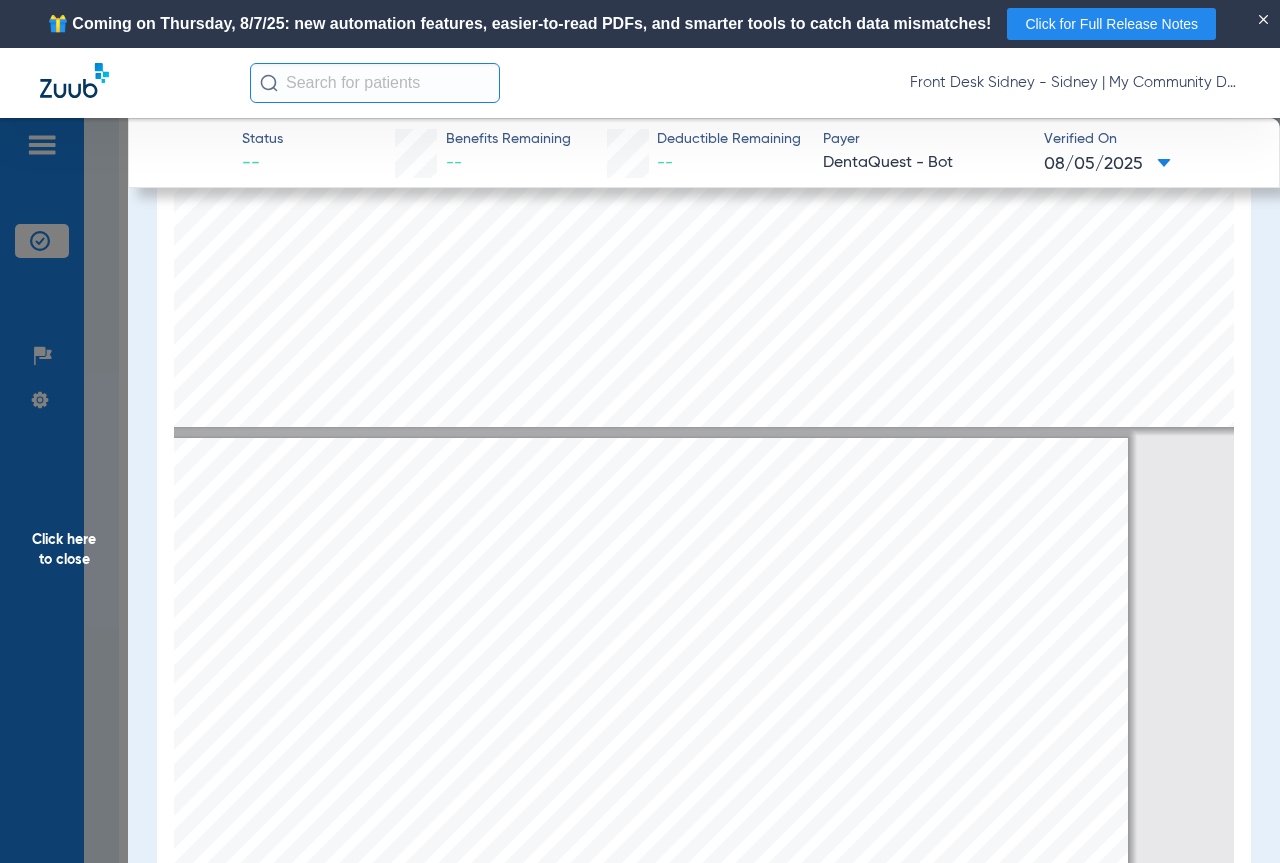type on "3" 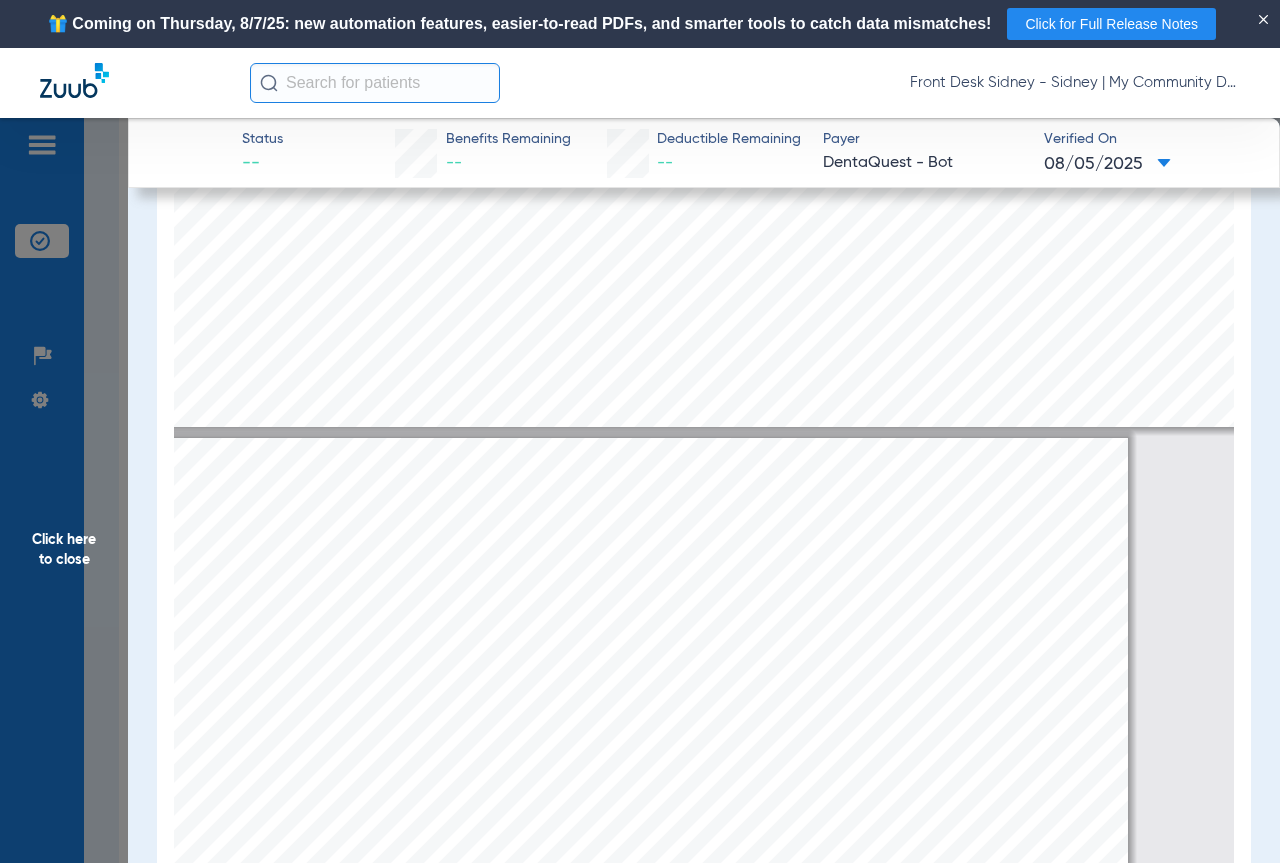 select on "custom" 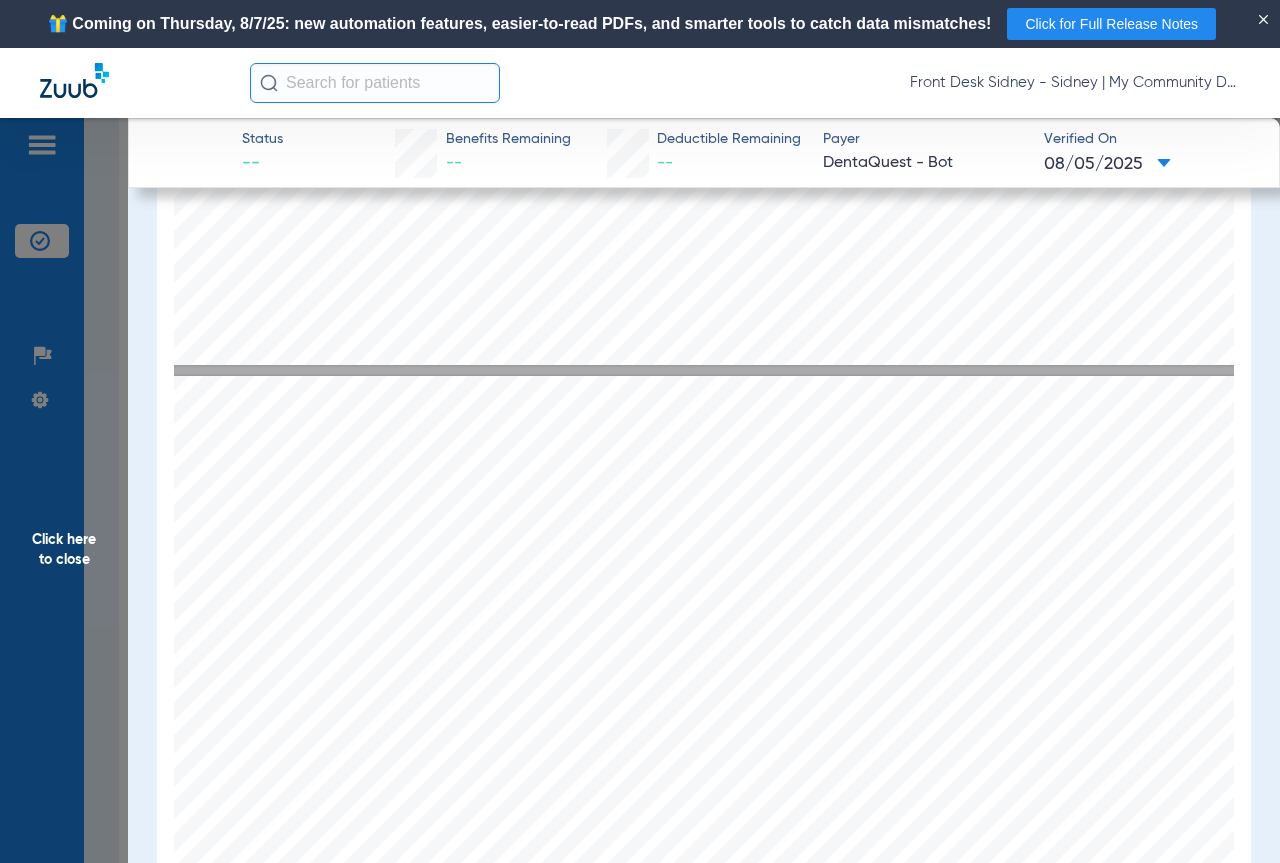 type on "2" 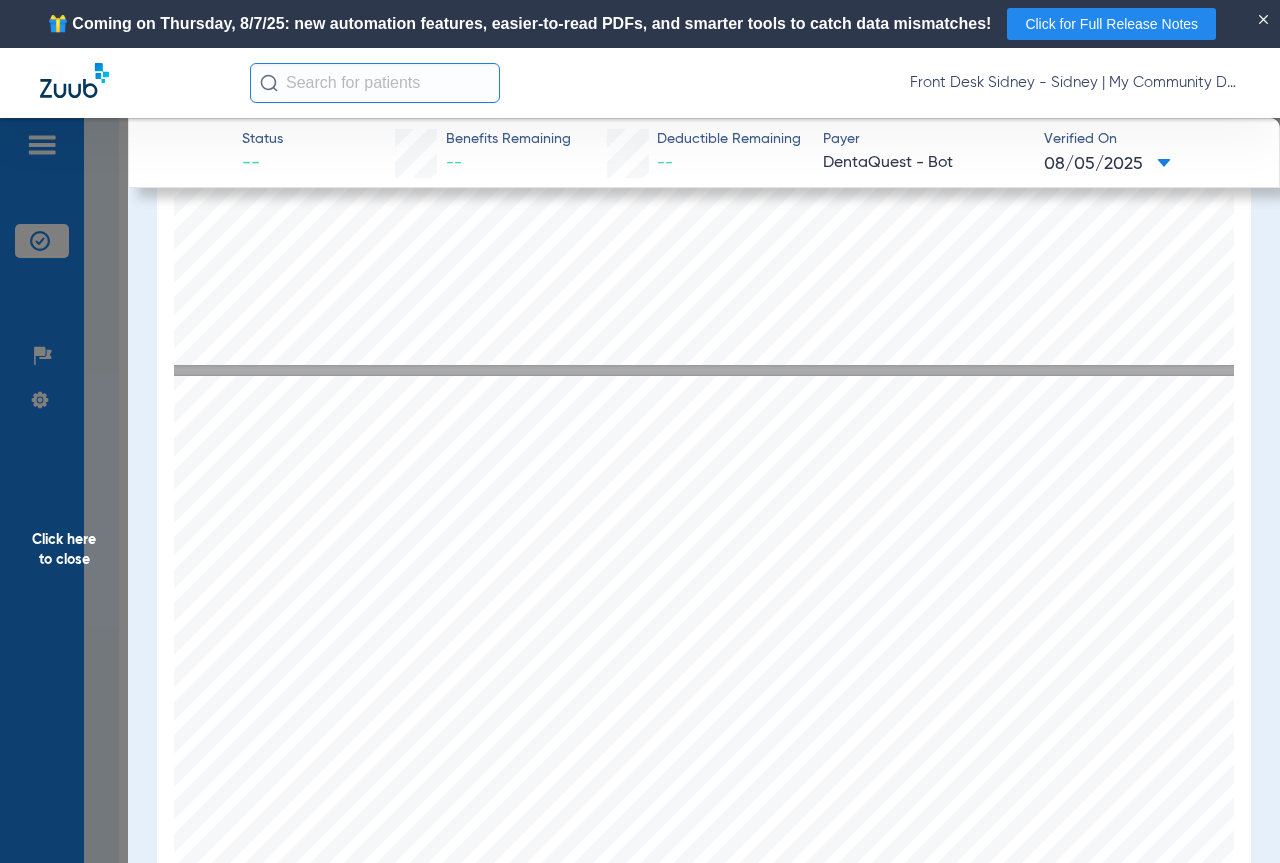 select on "custom" 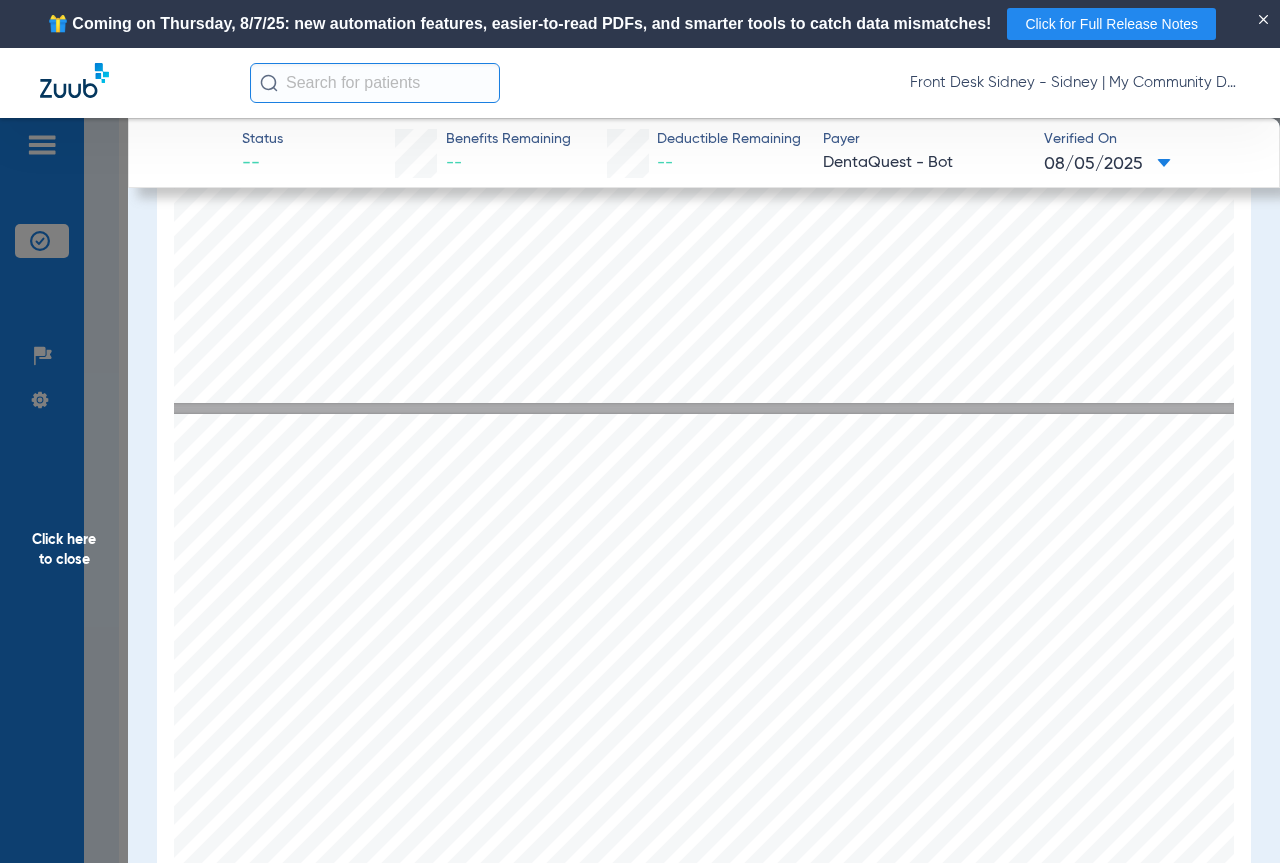type on "1" 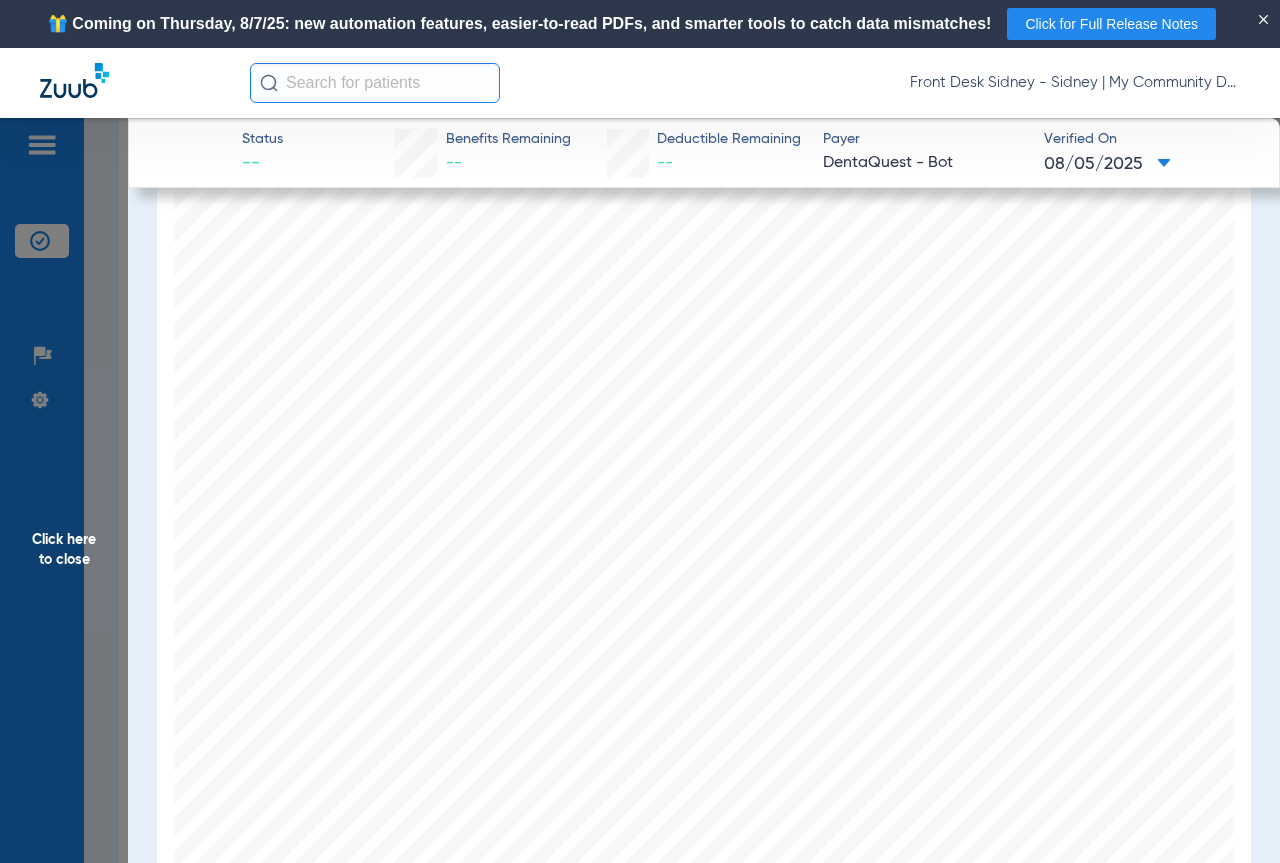 scroll, scrollTop: 0, scrollLeft: 442, axis: horizontal 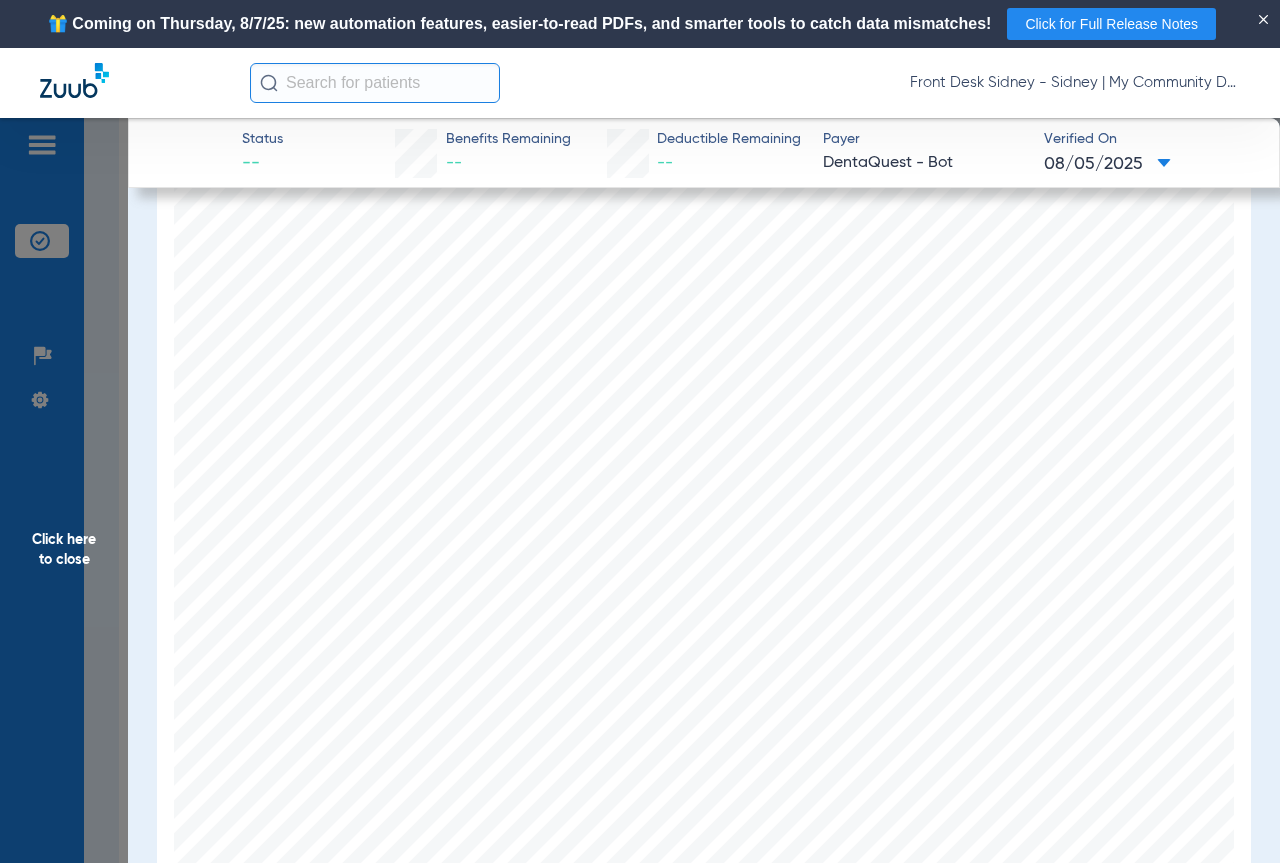 select on "custom" 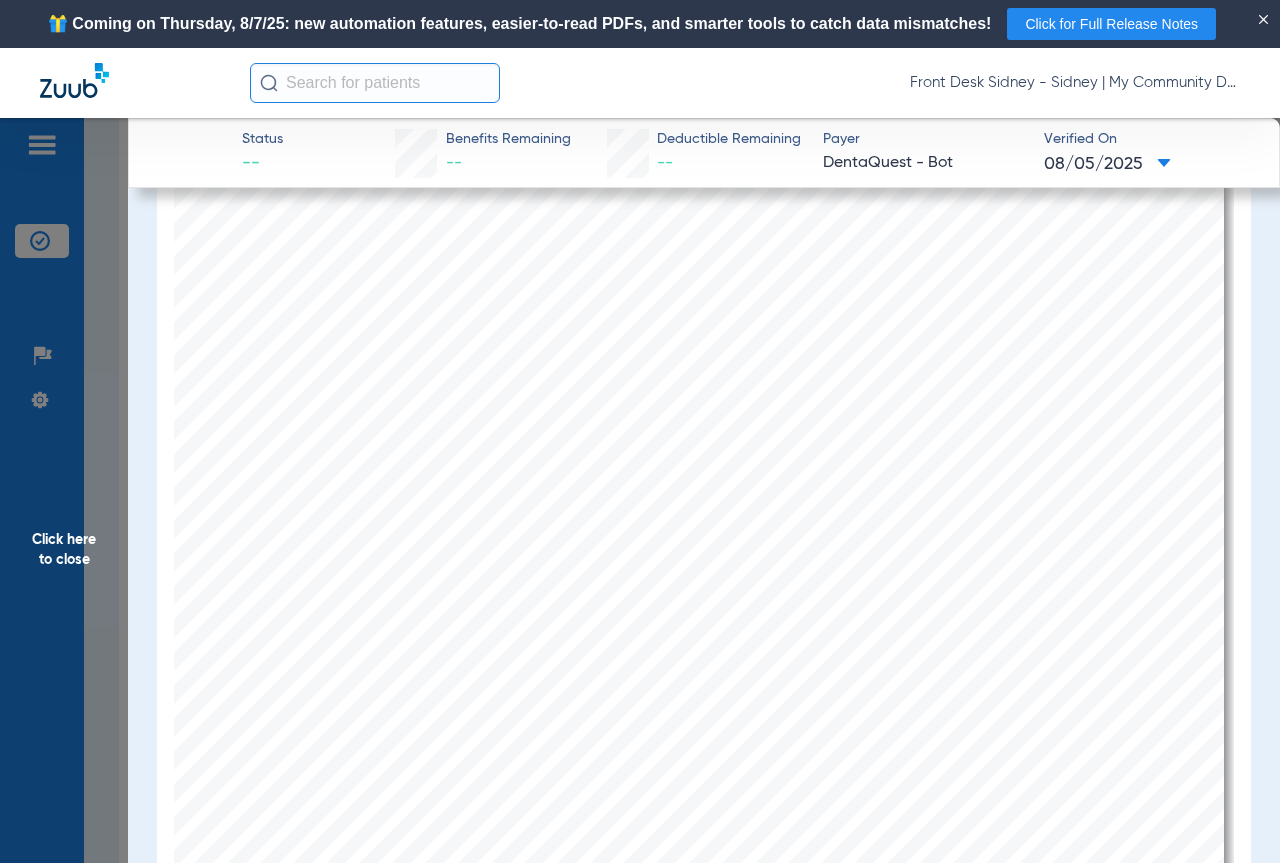 scroll, scrollTop: 0, scrollLeft: 0, axis: both 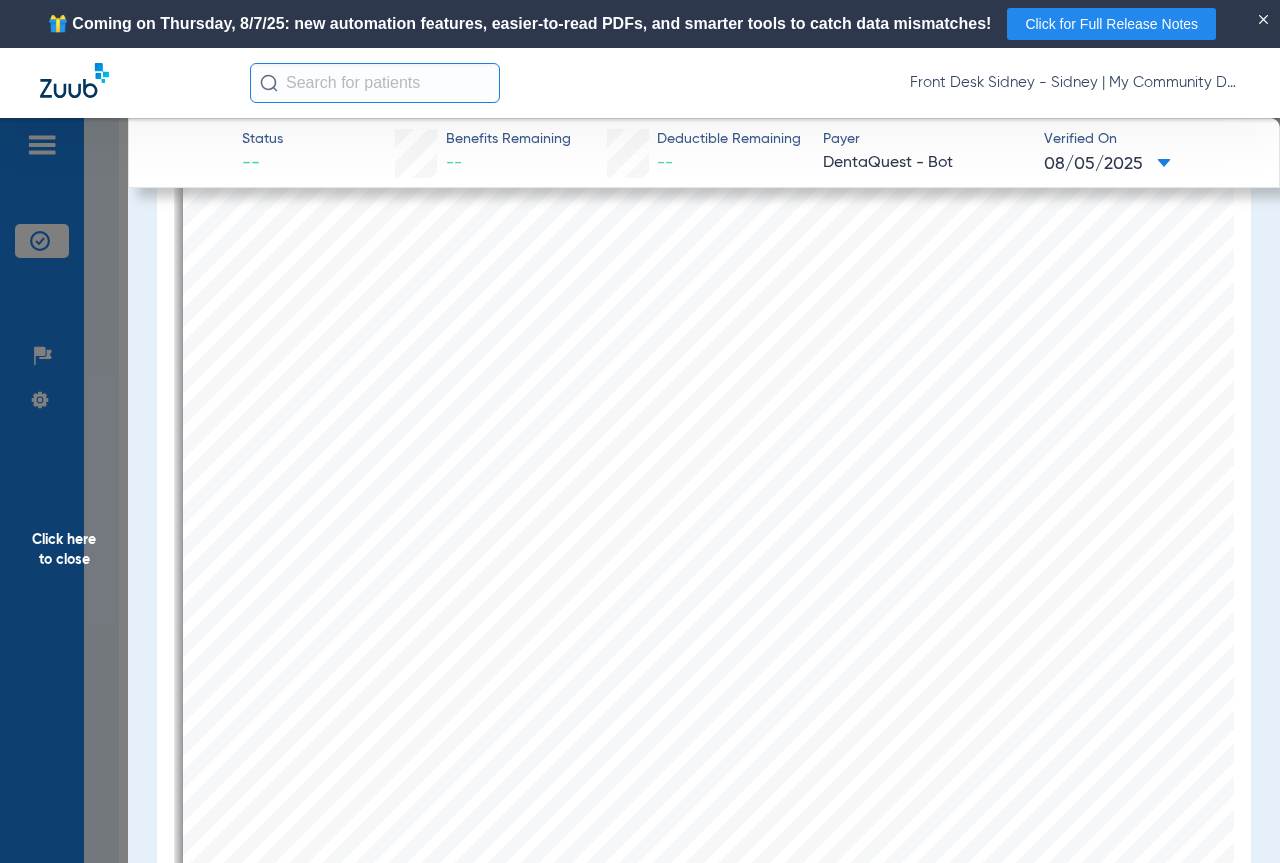 click at bounding box center [546, 509] 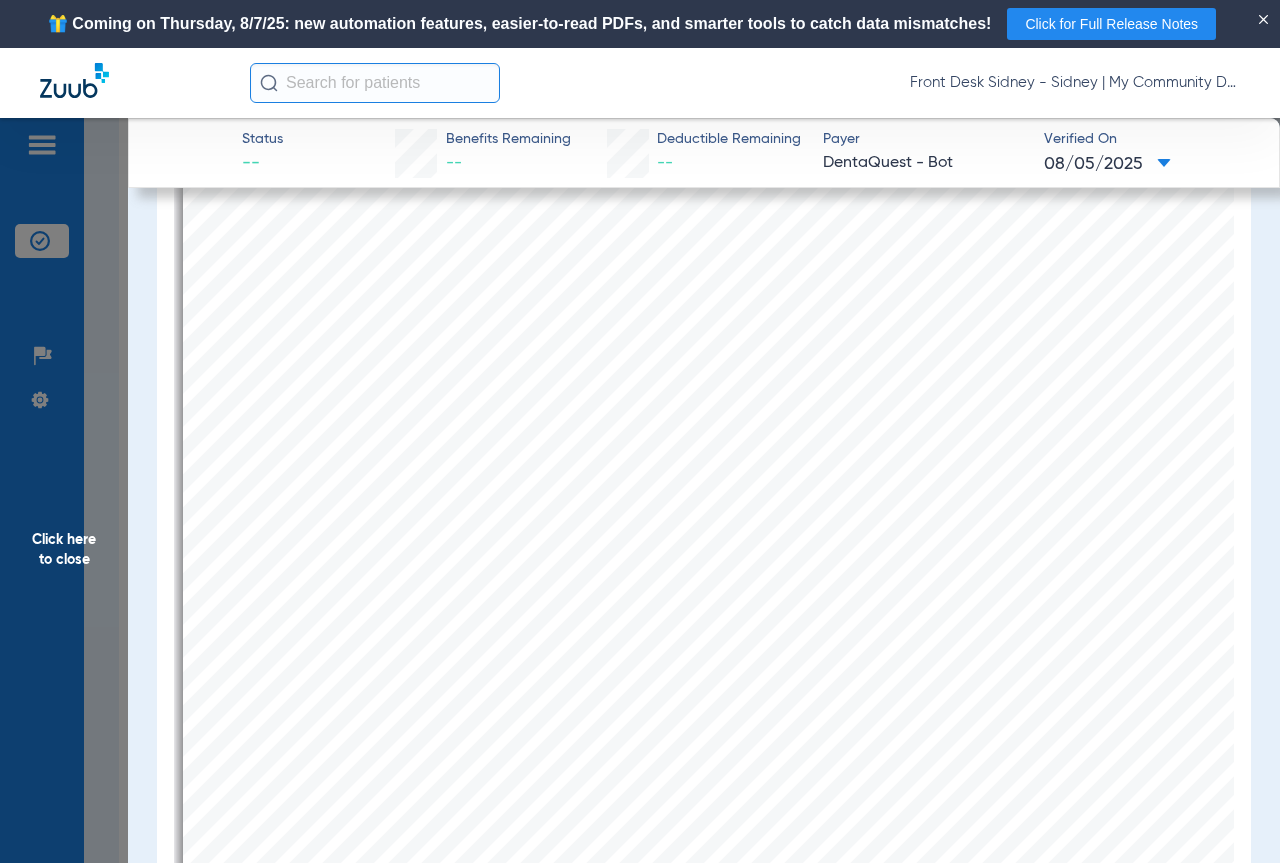 scroll, scrollTop: 0, scrollLeft: 0, axis: both 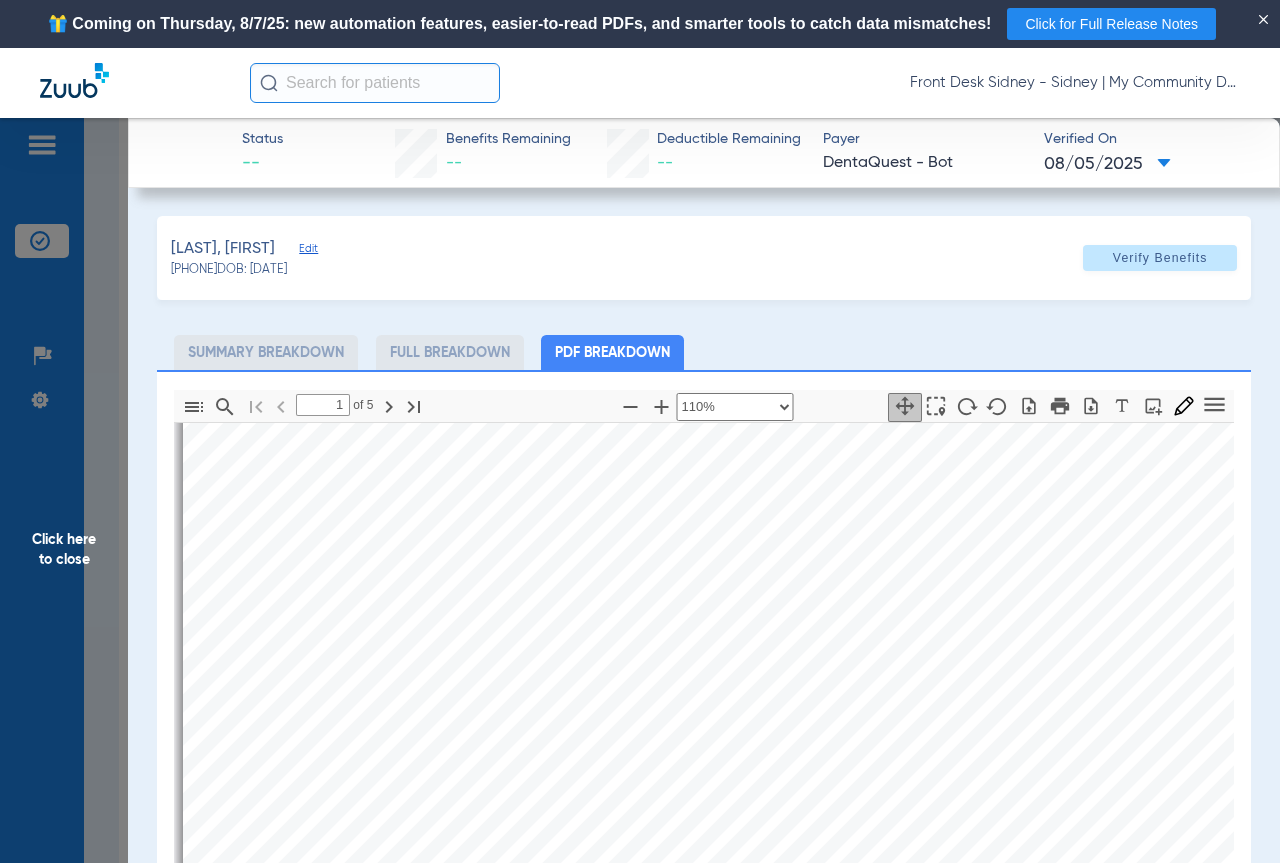 type on "2" 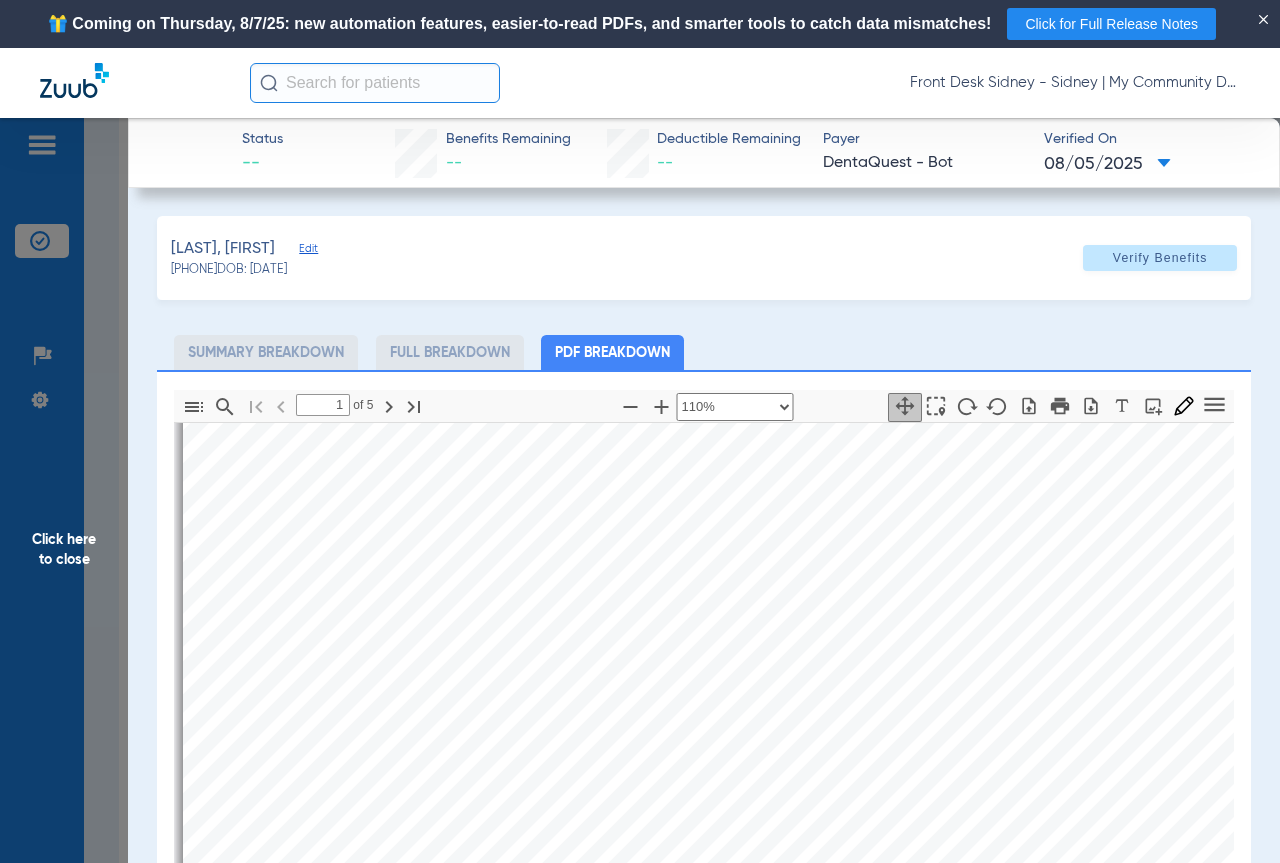 select on "custom" 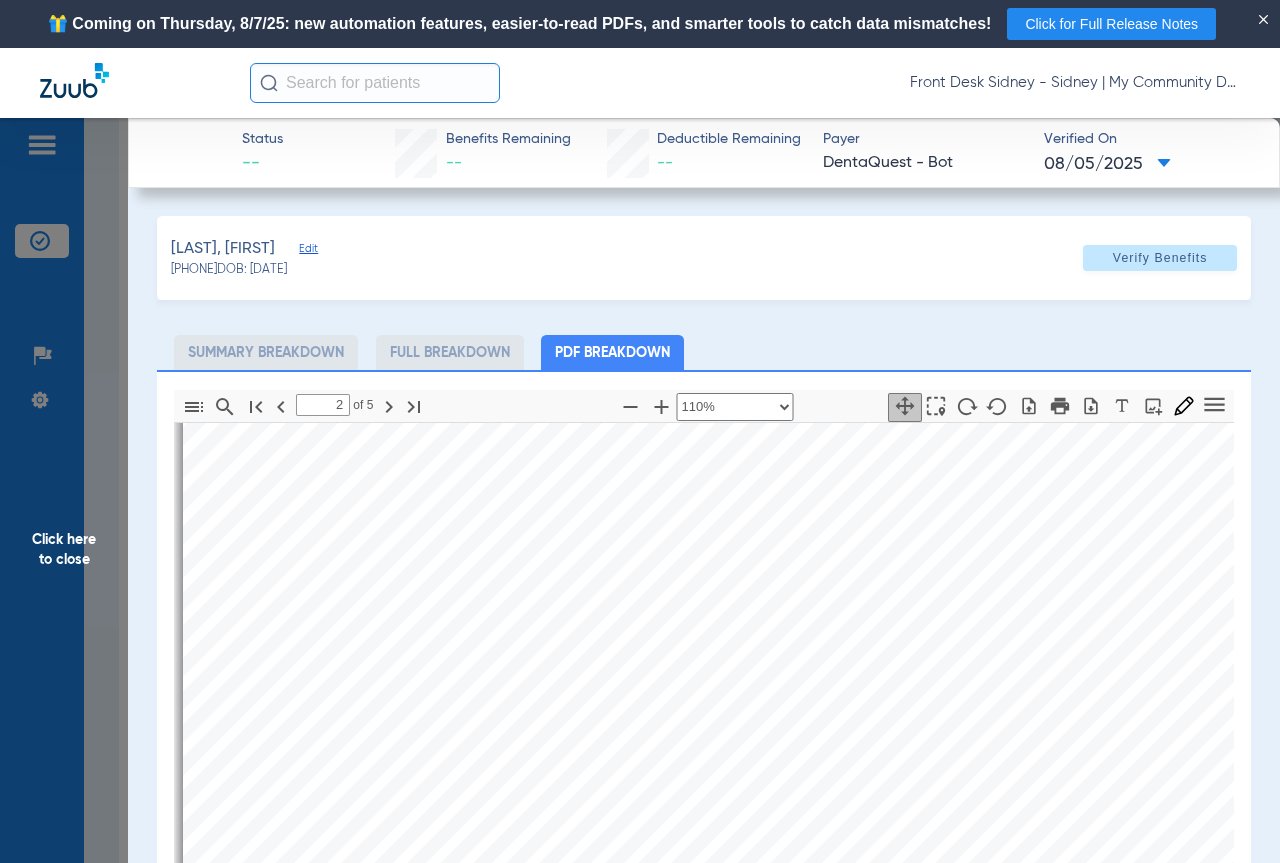 type on "3" 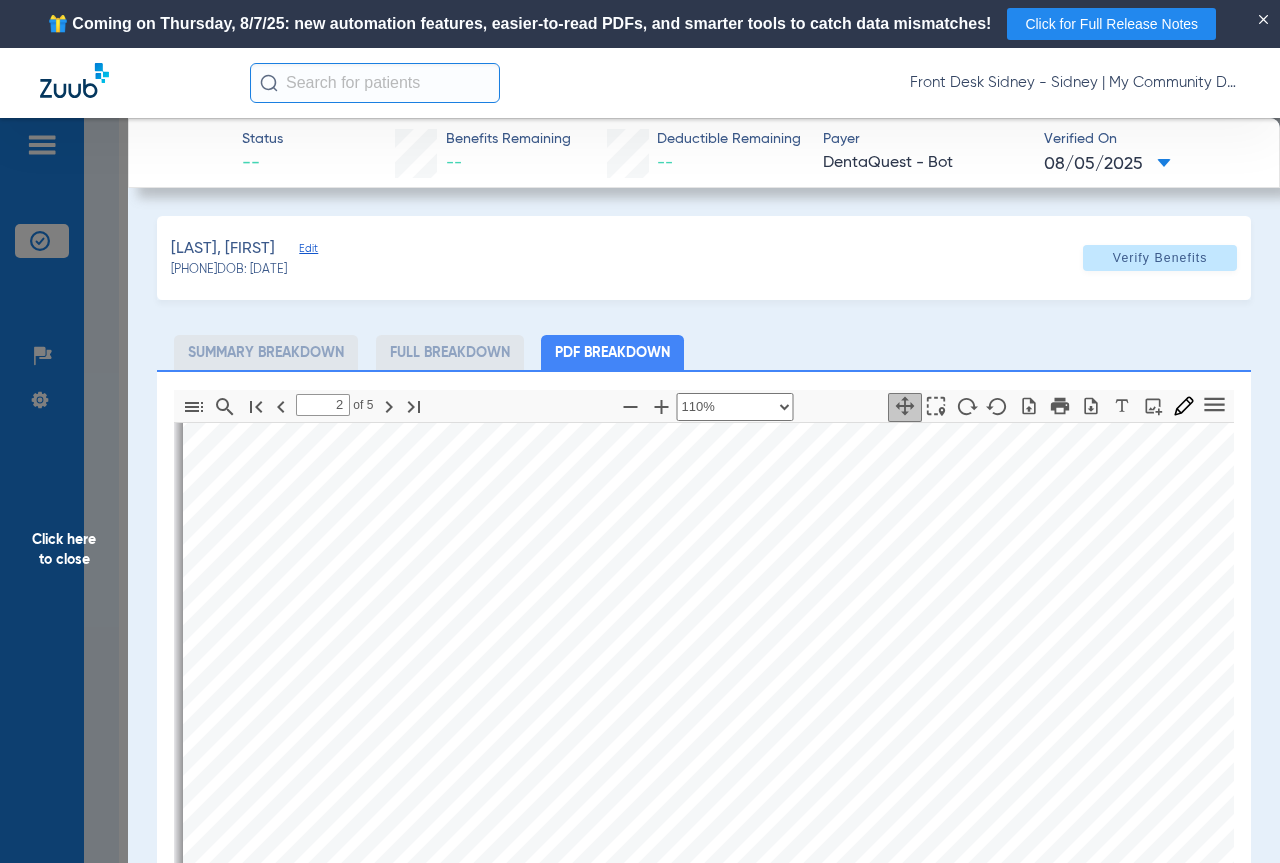 select on "custom" 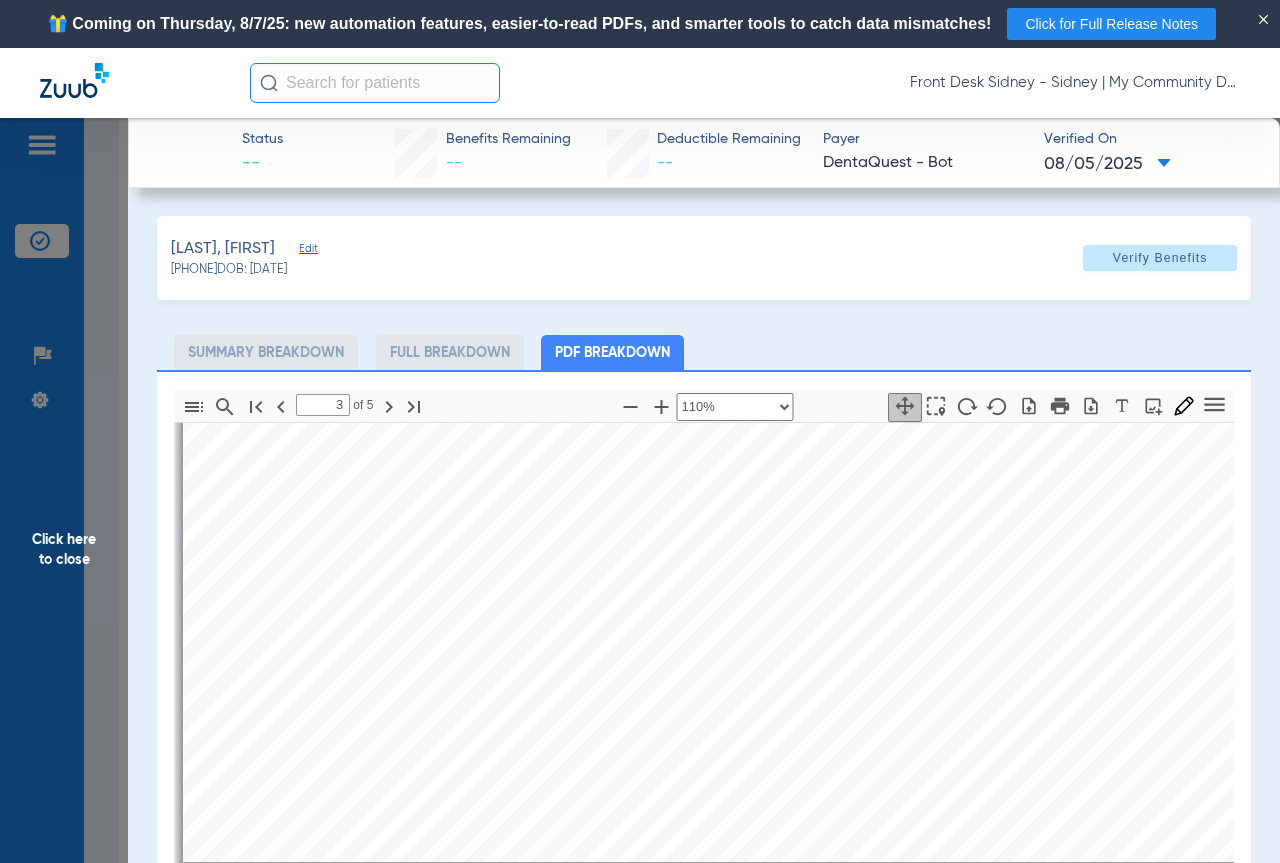 type on "4" 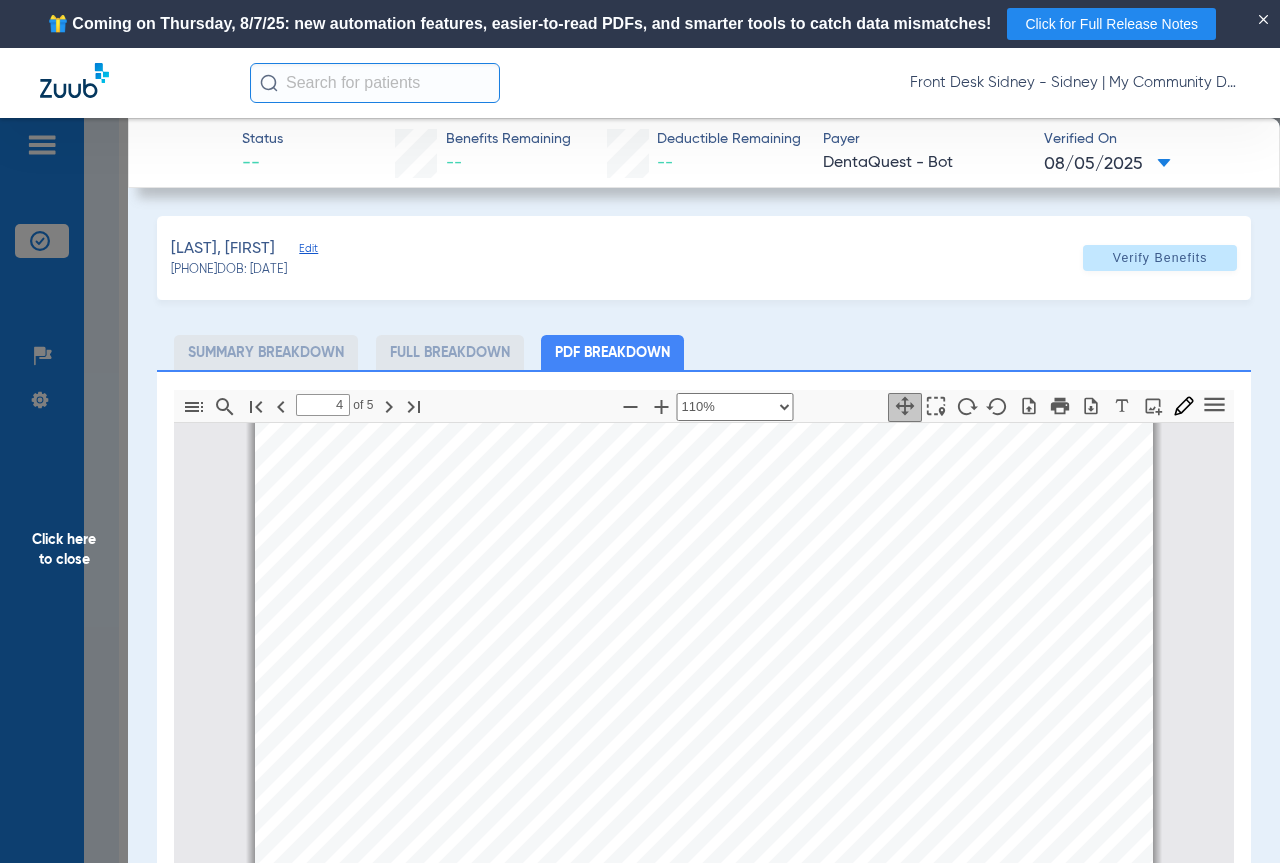 scroll, scrollTop: 3200, scrollLeft: 0, axis: vertical 